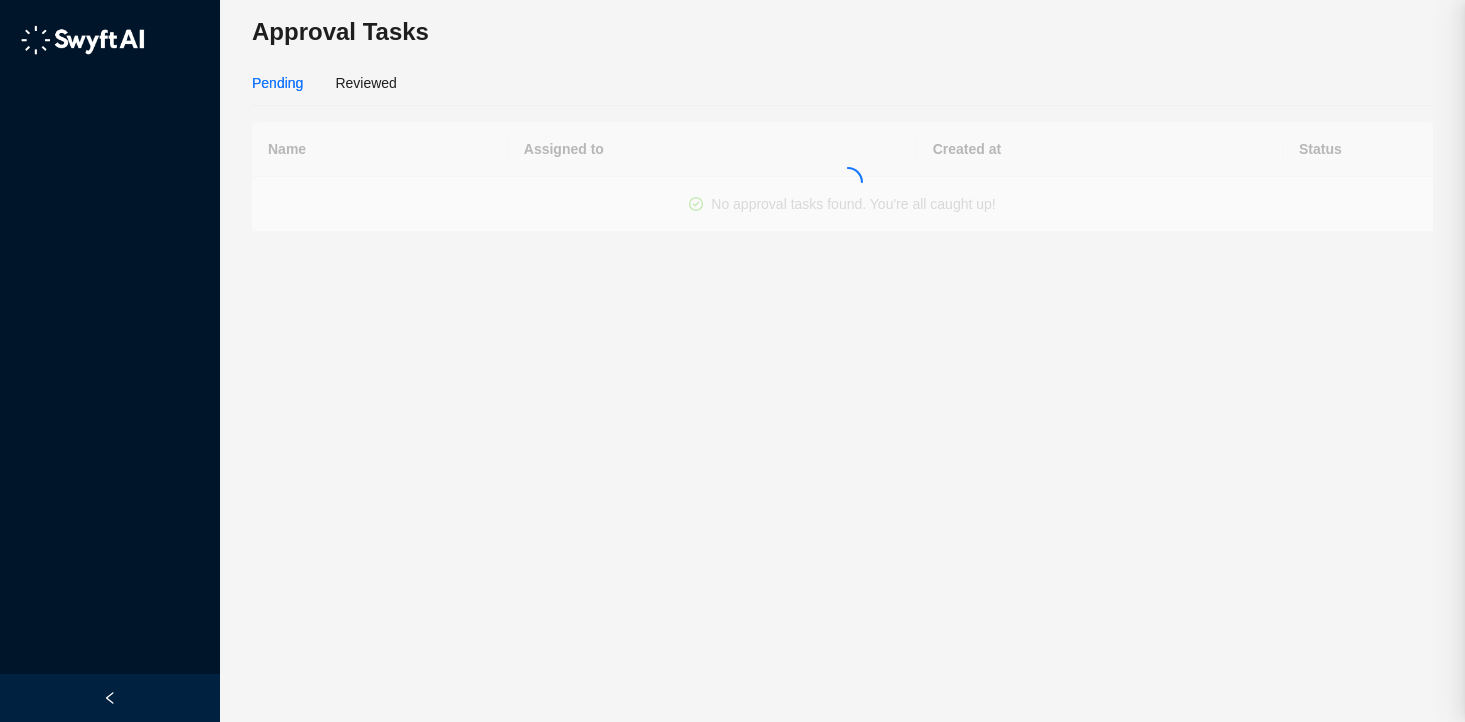 scroll, scrollTop: 0, scrollLeft: 0, axis: both 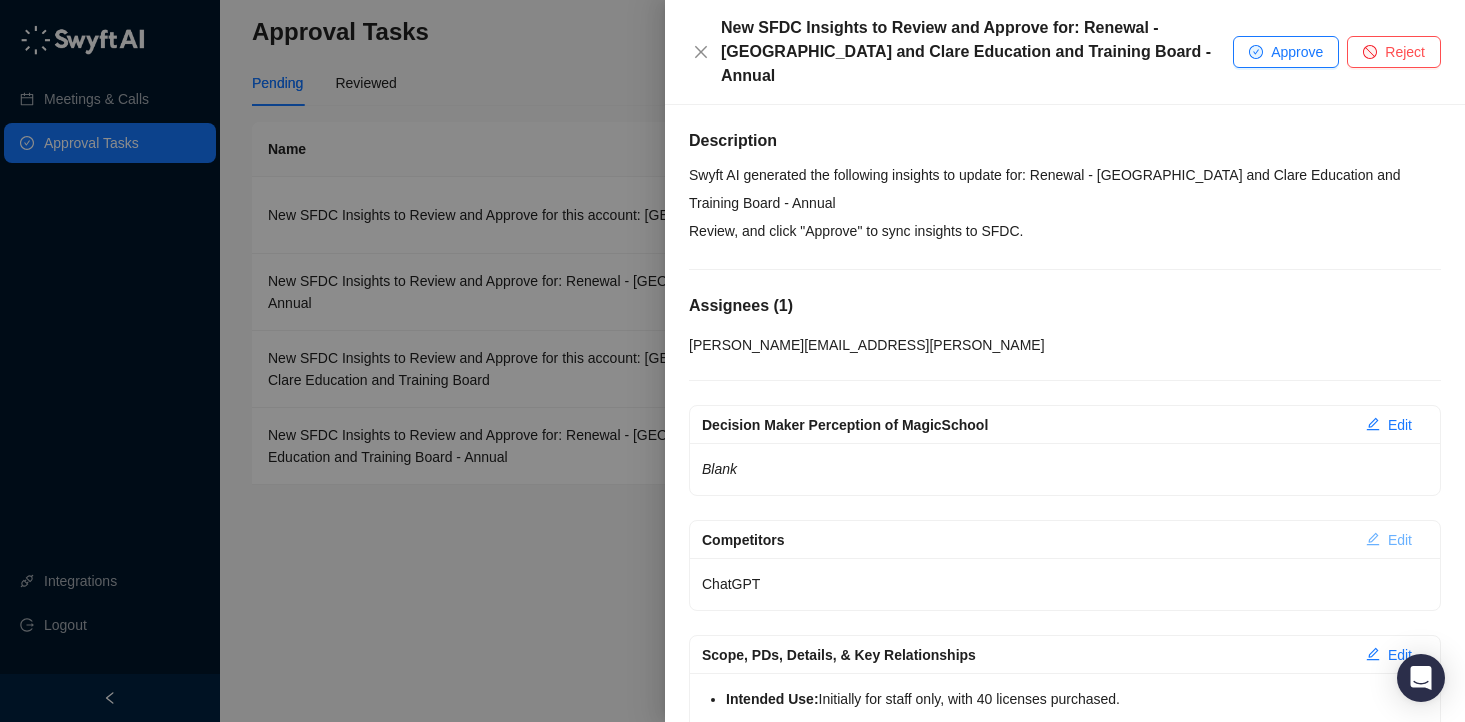 click on "Edit" at bounding box center (1400, 540) 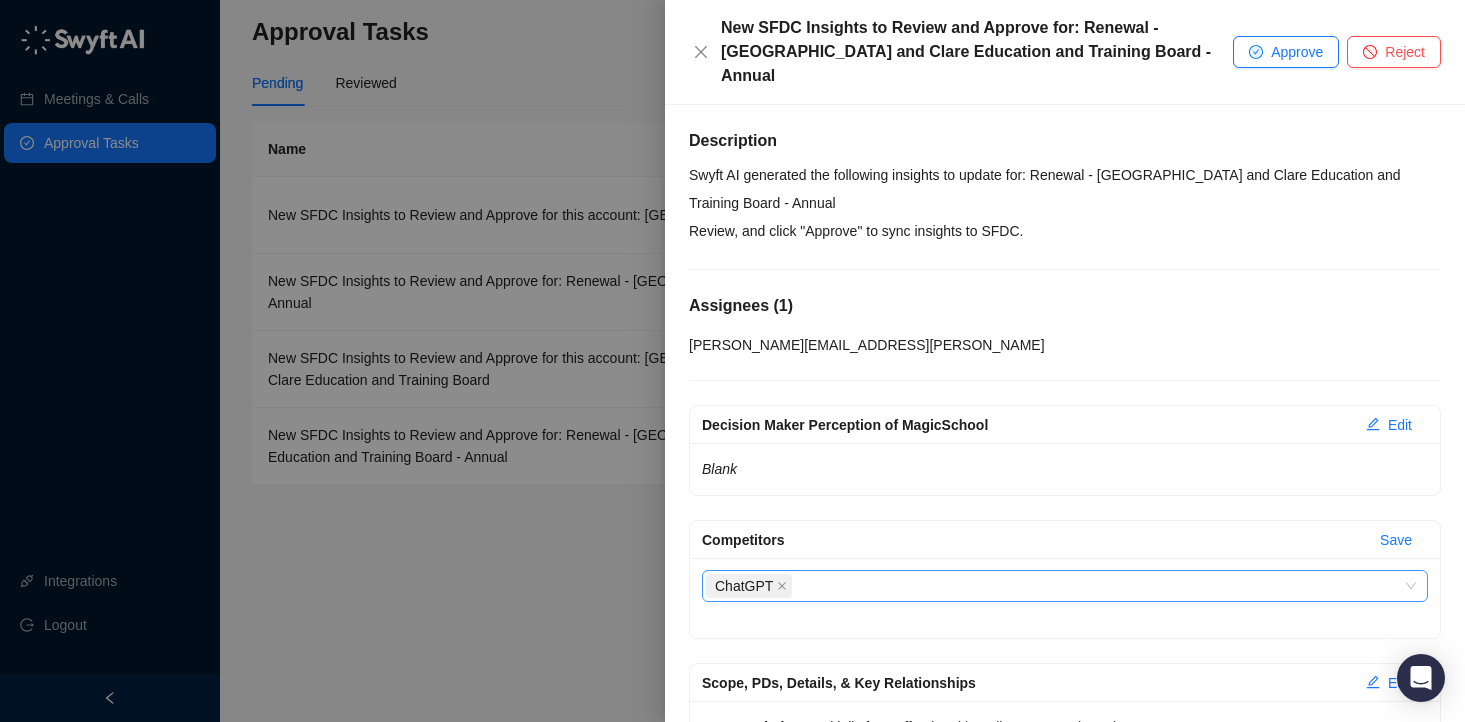 click on "ChatGPT" at bounding box center (749, 586) 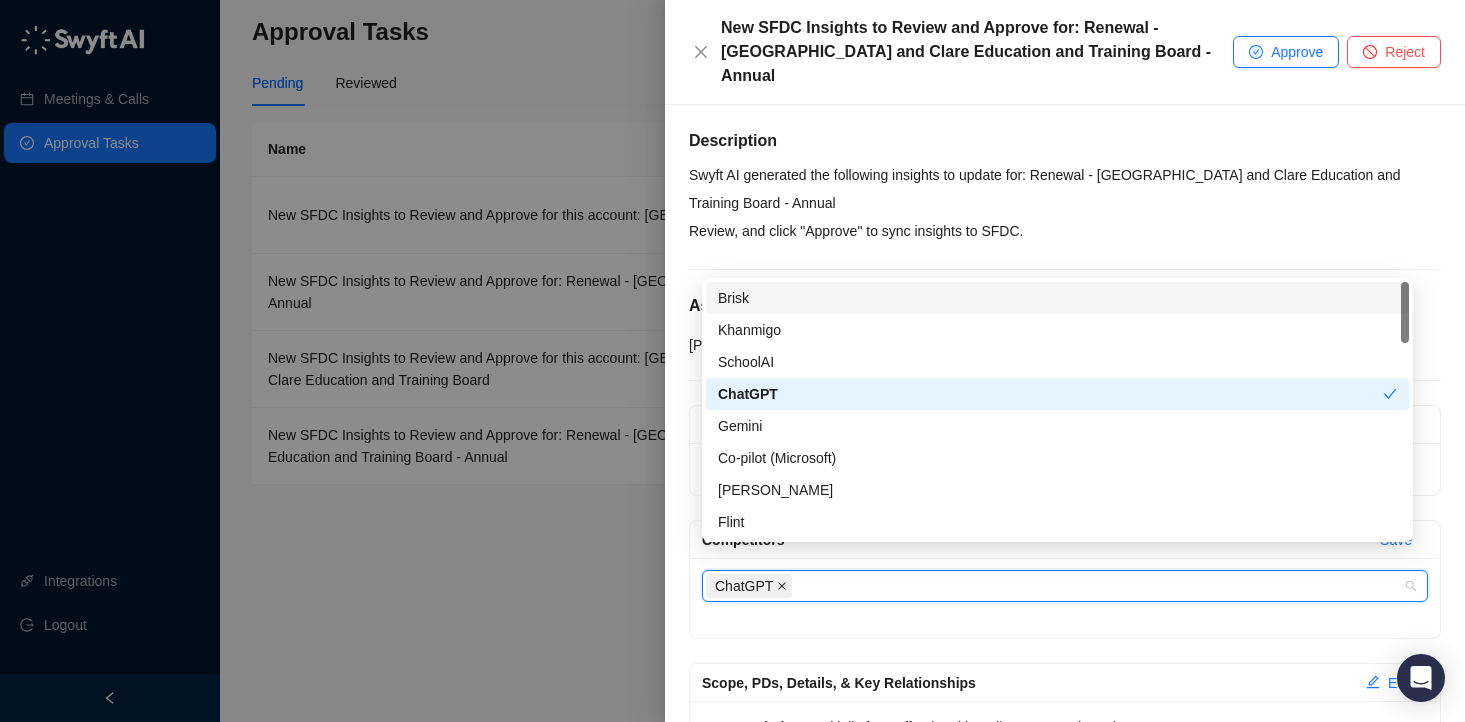 click 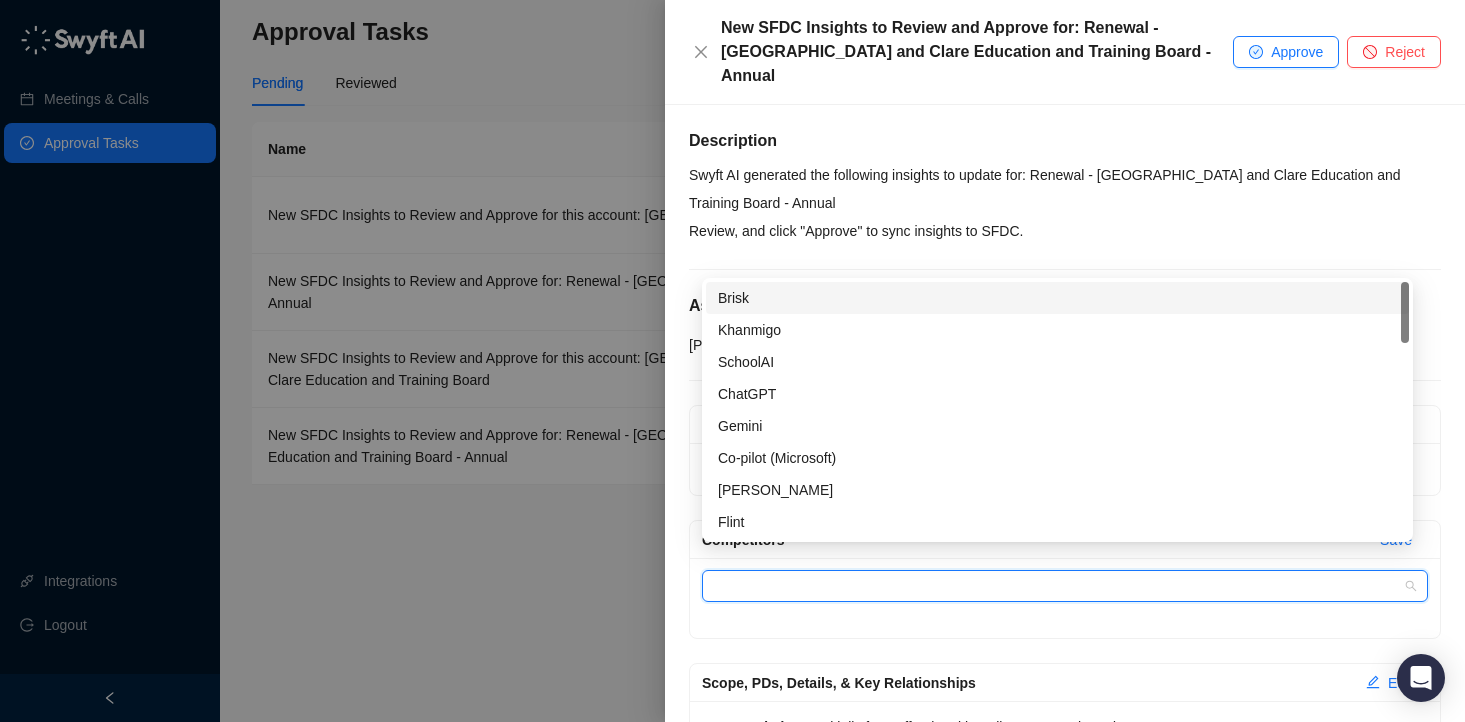 click on "Description Swyft AI generated the following insights to update for: Renewal - [GEOGRAPHIC_DATA] and Clare Education and Training Board - Annual
Review, and click "Approve" to sync insights to SFDC. Assignees ( 1 ) [PERSON_NAME][EMAIL_ADDRESS][PERSON_NAME] Decision Maker Perception of MagicSchool Edit Blank Competitors Save Competitors   Scope, PDs, Details, & Key Relationships Edit
Intended Use:  Initially for staff only, with 40 licenses purchased.
Department Involvement:  The Department of Technology Enhanced Learning trialed and purchased the software. They focus on security and deployment, while another team handles professional development and the "new toys."
Professional Development Team:  [PERSON_NAME] and [PERSON_NAME] (possibly with [PERSON_NAME]) are part of the professional development team. They are currently on a four-week break.
Rollout Timing:  [PERSON_NAME] will set up the backend while the professional development team is away. Communication and further steps will be handled when they return.
Student Use:
Edit Blank Edit" at bounding box center [1065, 785] 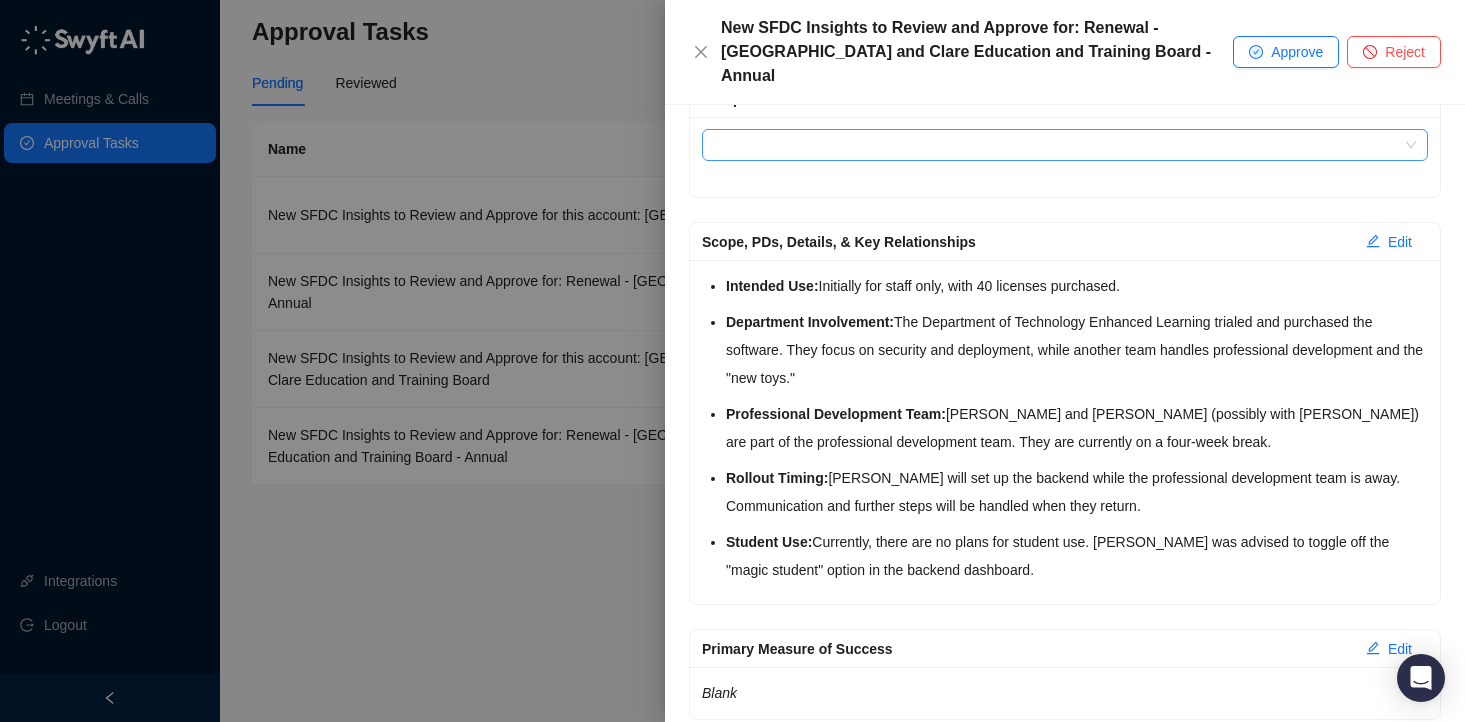 scroll, scrollTop: 719, scrollLeft: 0, axis: vertical 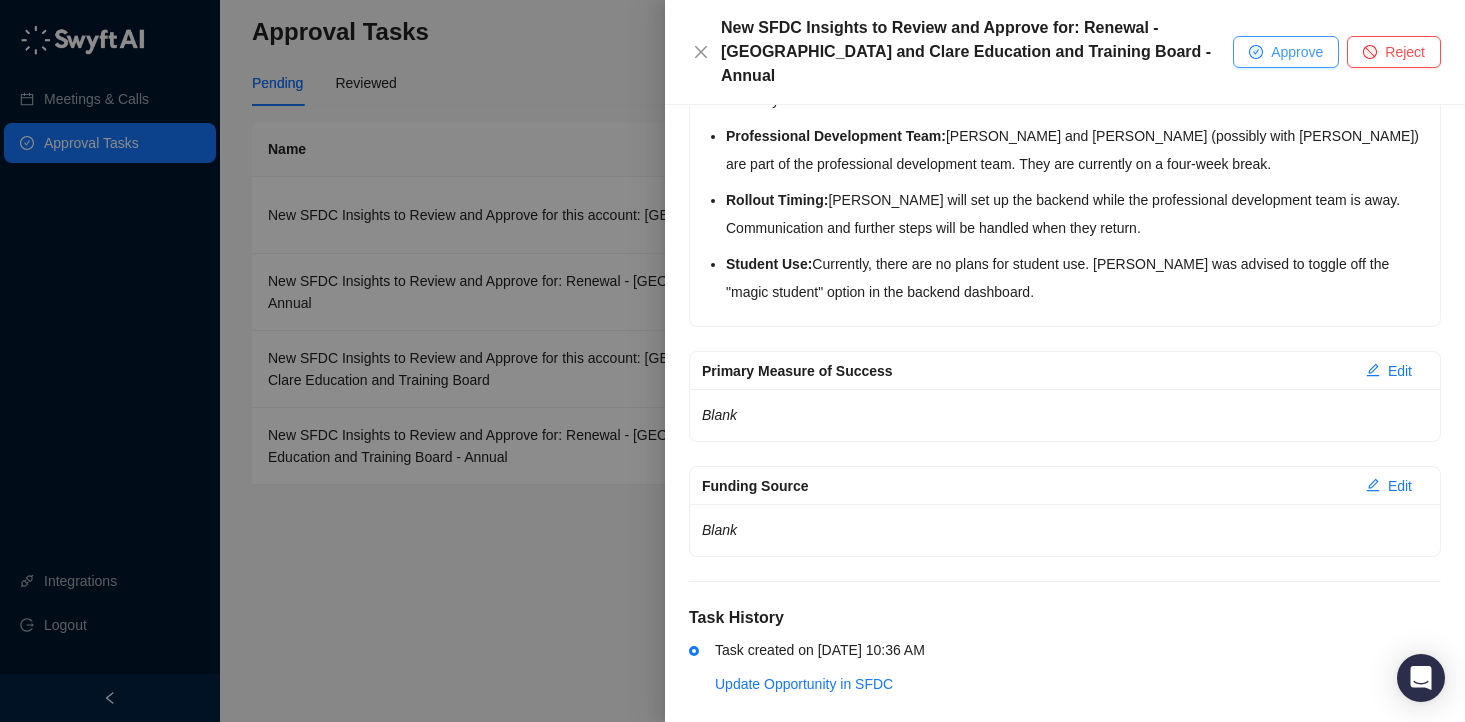 click on "Approve" at bounding box center (1286, 52) 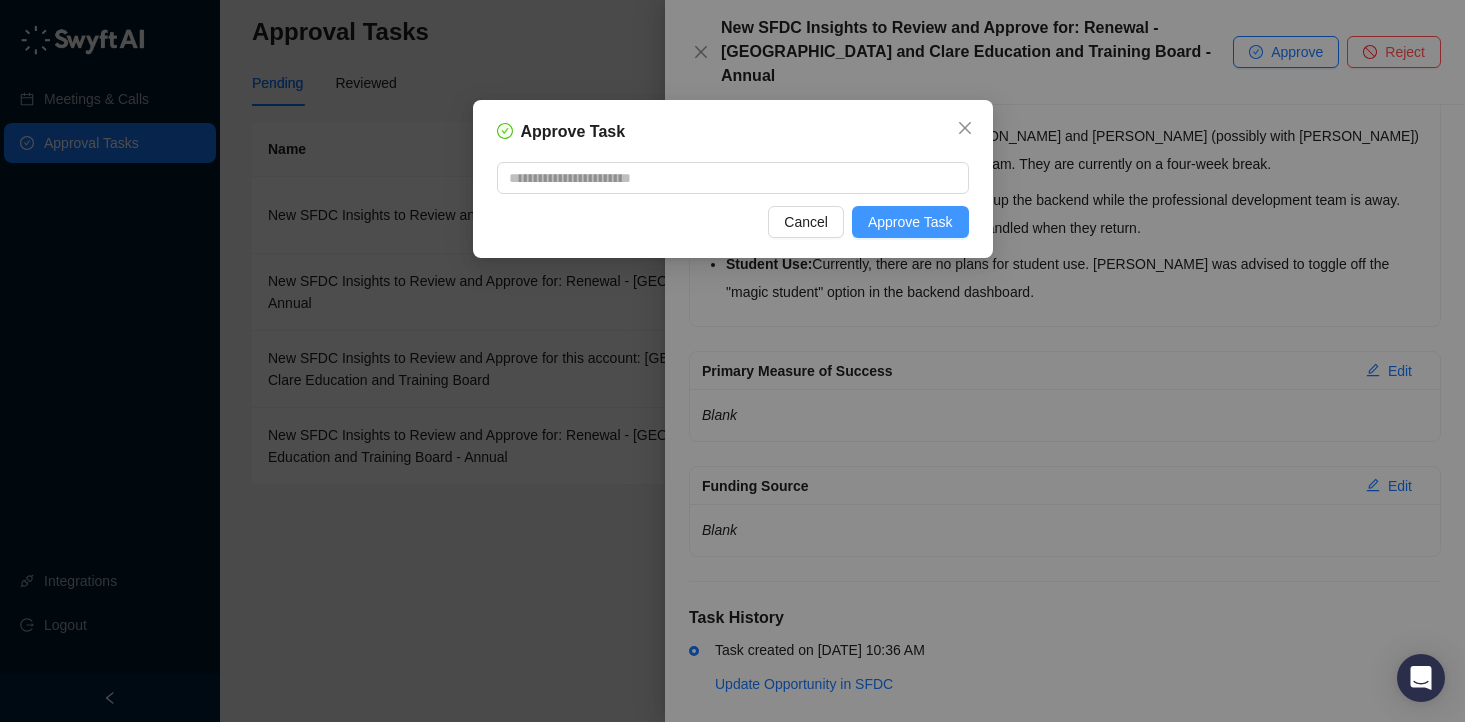 click on "Approve Task" at bounding box center (910, 222) 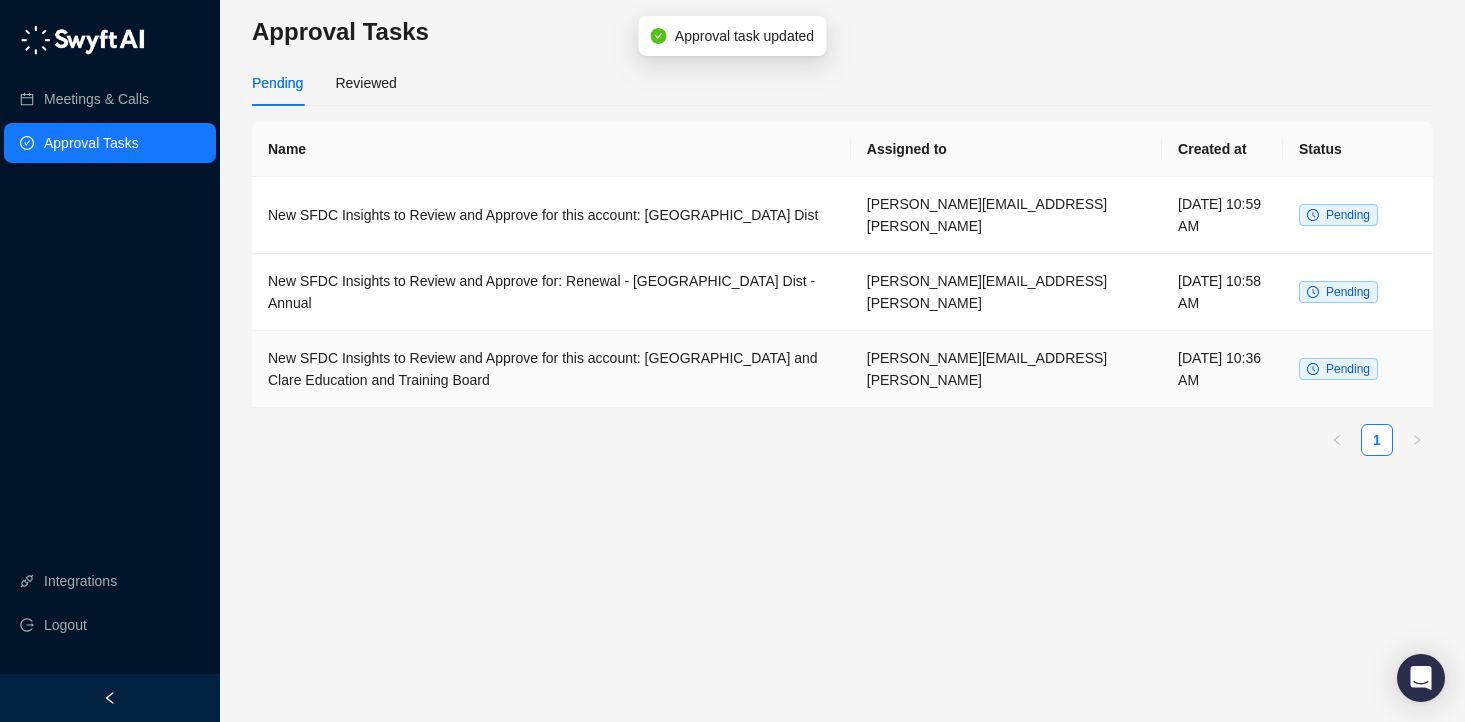 click on "New SFDC Insights to Review and Approve for this account: [GEOGRAPHIC_DATA] and Clare Education and Training Board" at bounding box center (551, 369) 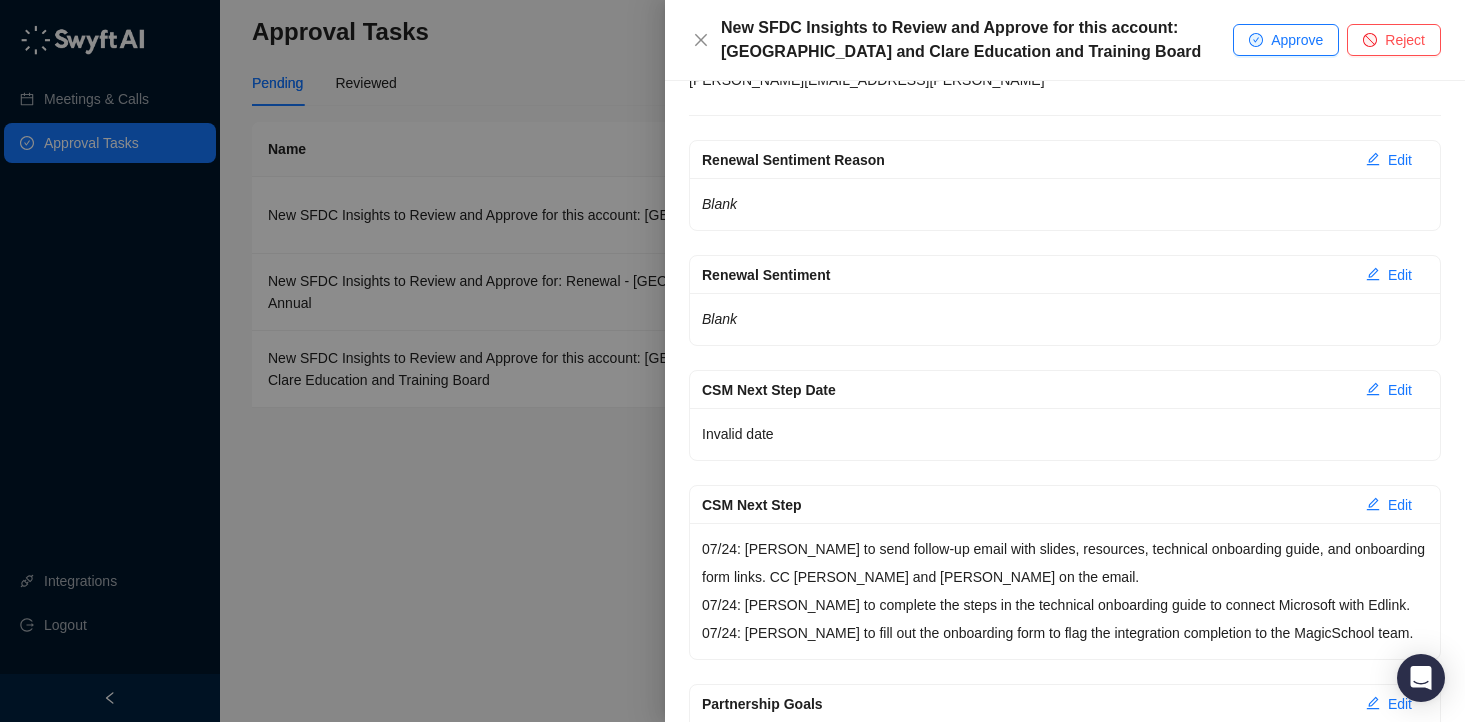 scroll, scrollTop: 483, scrollLeft: 0, axis: vertical 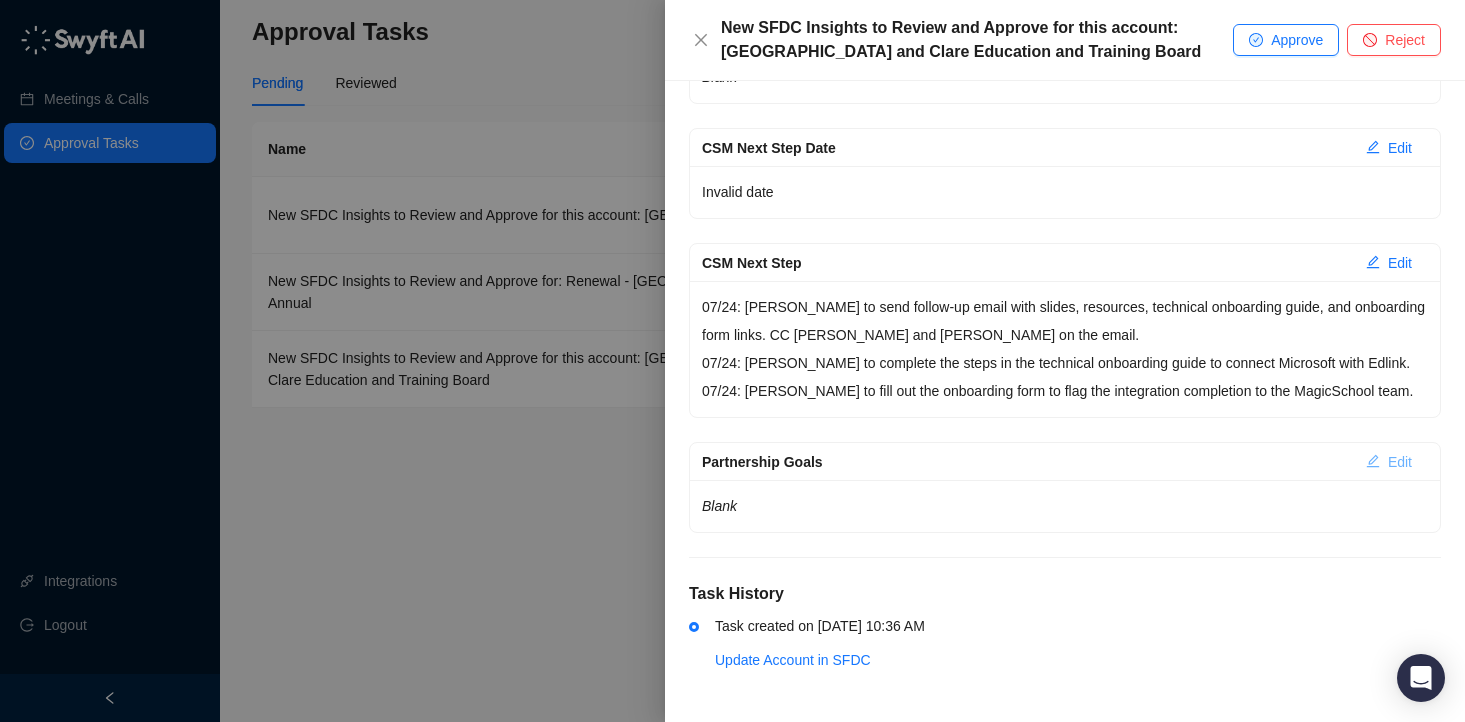 click on "Edit" at bounding box center [1400, 462] 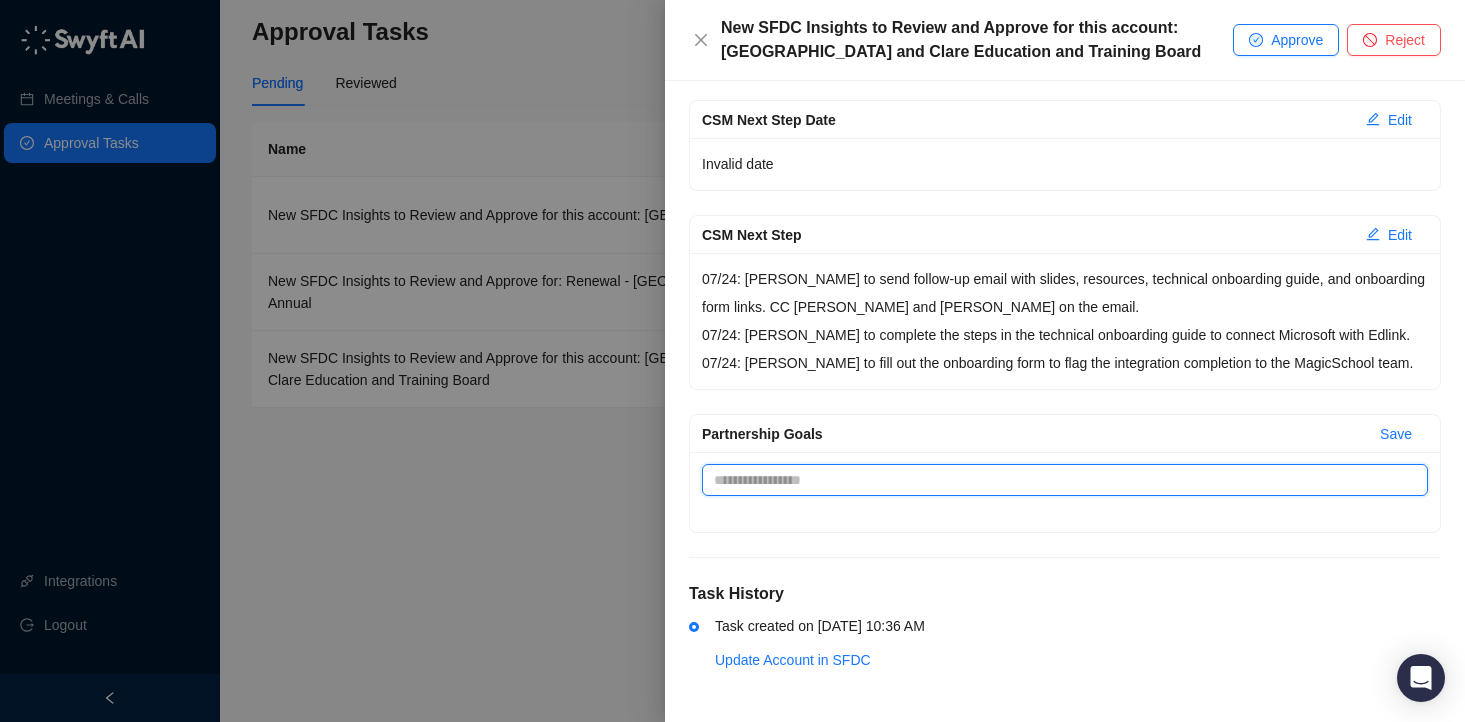 click on "Partnership Goals" at bounding box center (1065, 480) 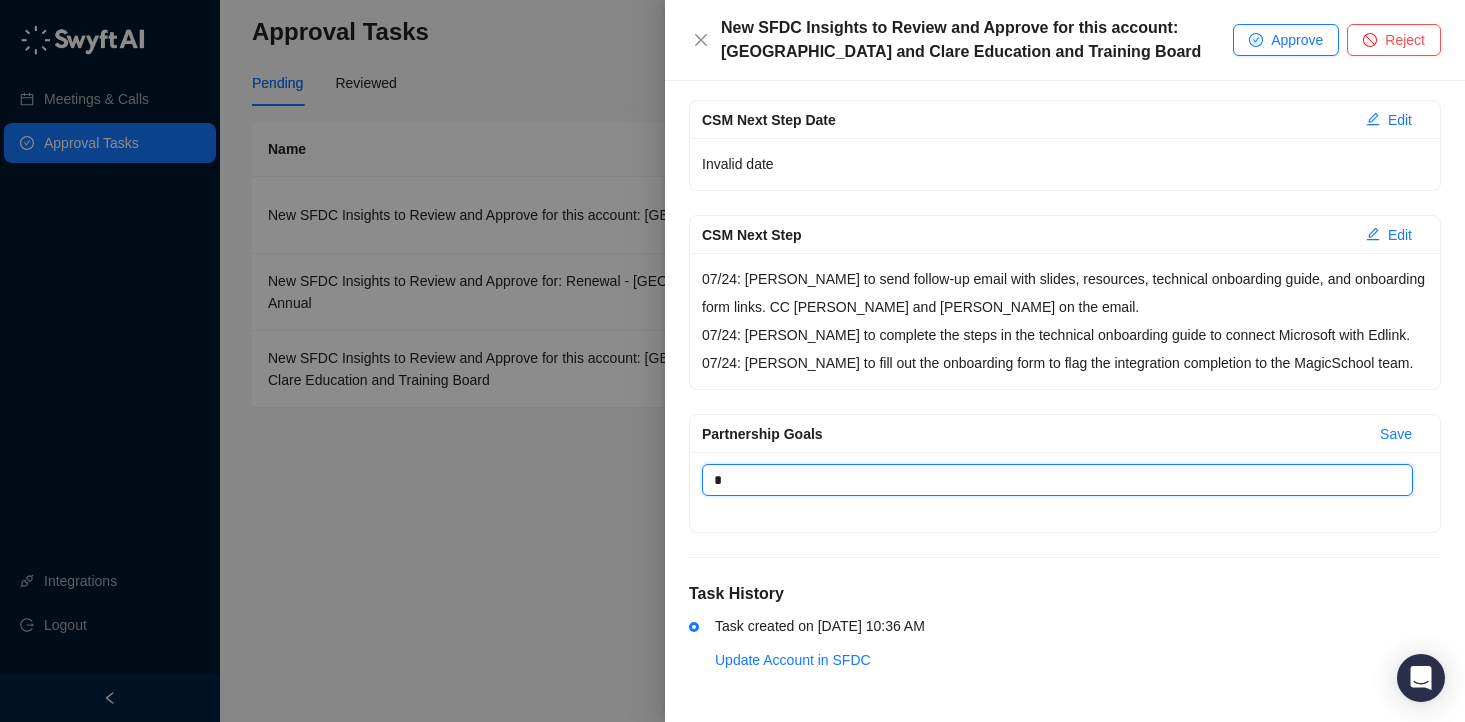 type 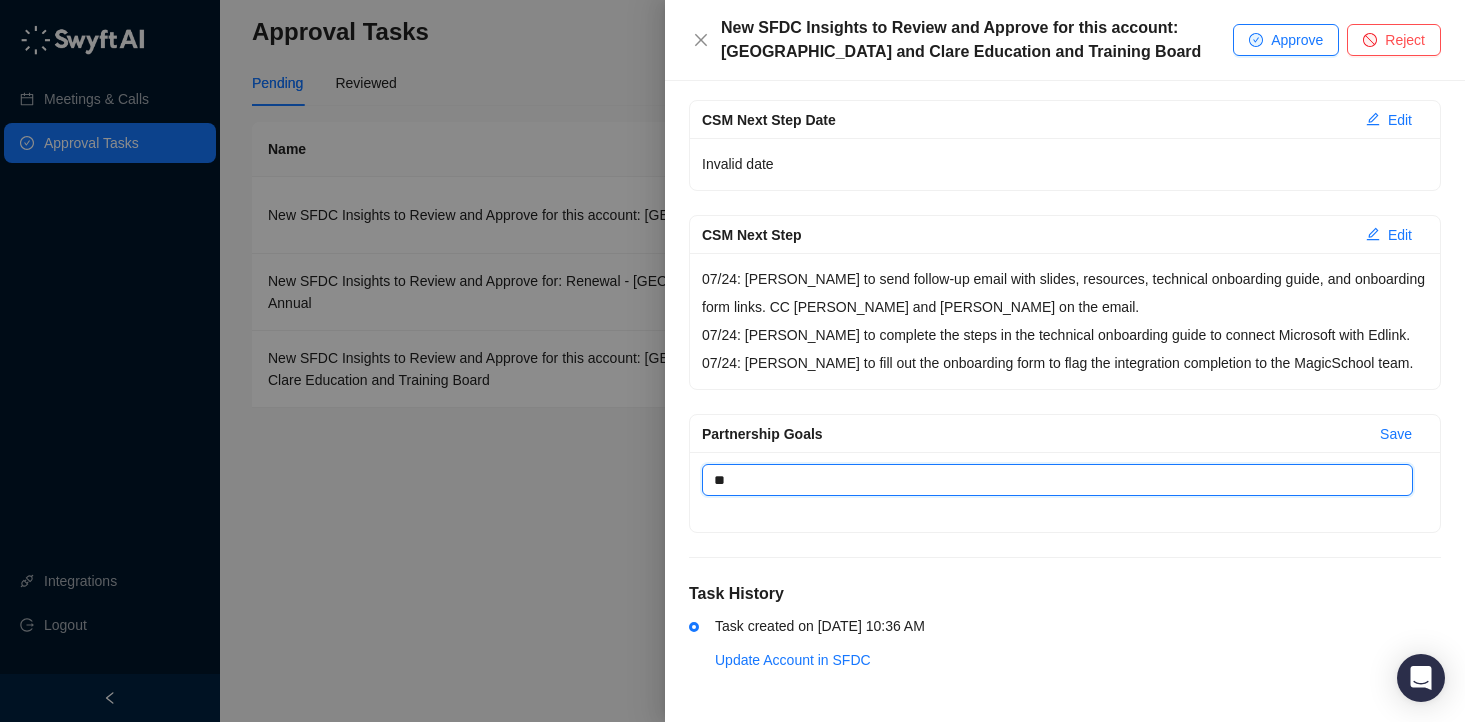 type 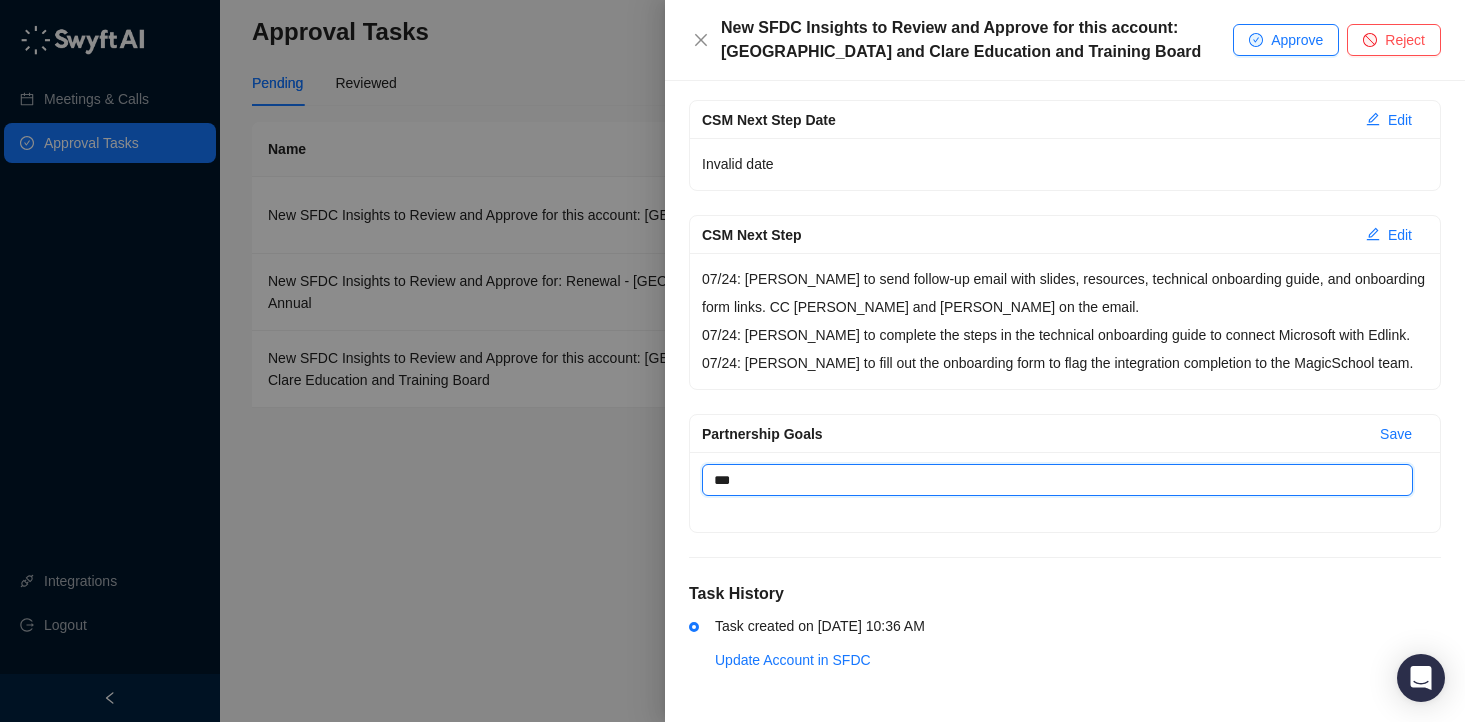 type 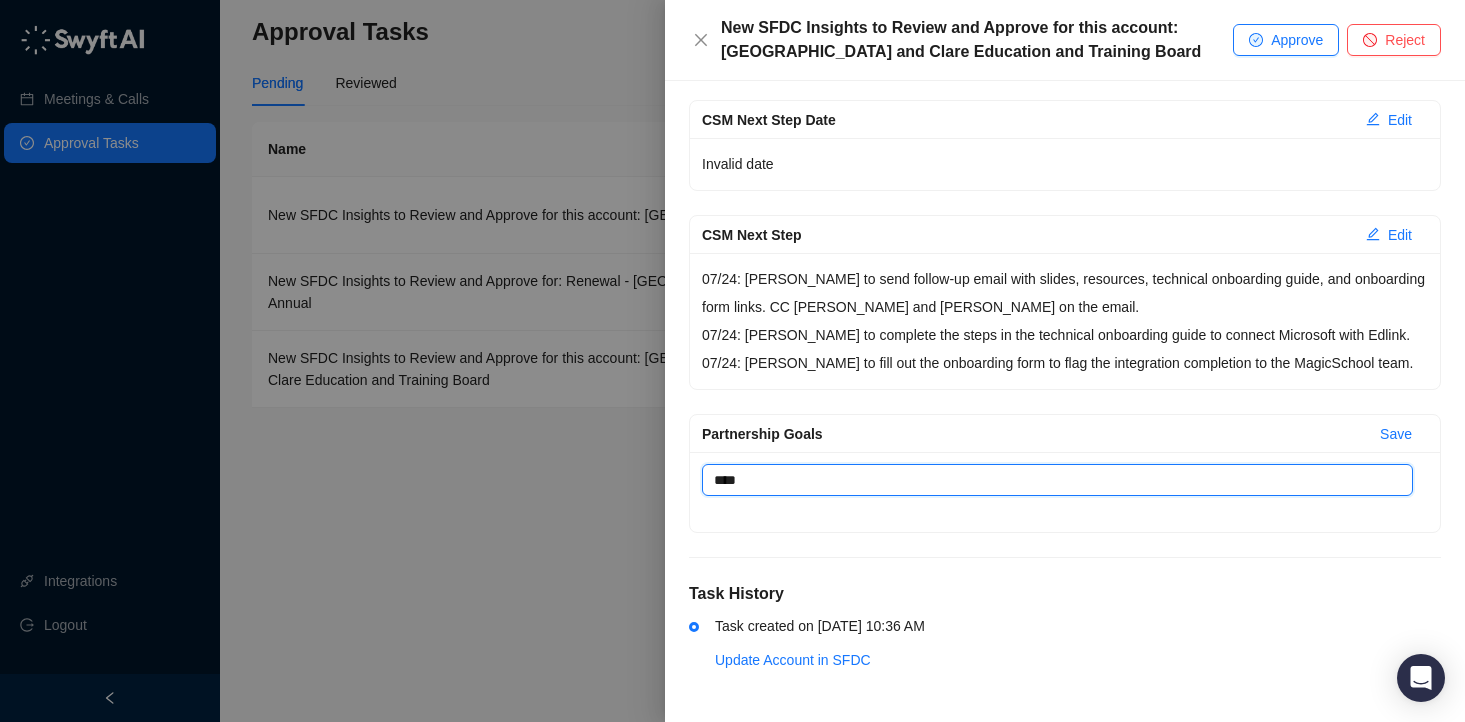 type 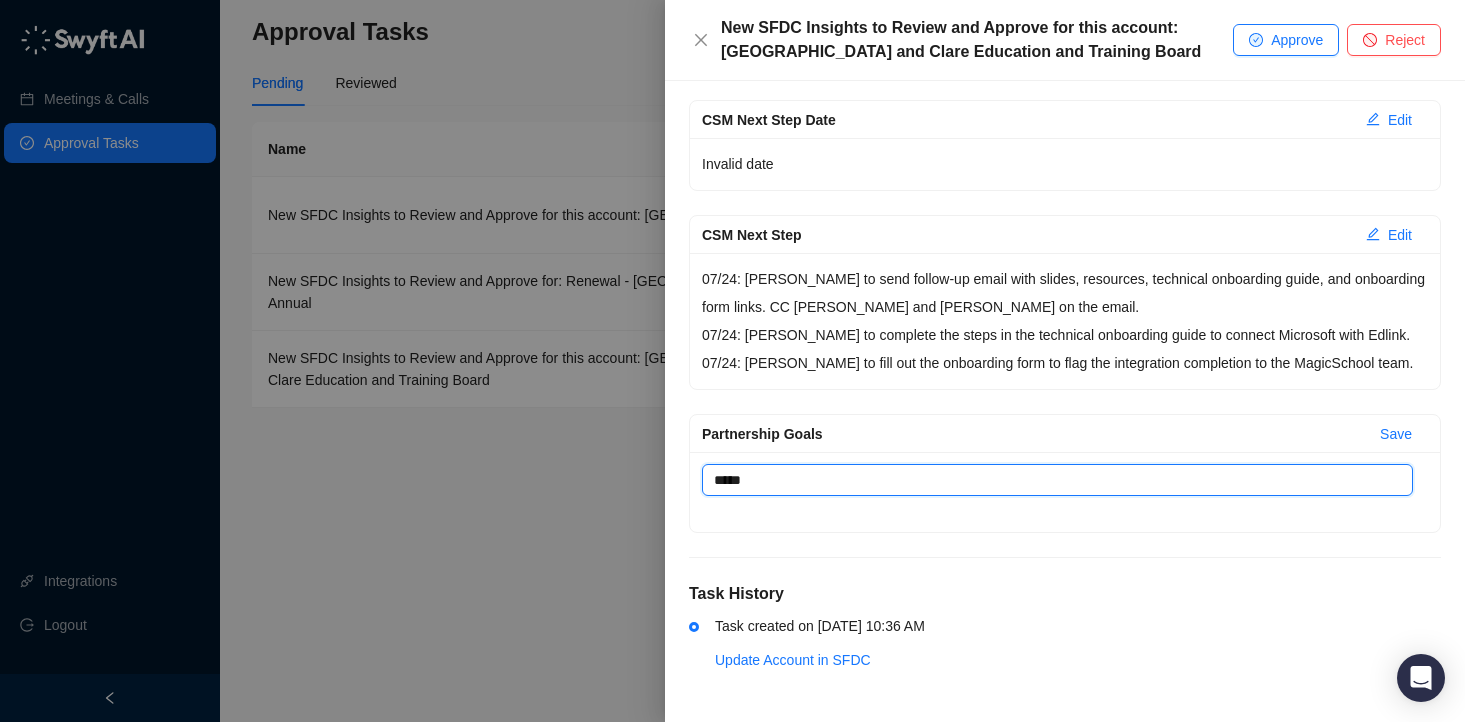 type 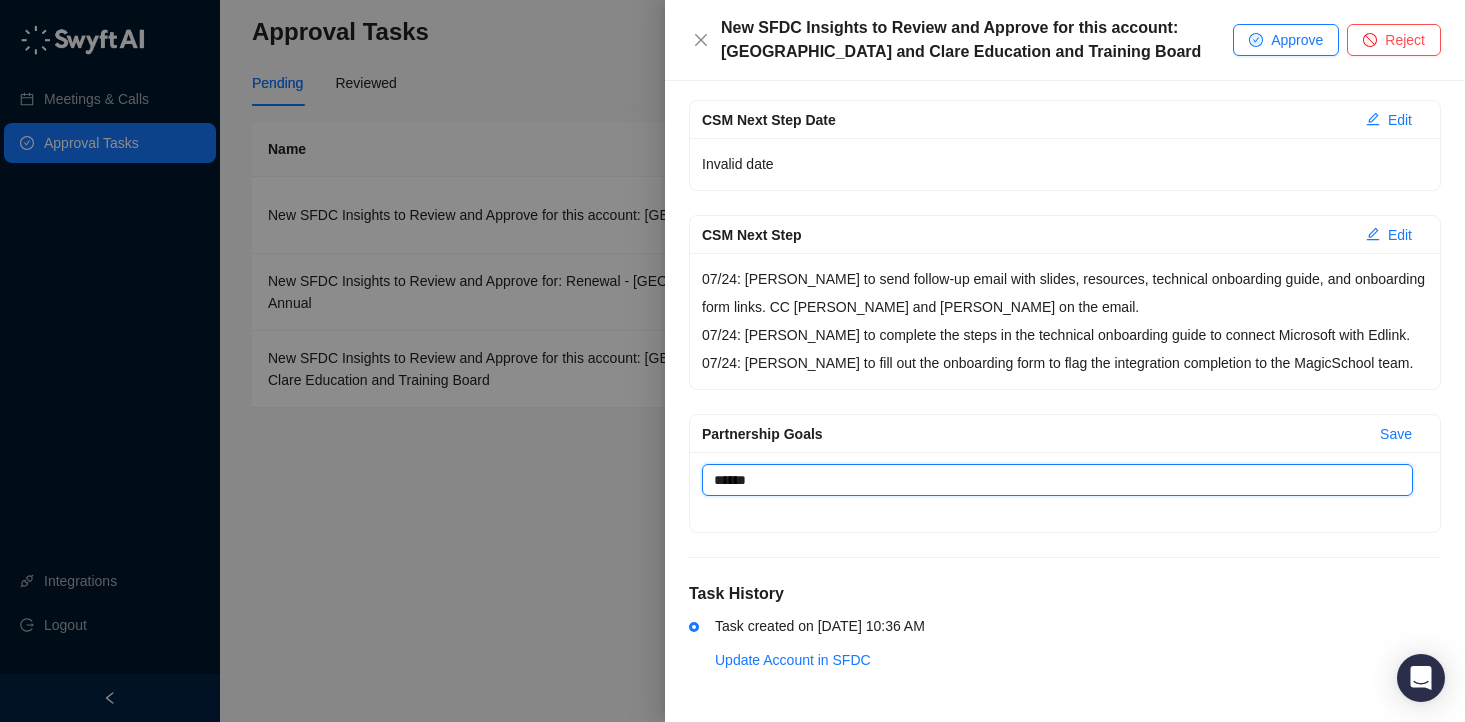 type 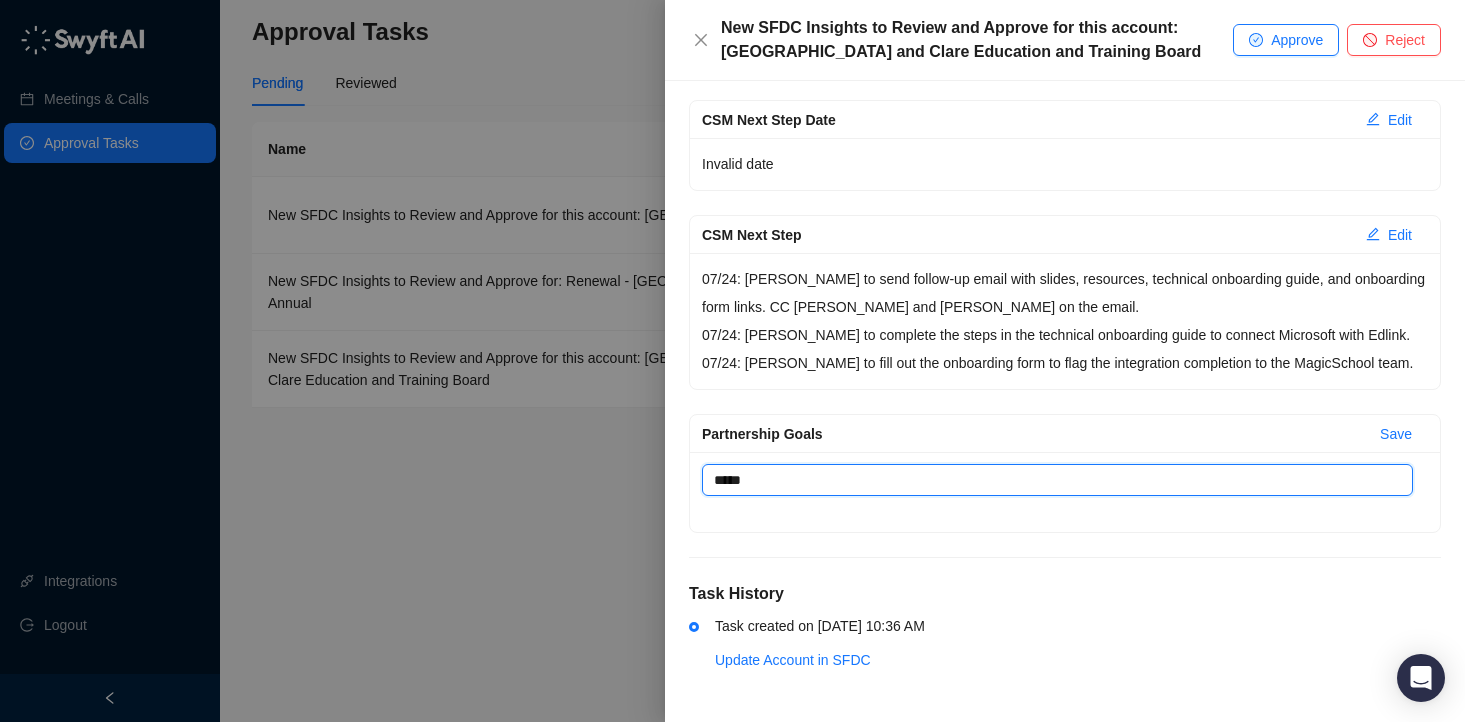 type 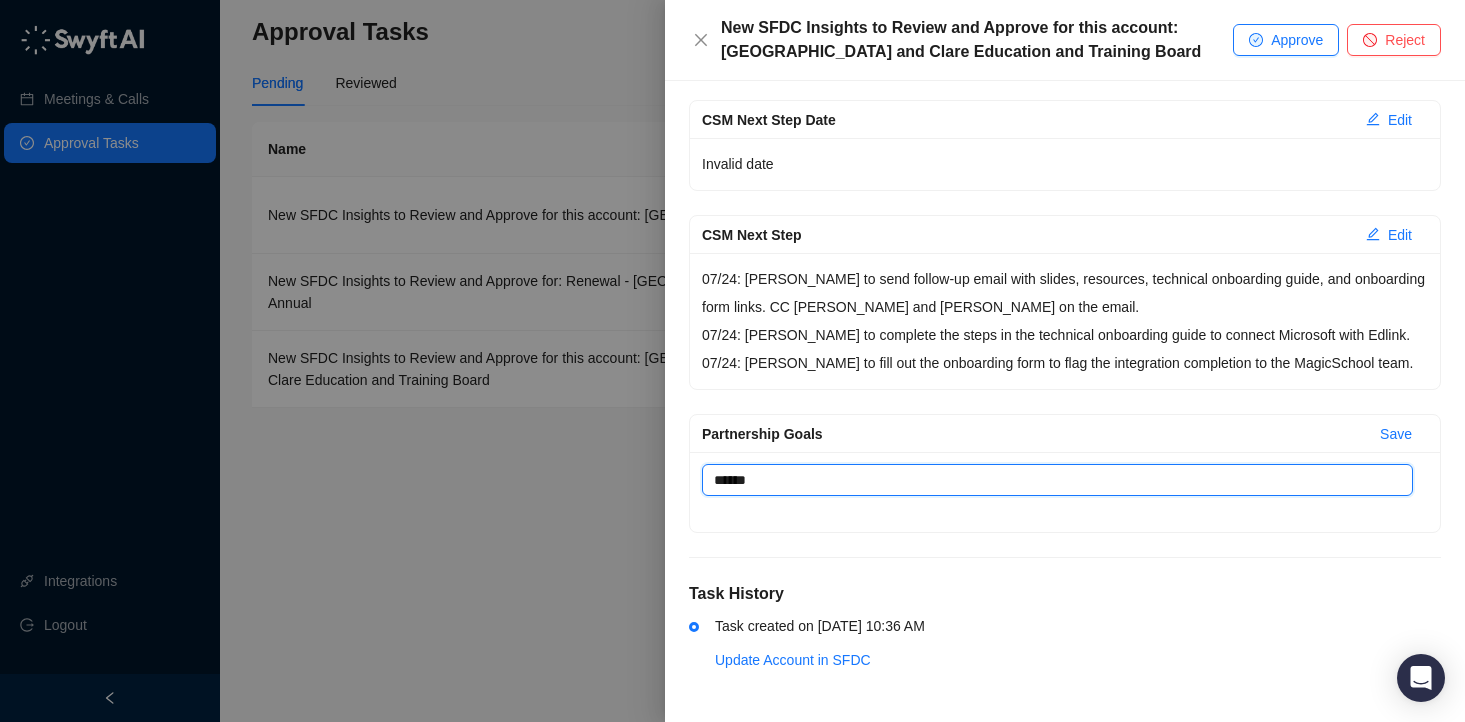 type 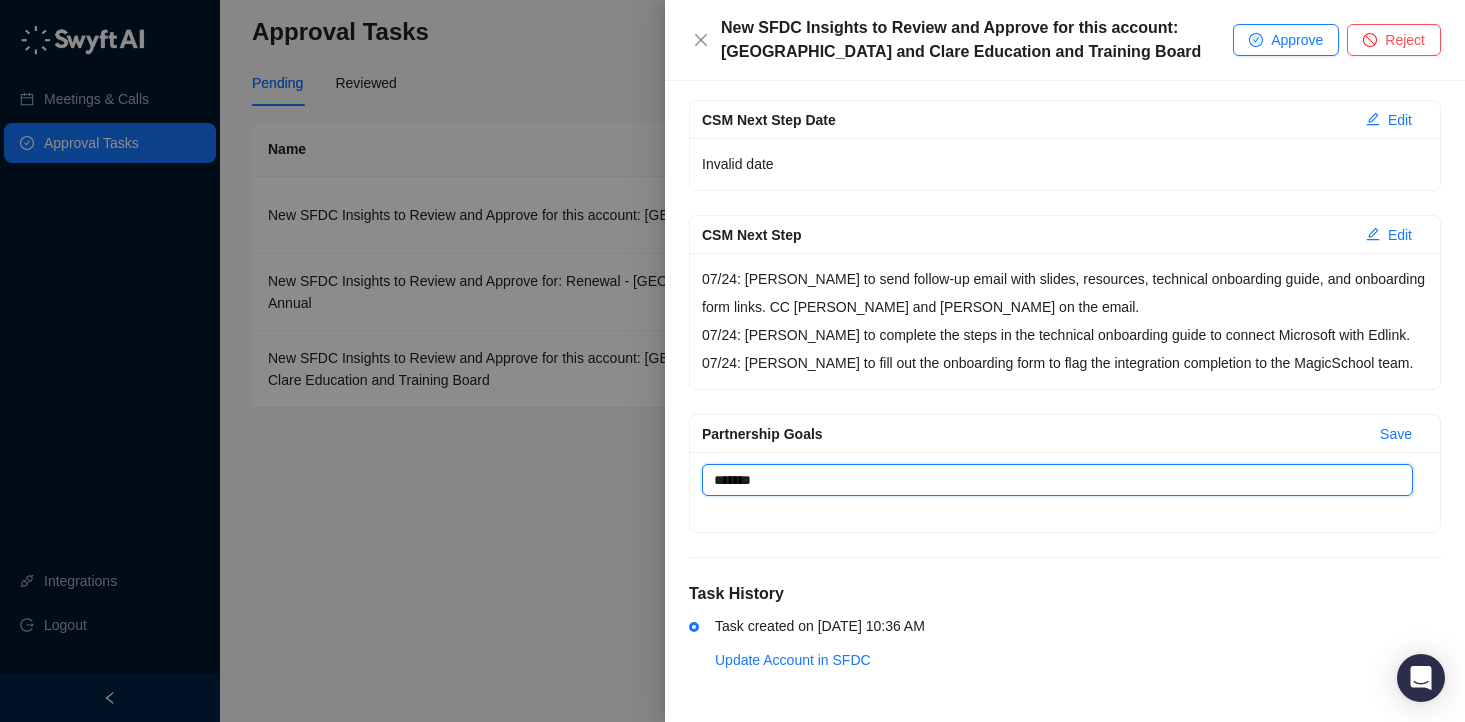 type 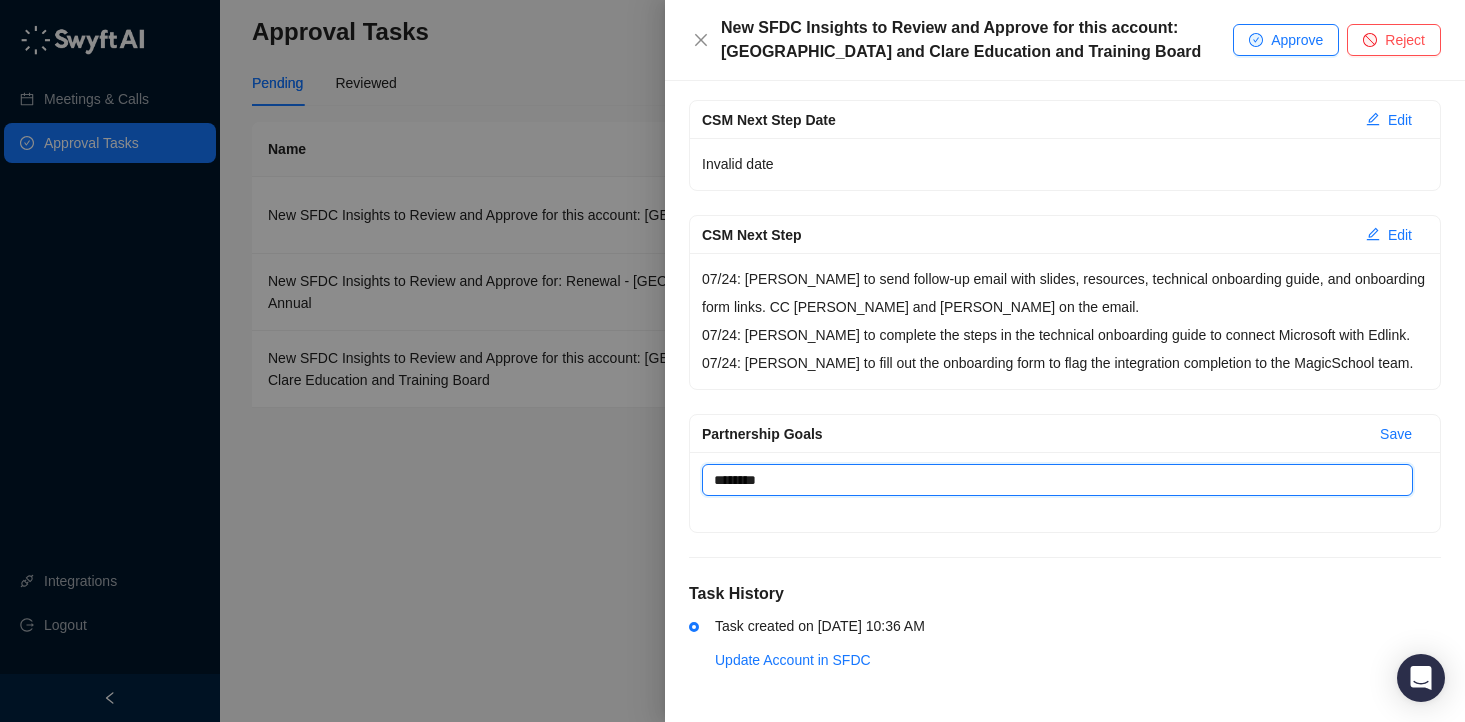 type 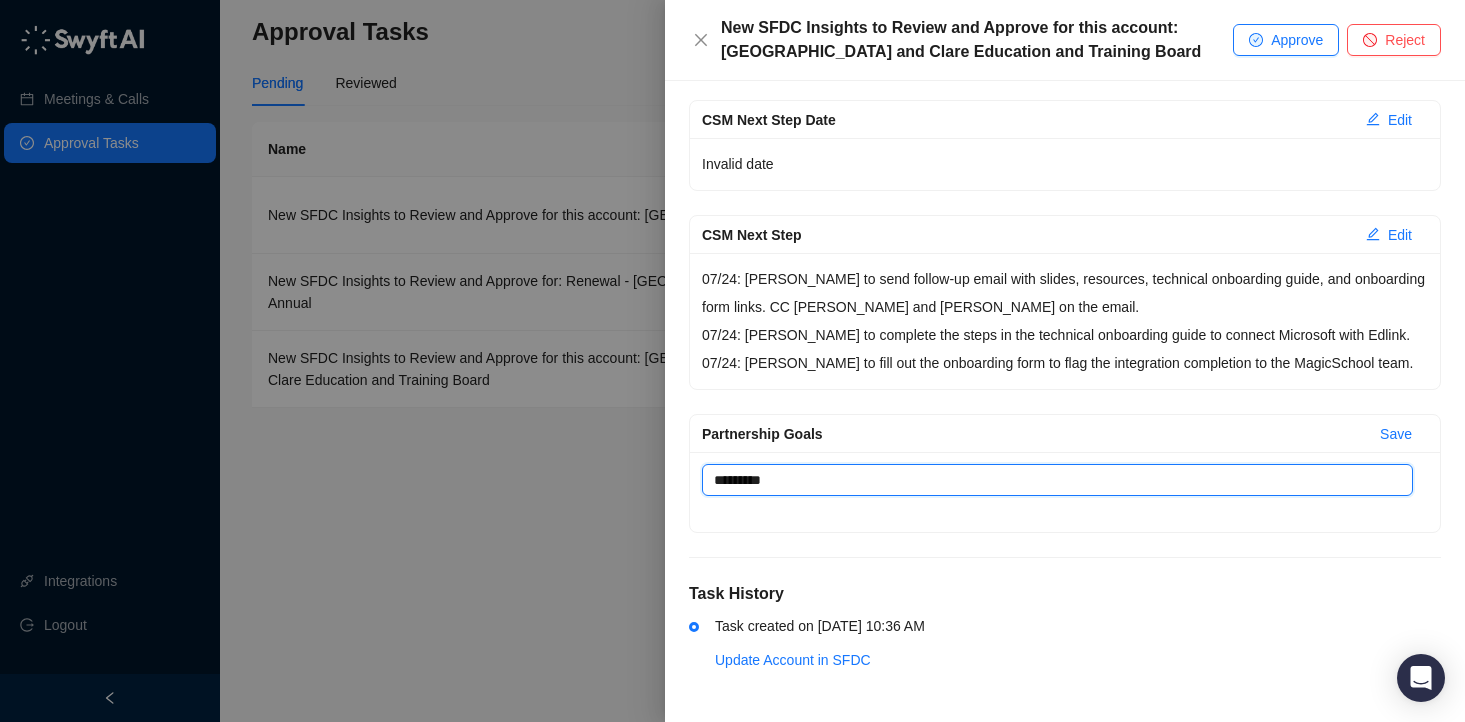 type 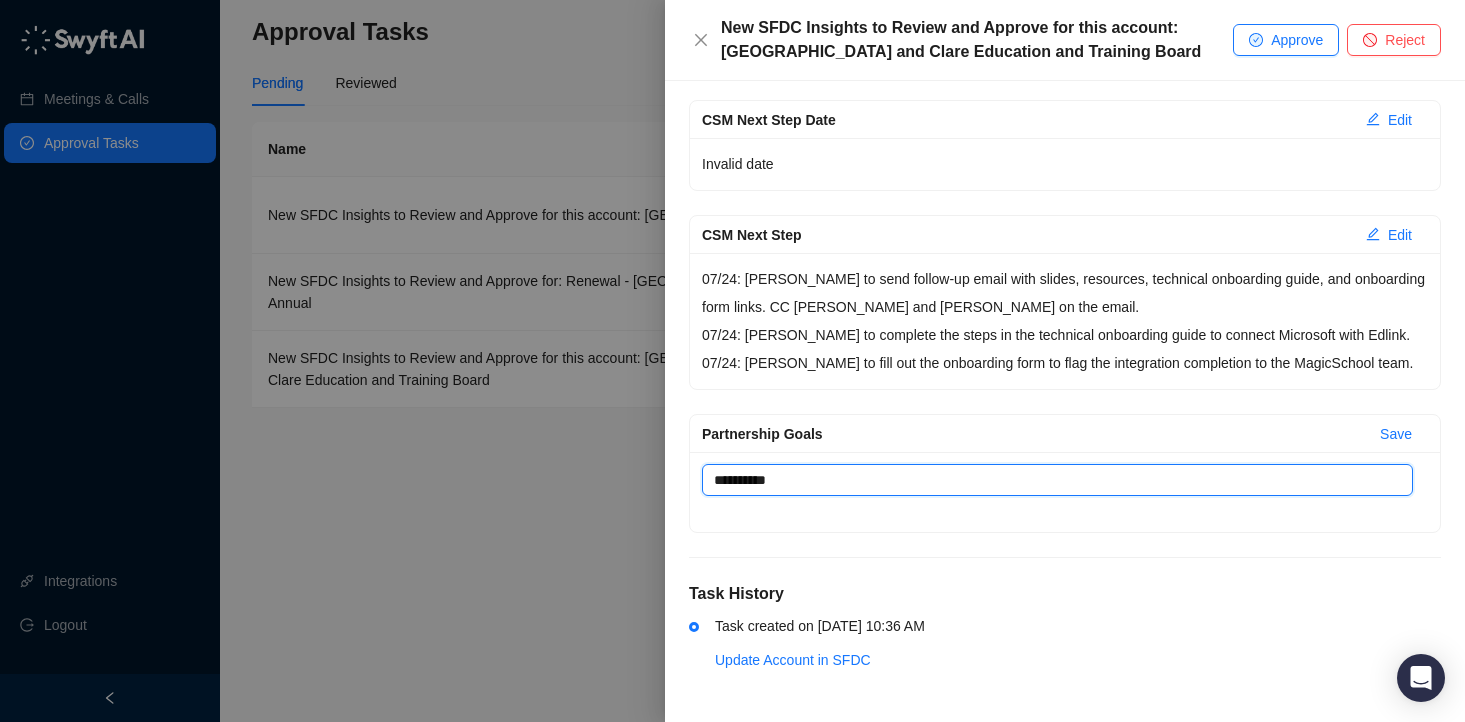 type 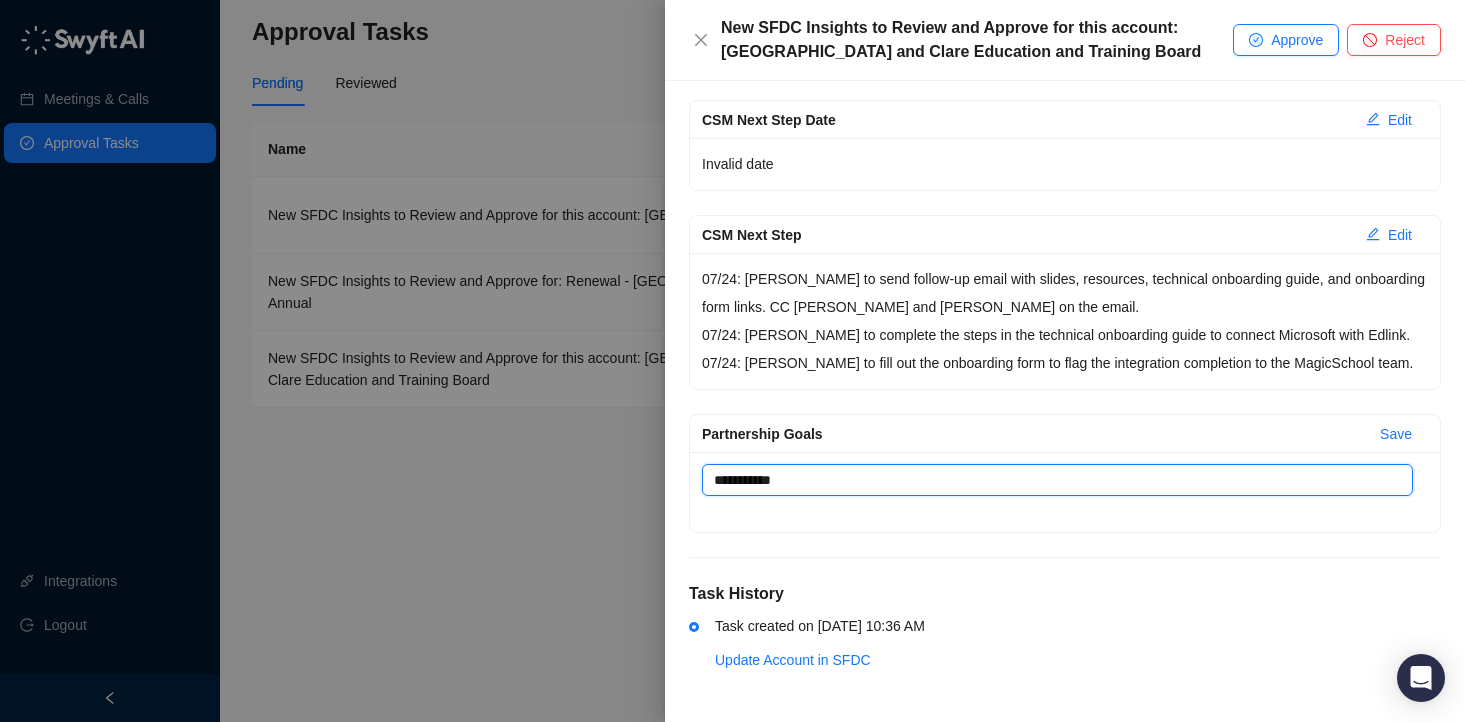 type 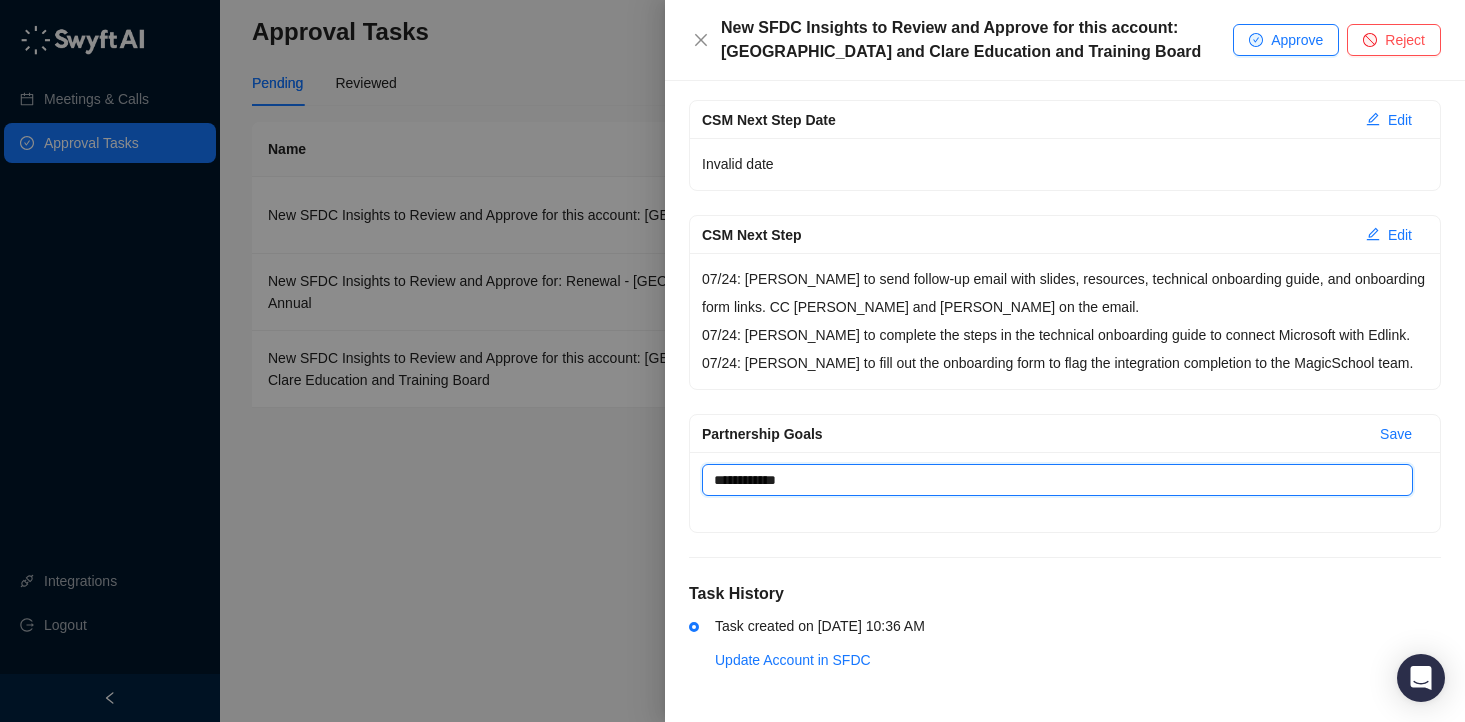 type 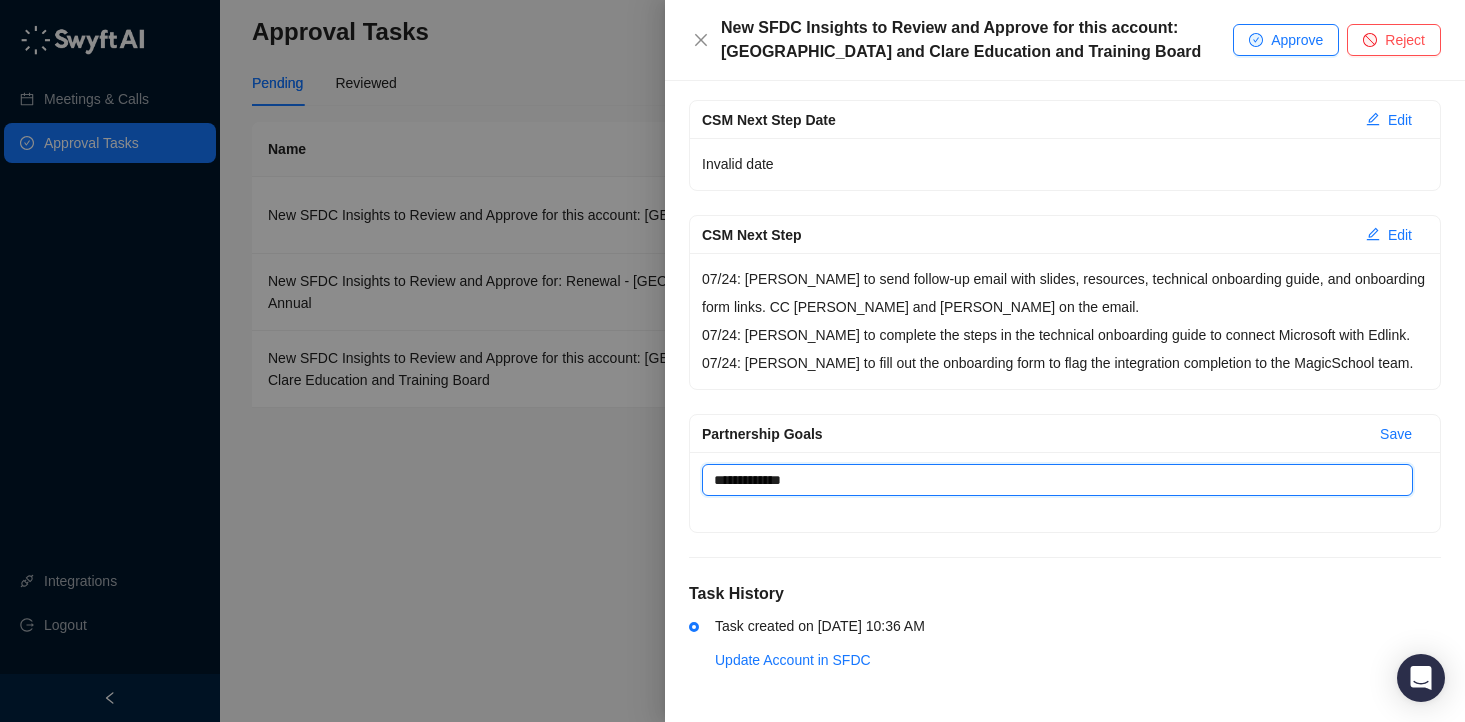 type 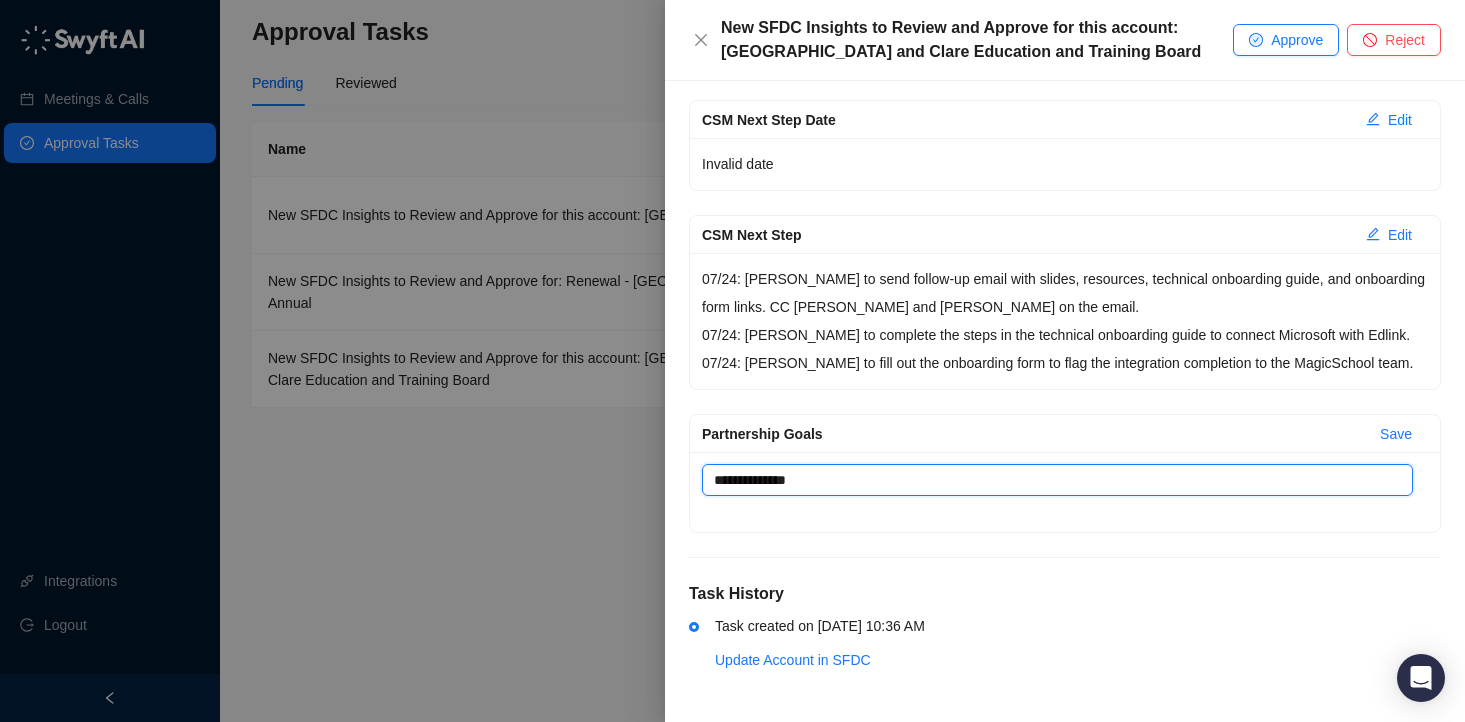 type 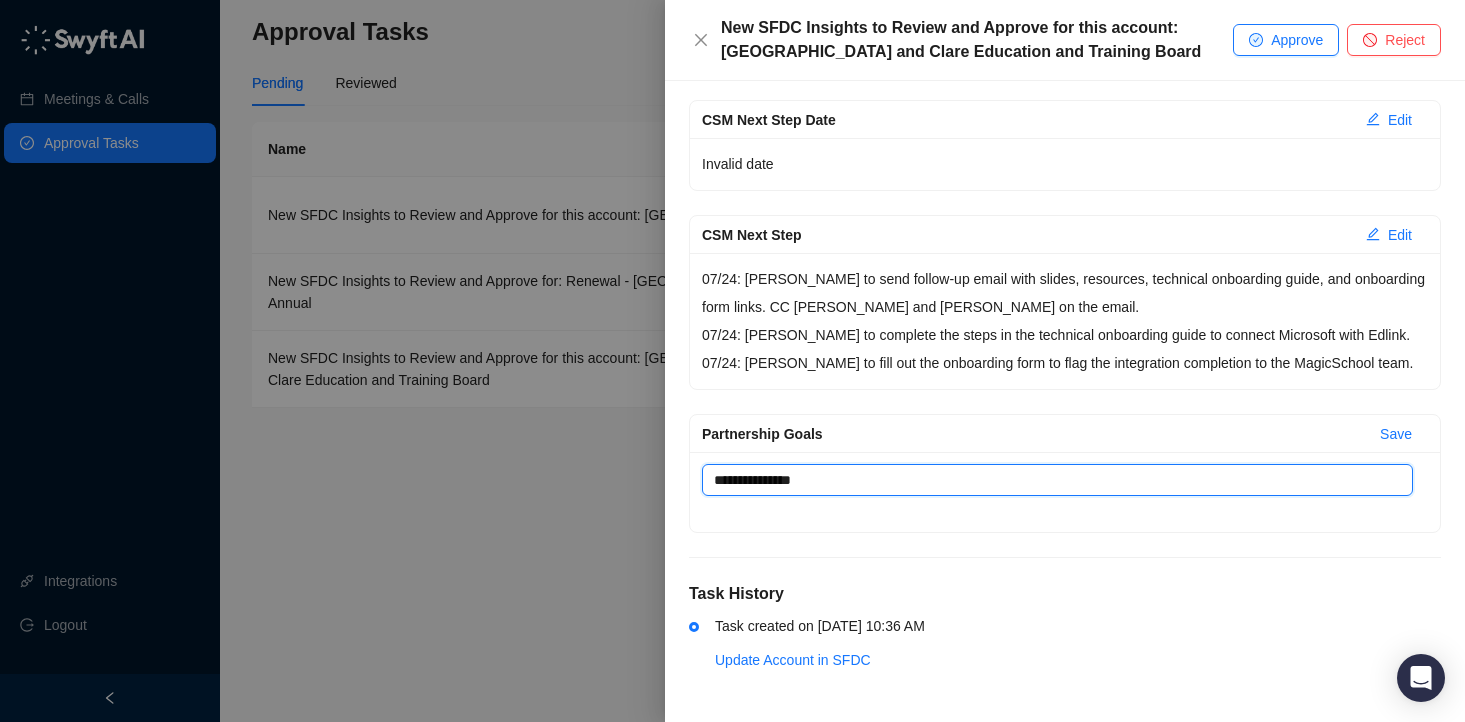 type 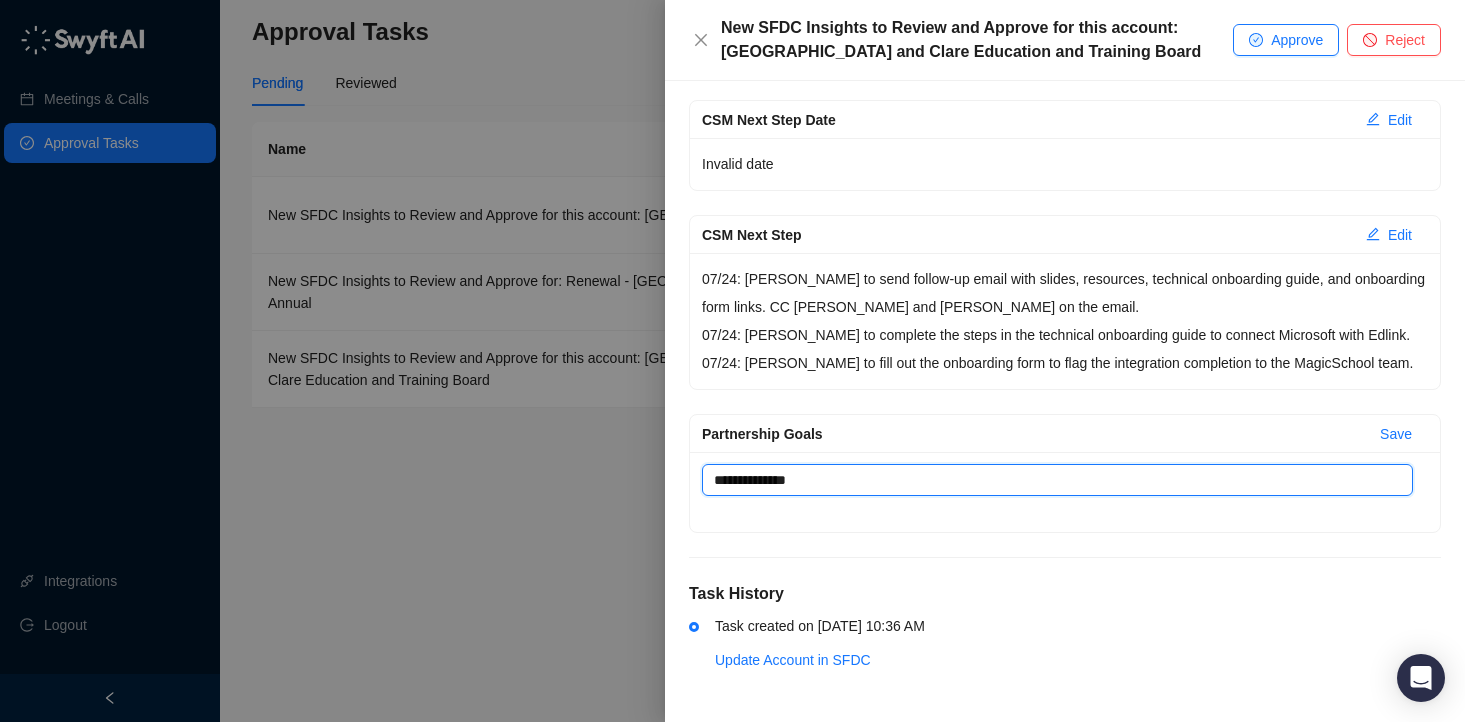 type 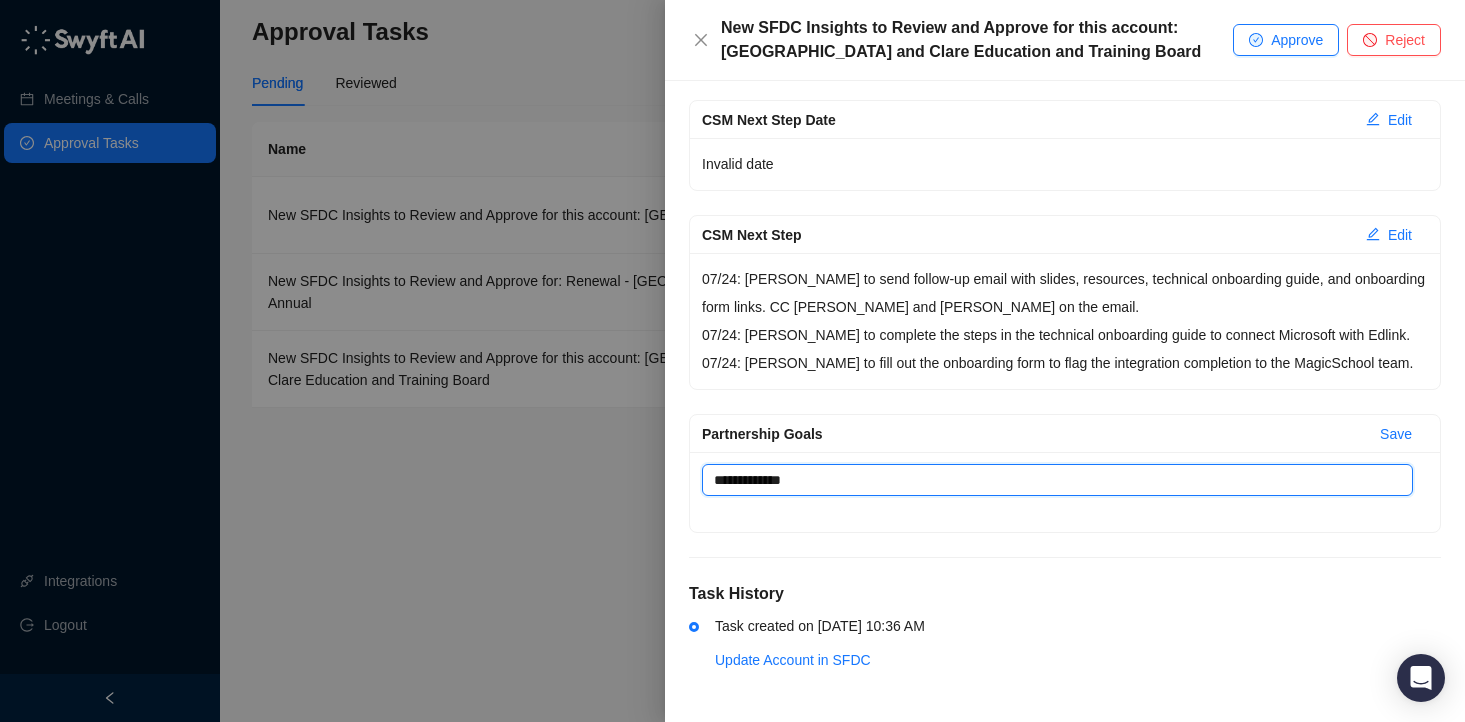 type 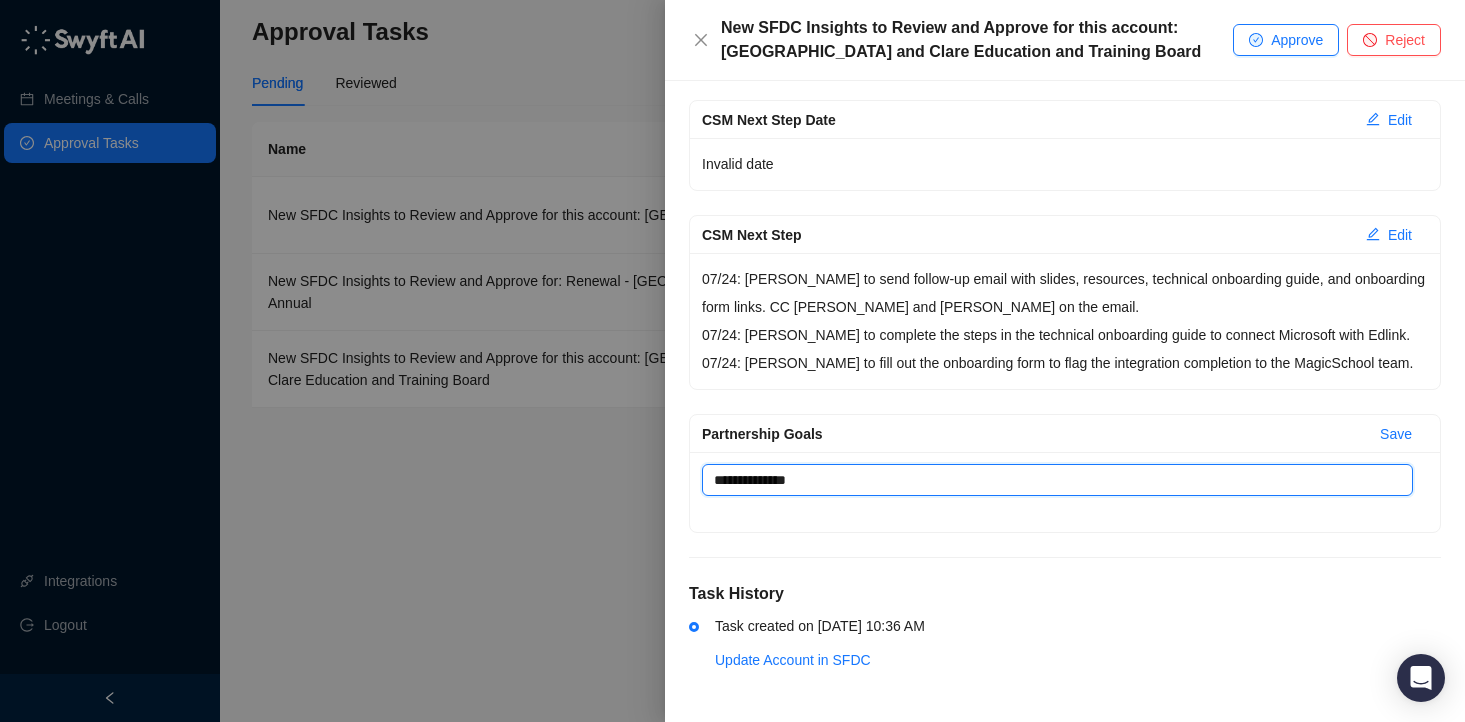 type 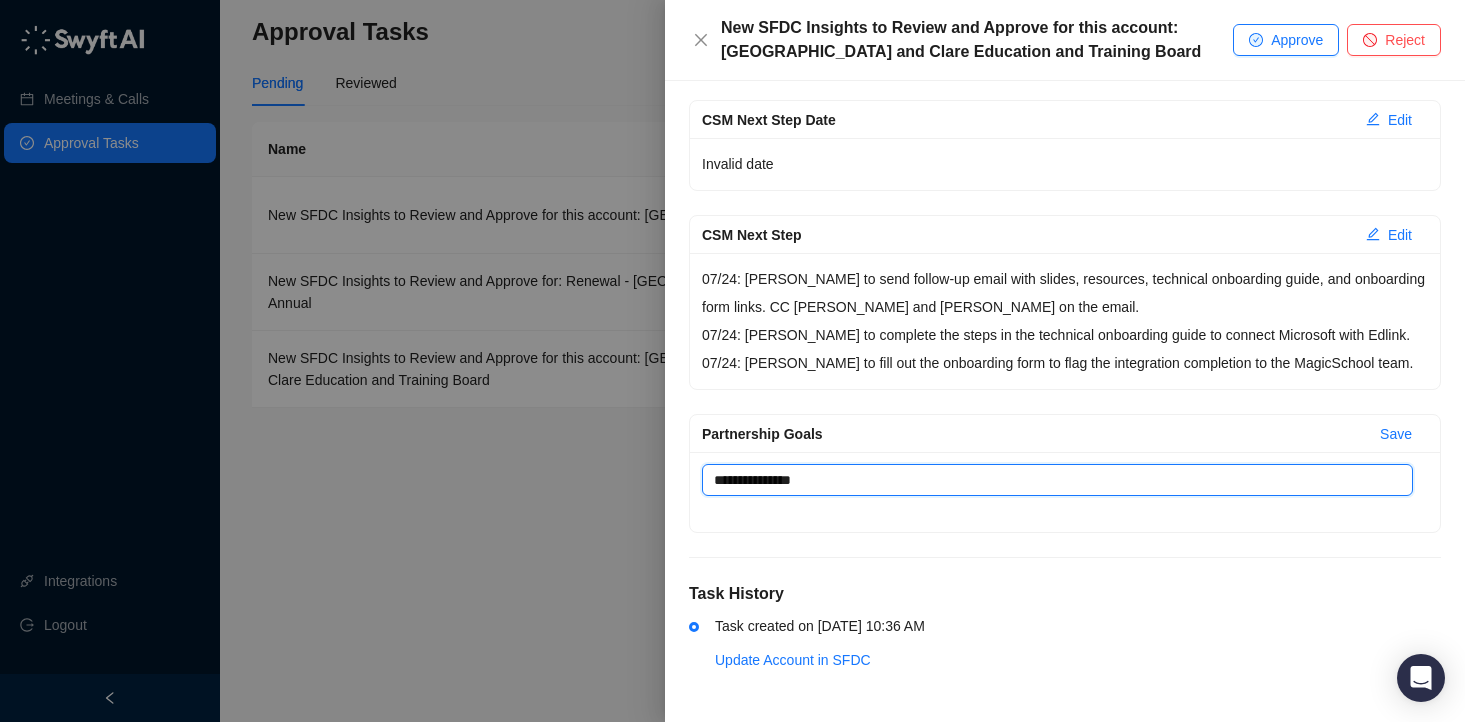 type 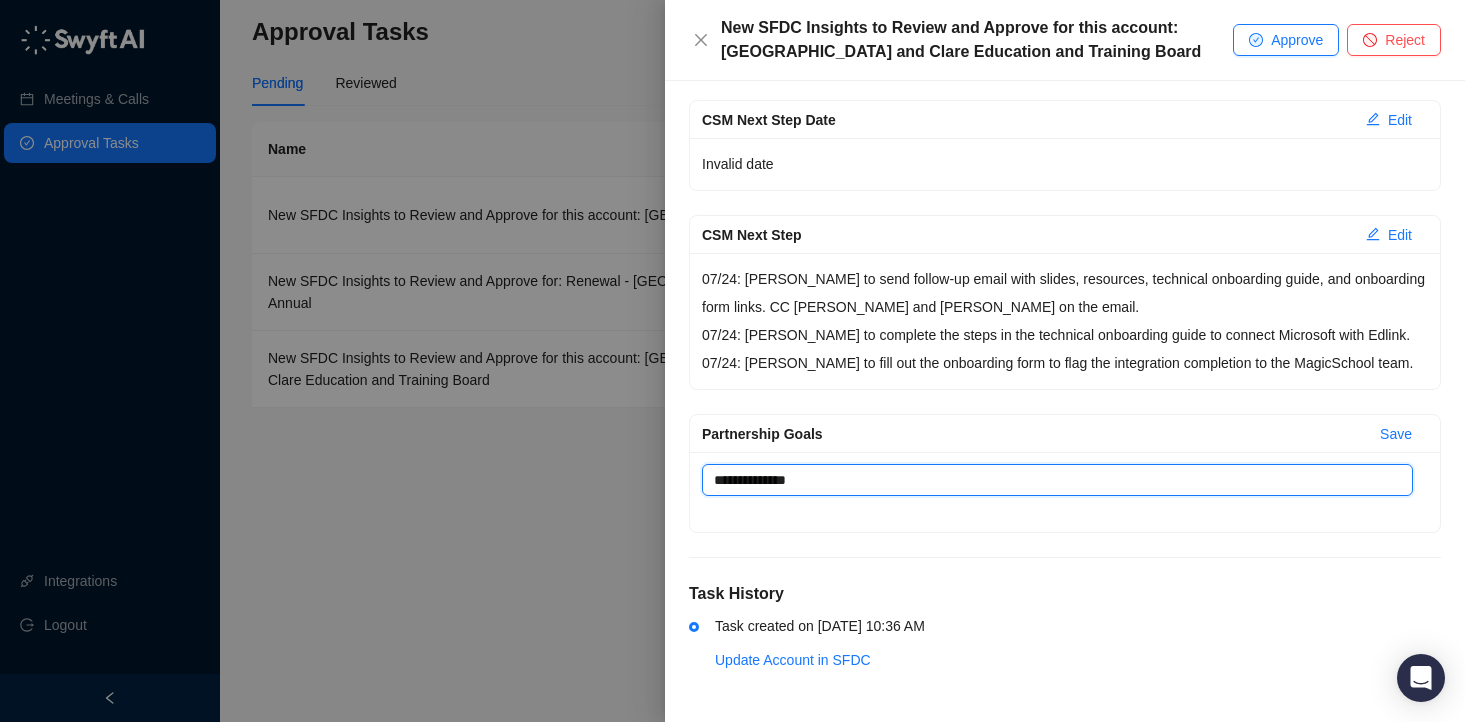 type 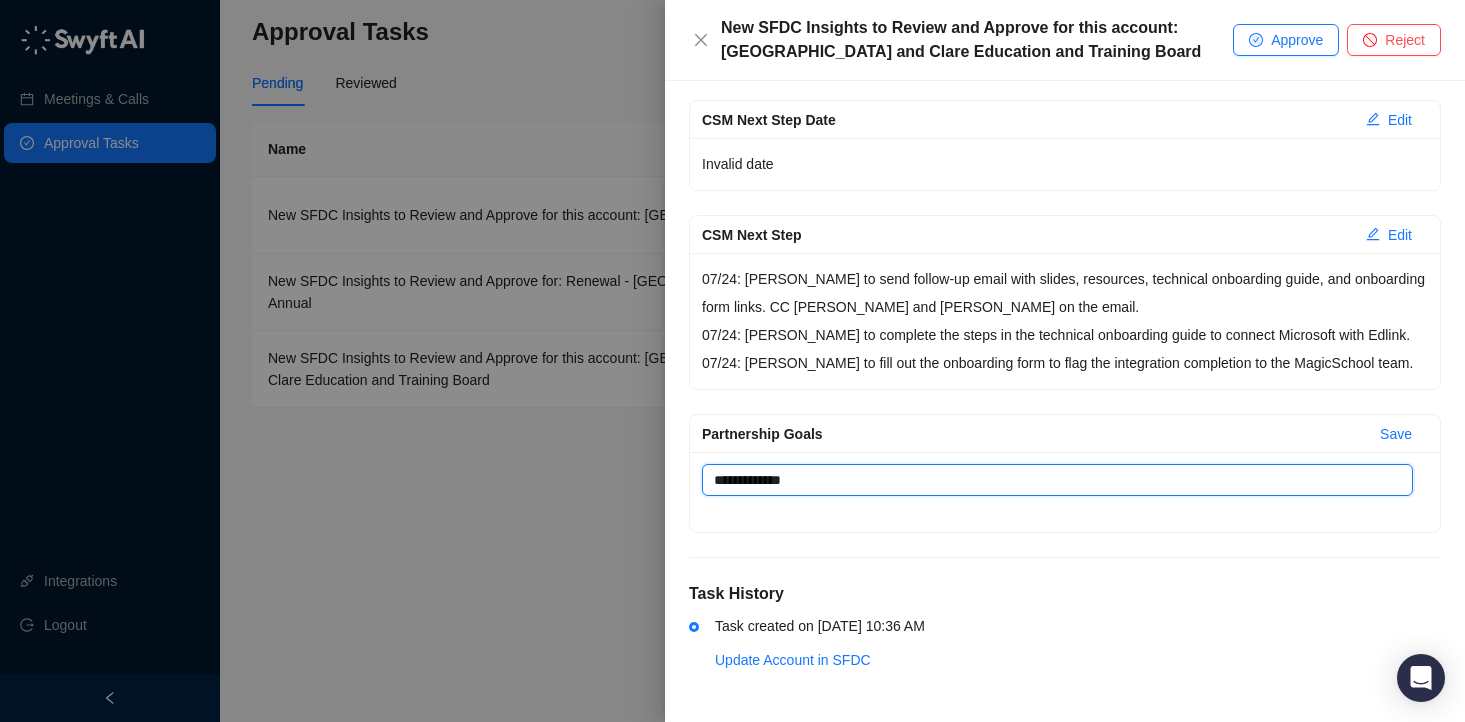 type 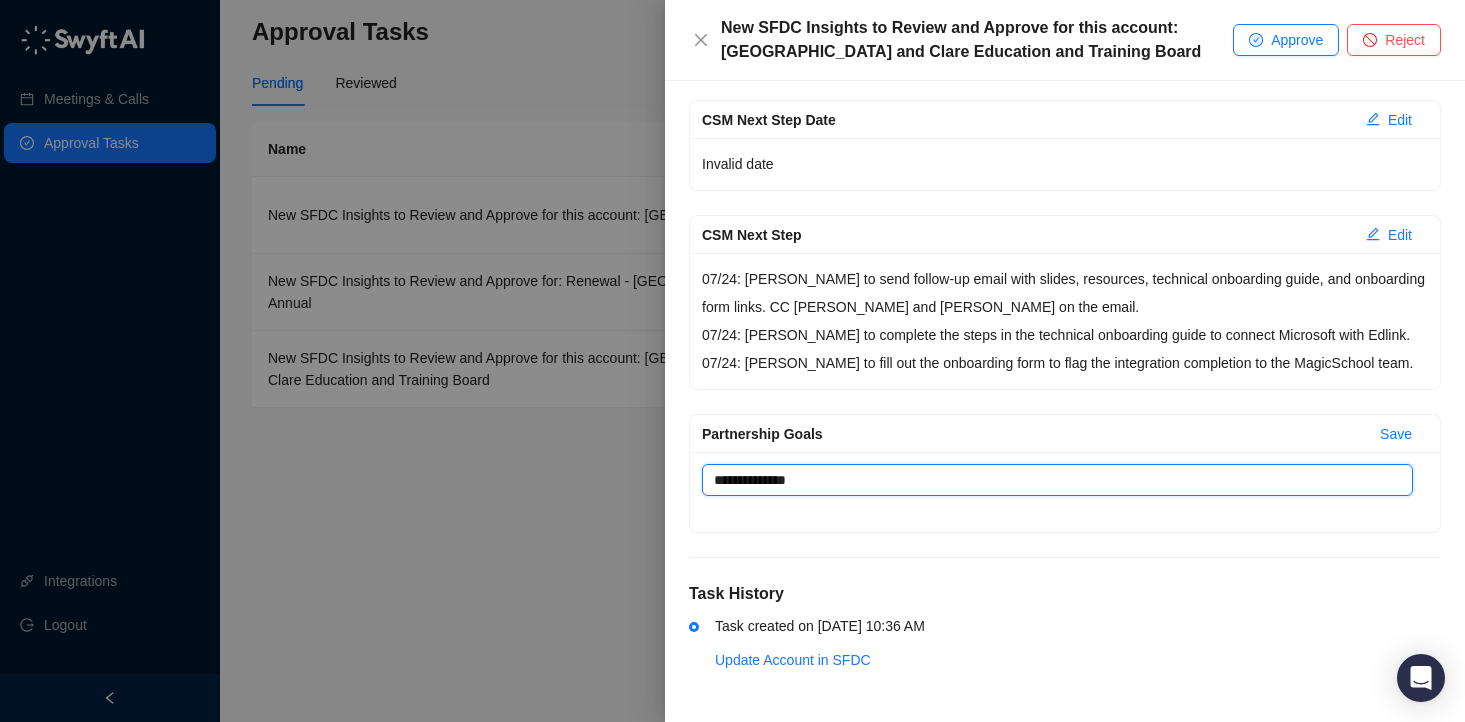 type 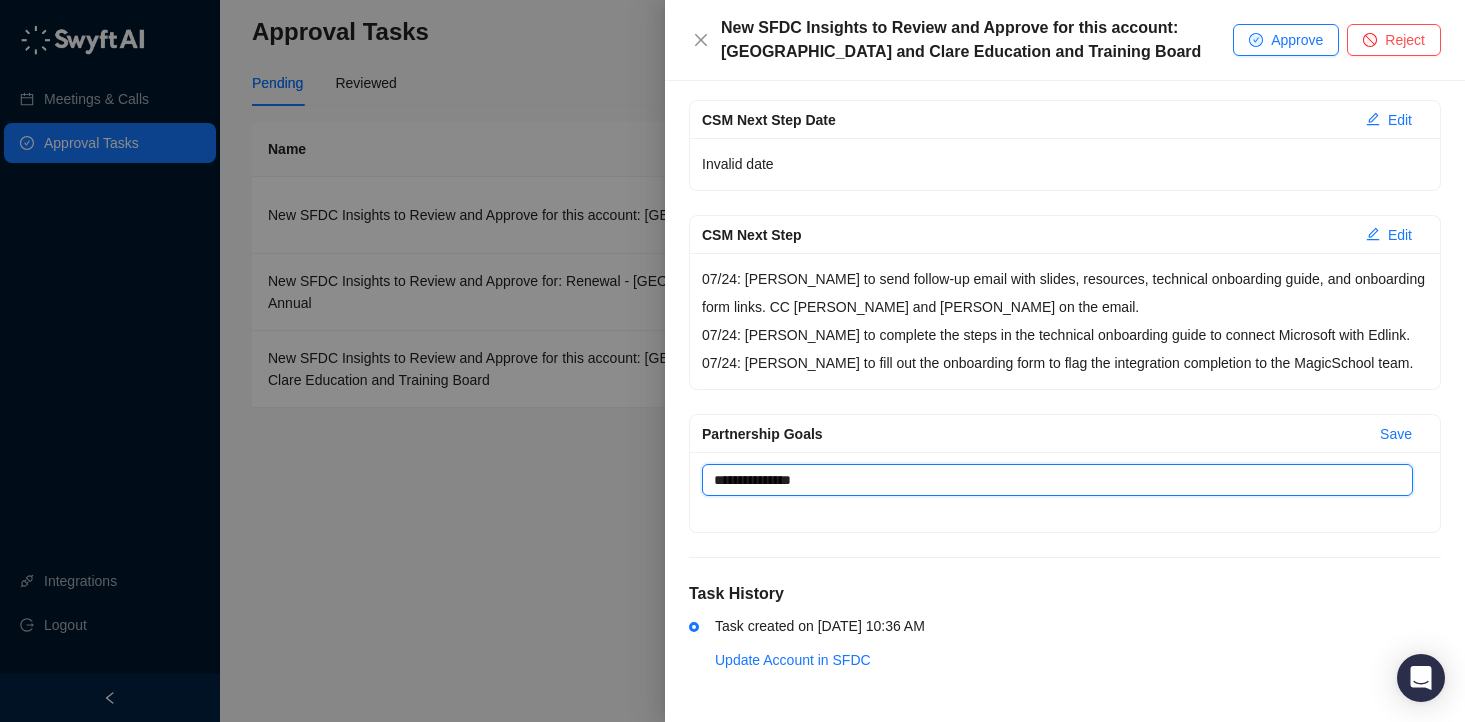 type 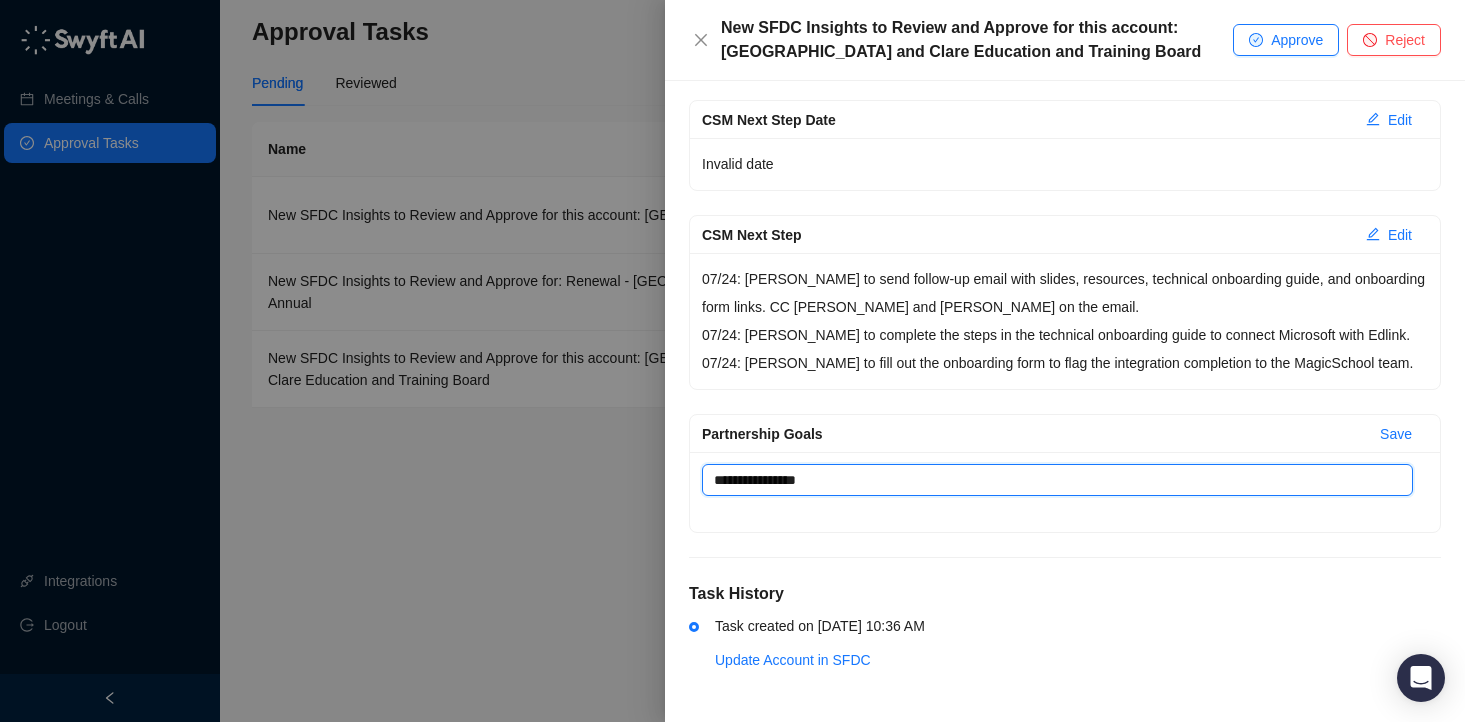 type on "**********" 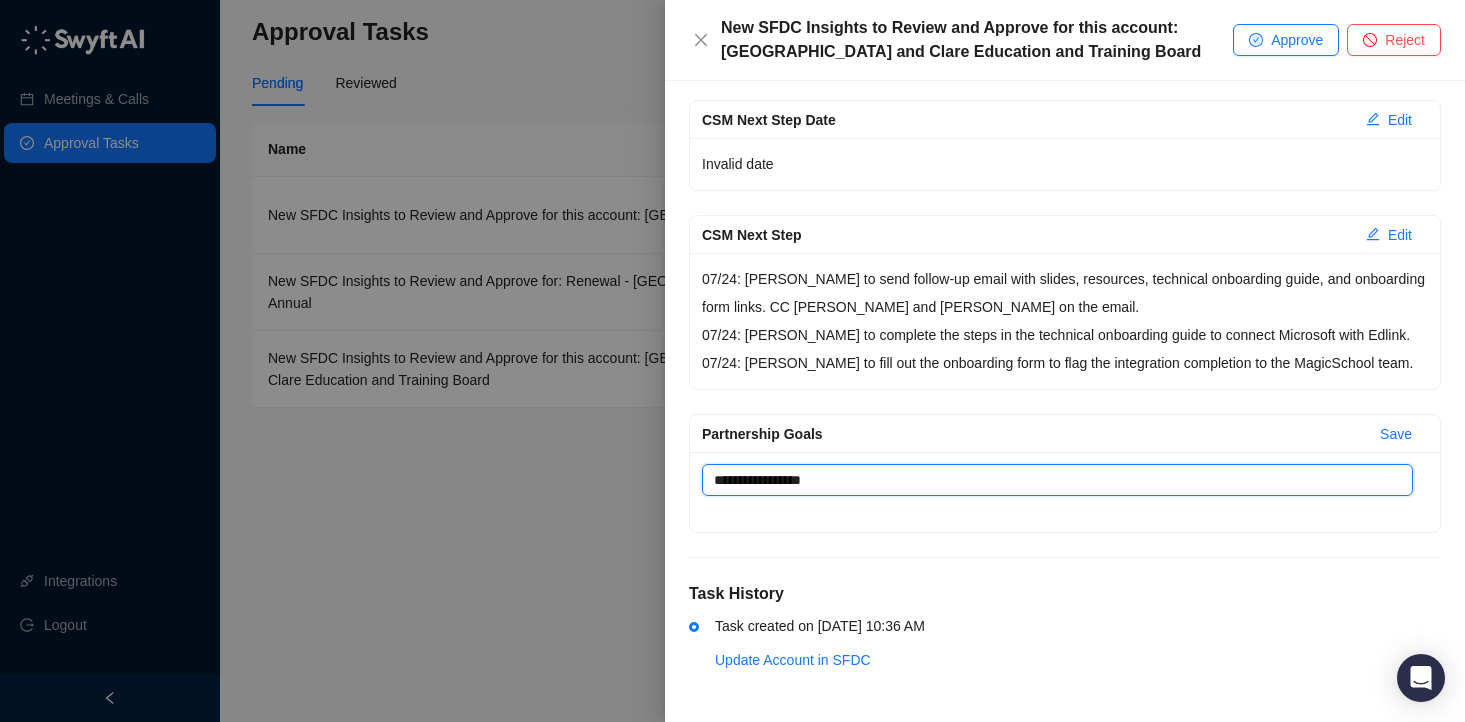 type 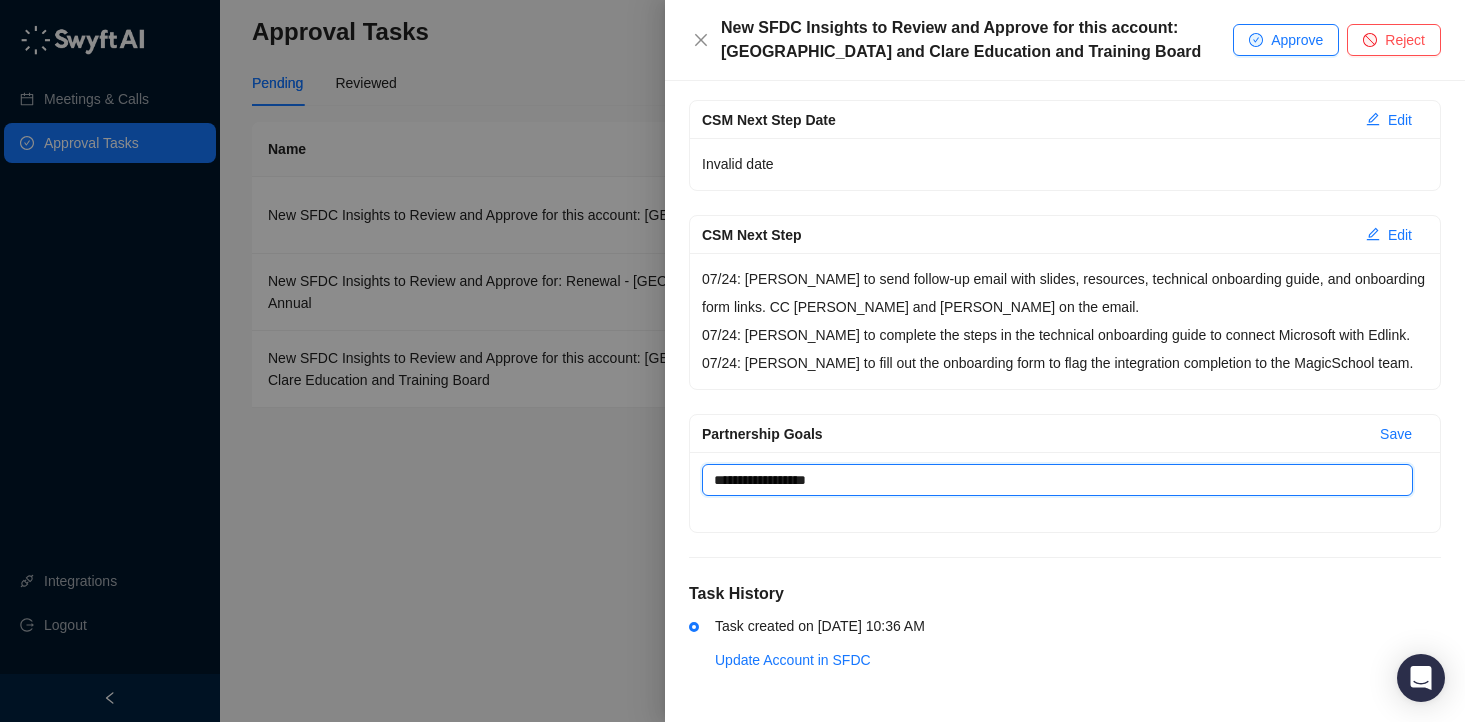 type 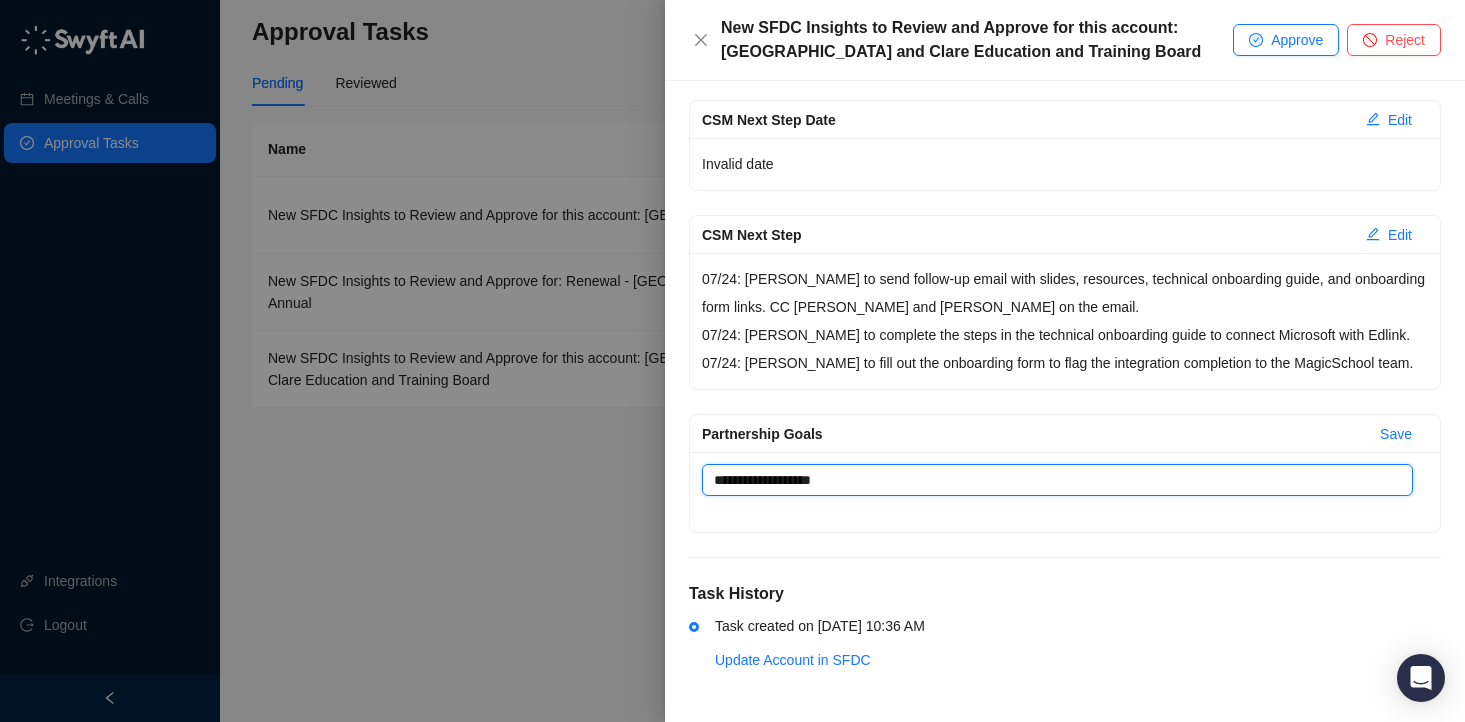 type 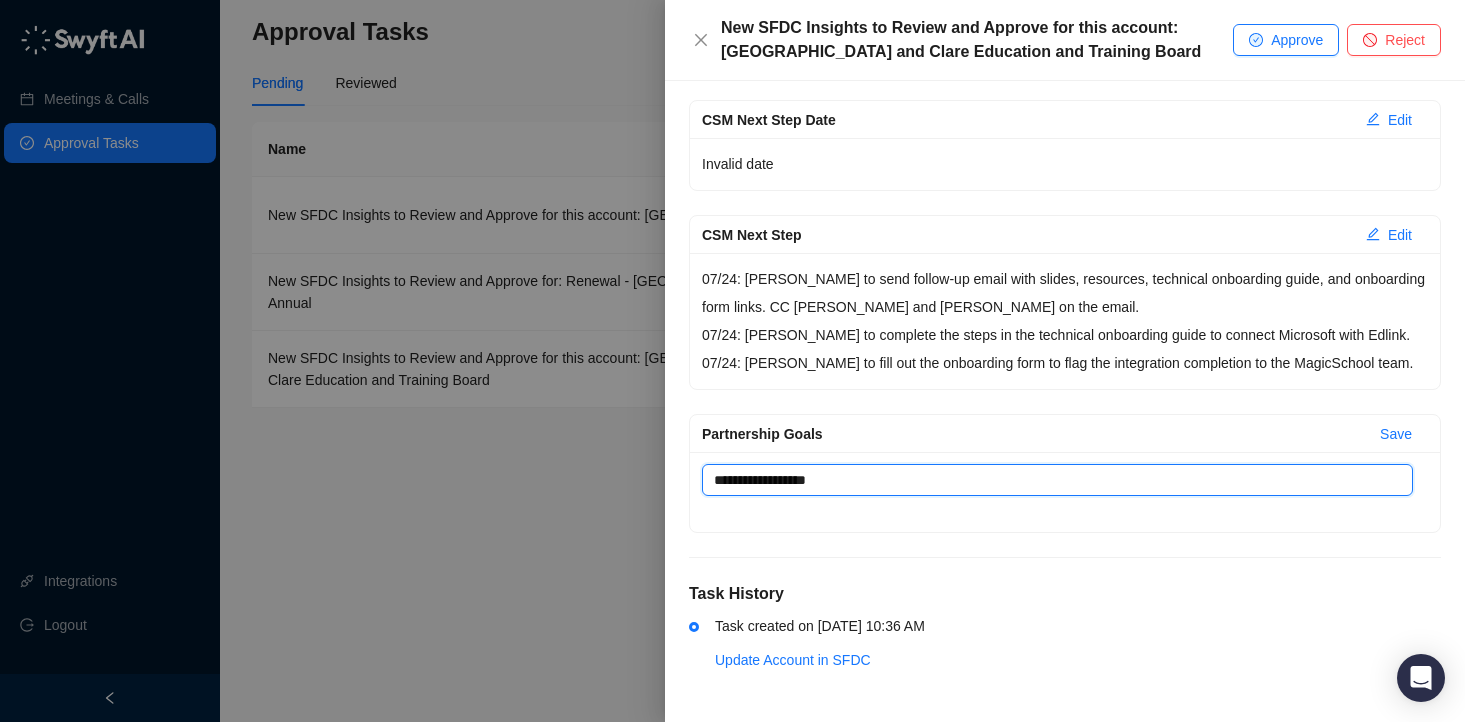 type 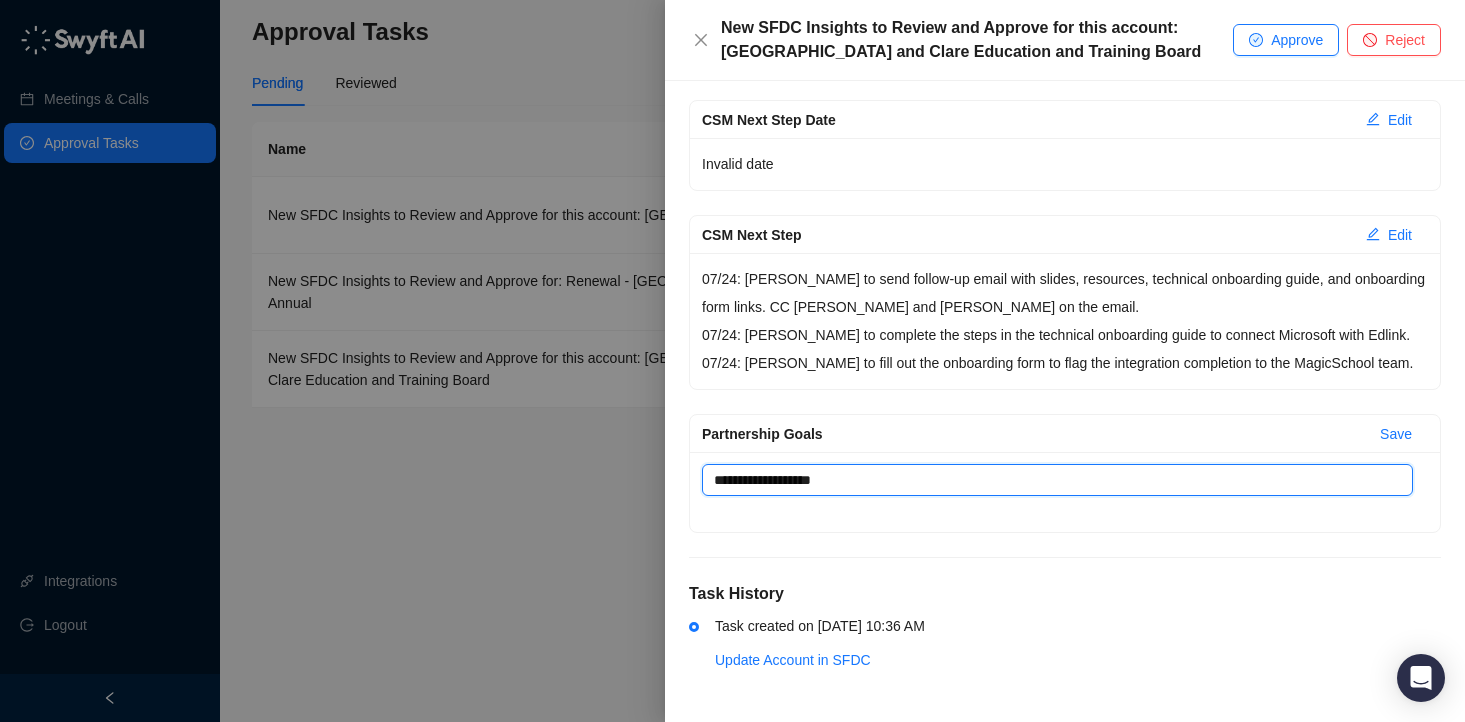 type 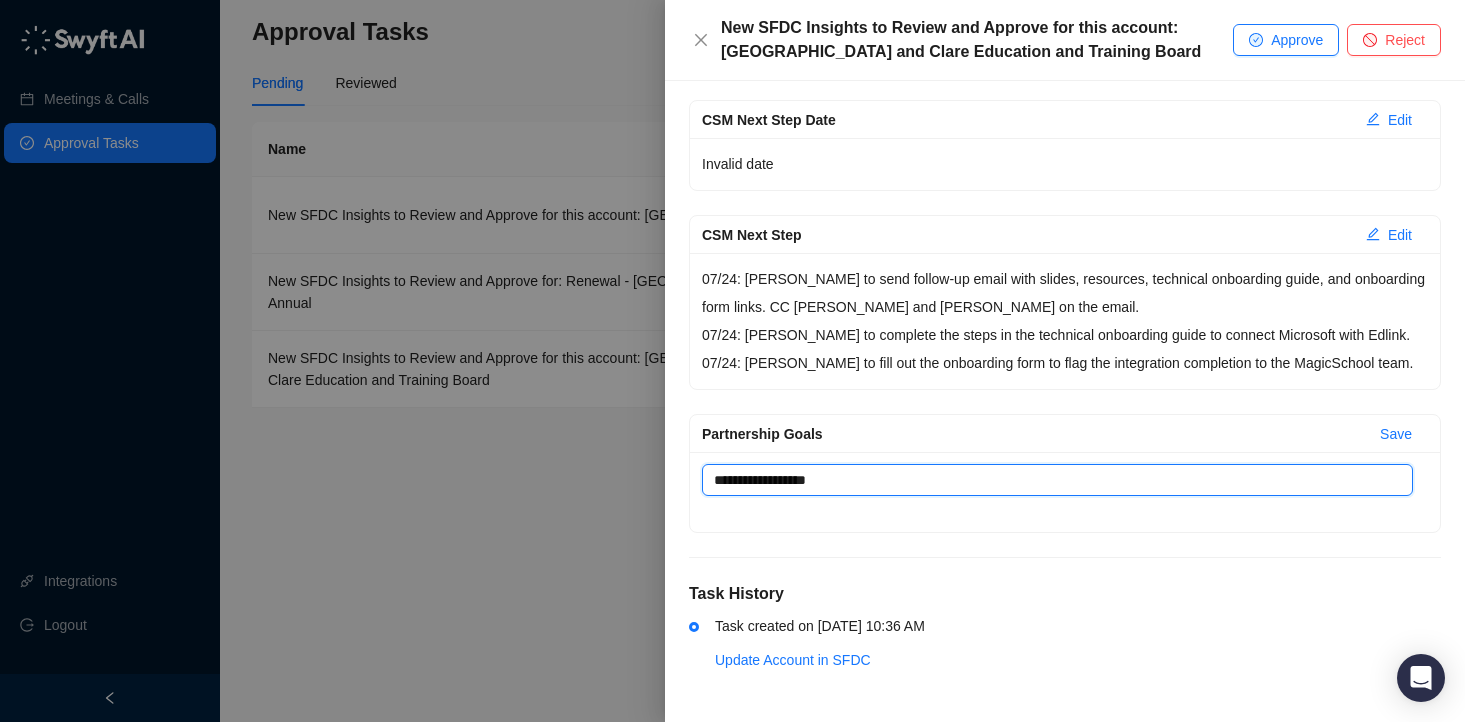 type 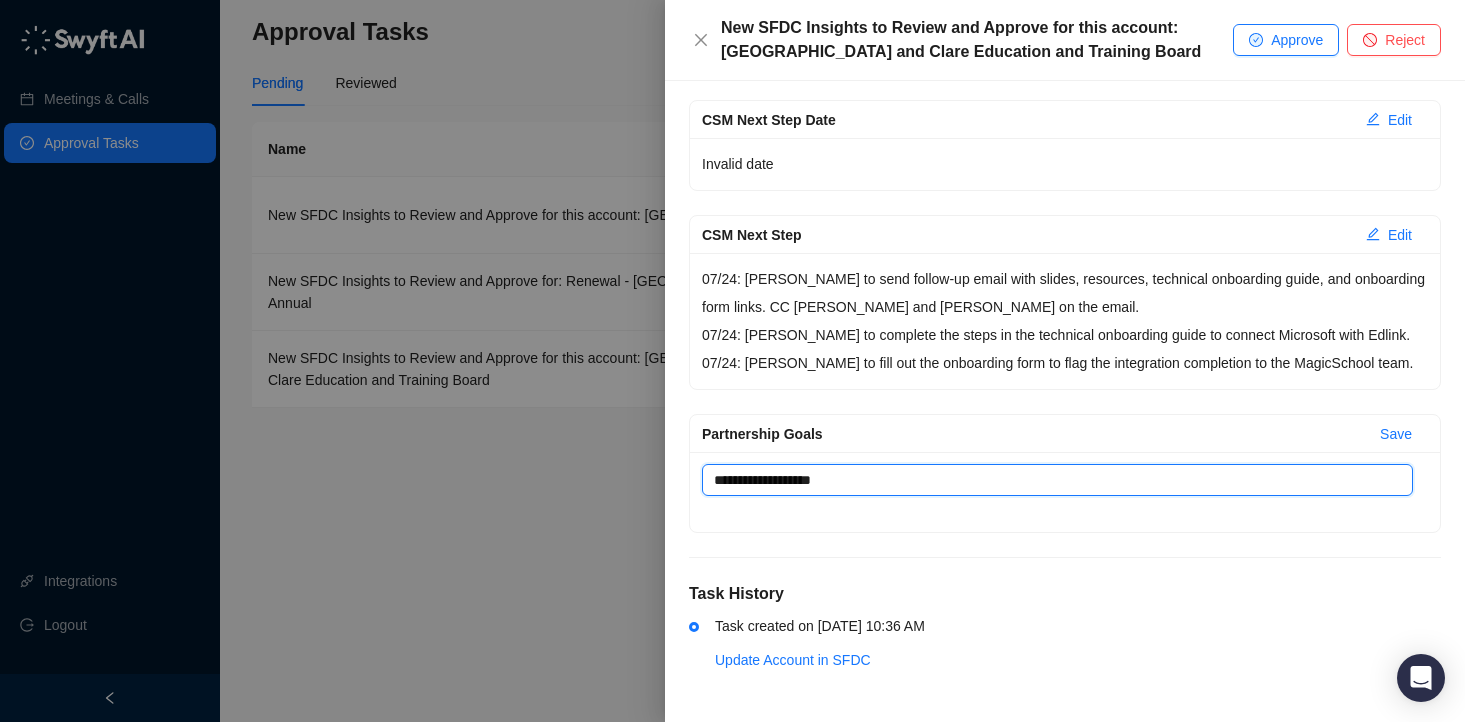 type 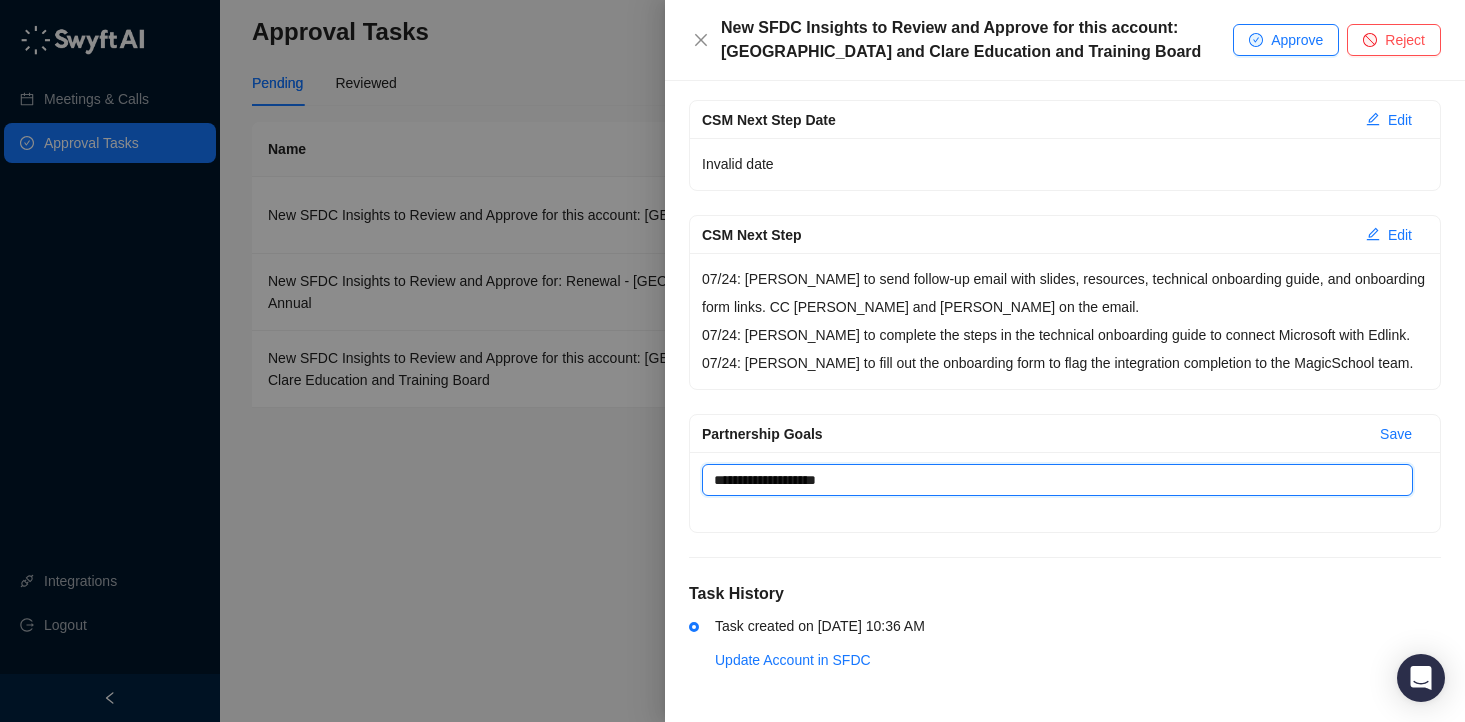type 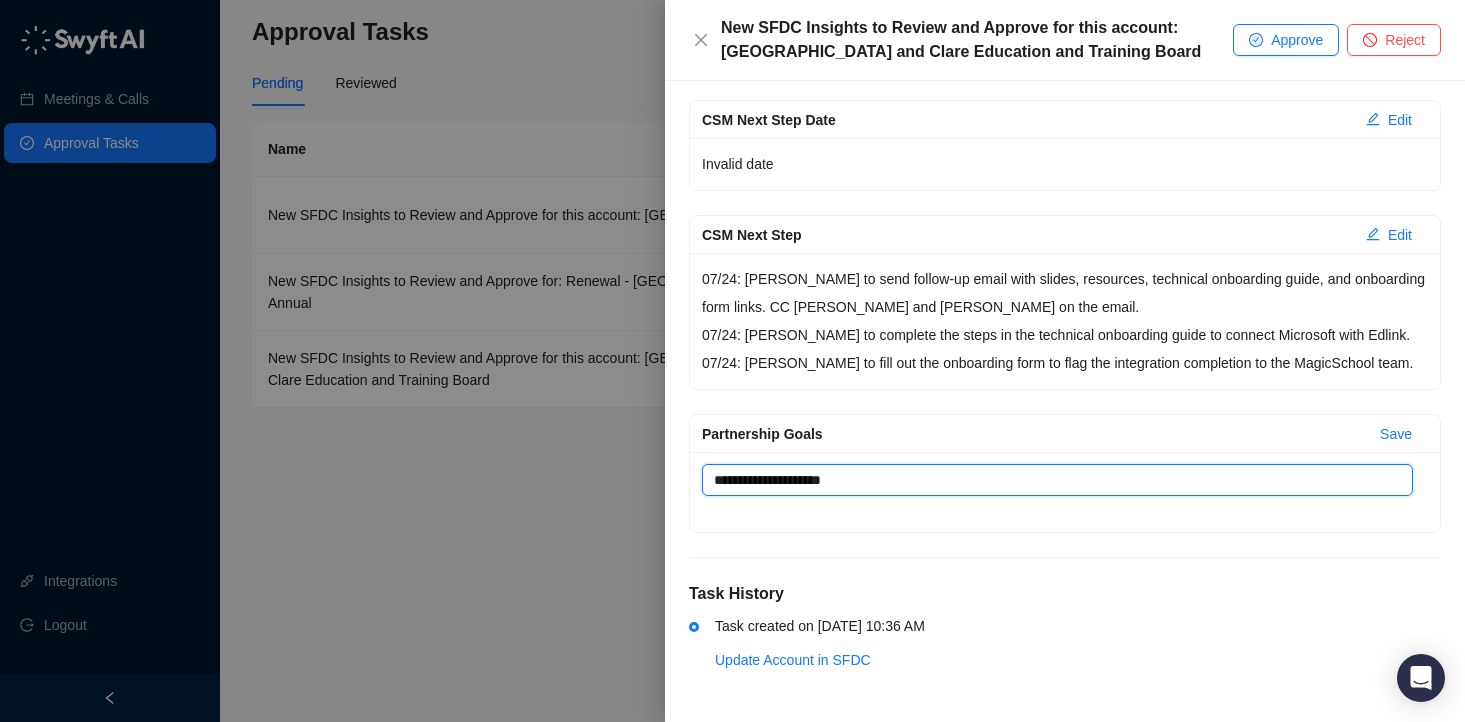 type on "**********" 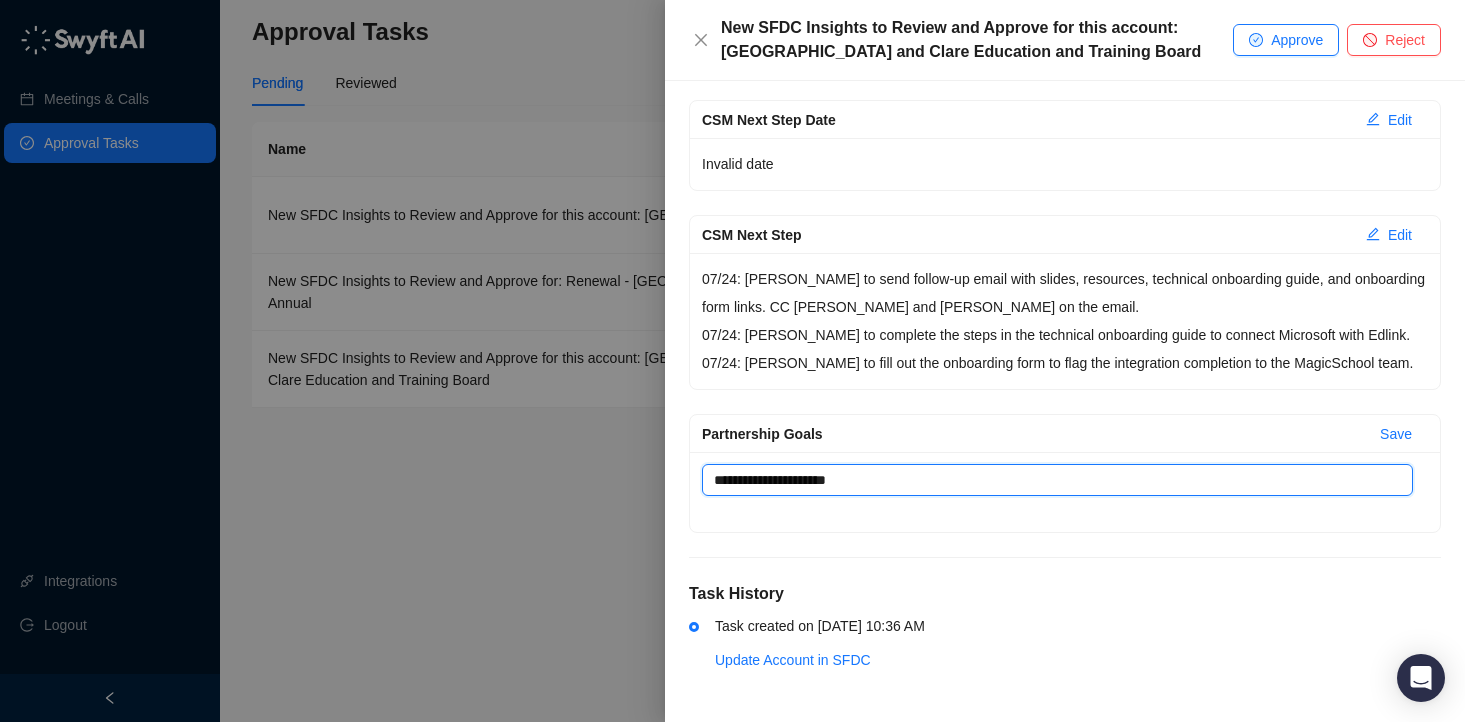 type 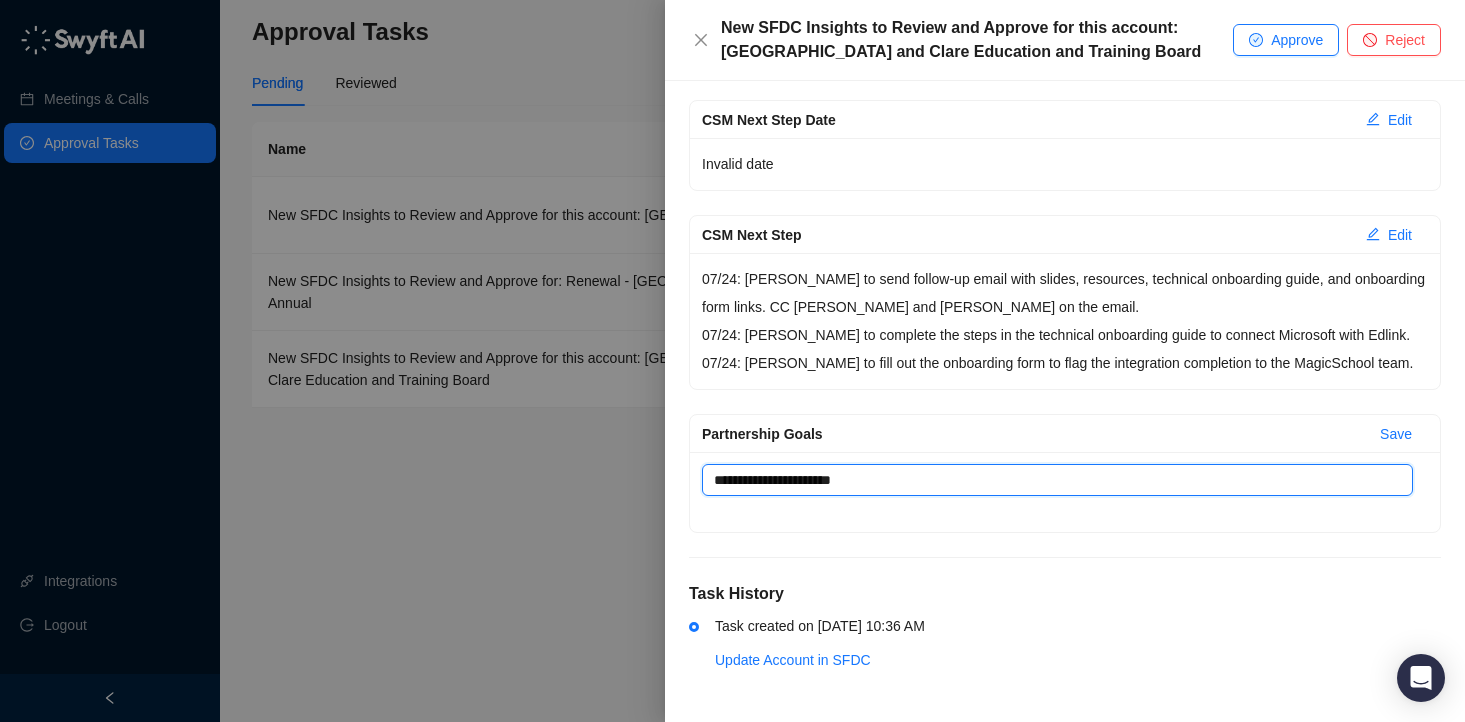type 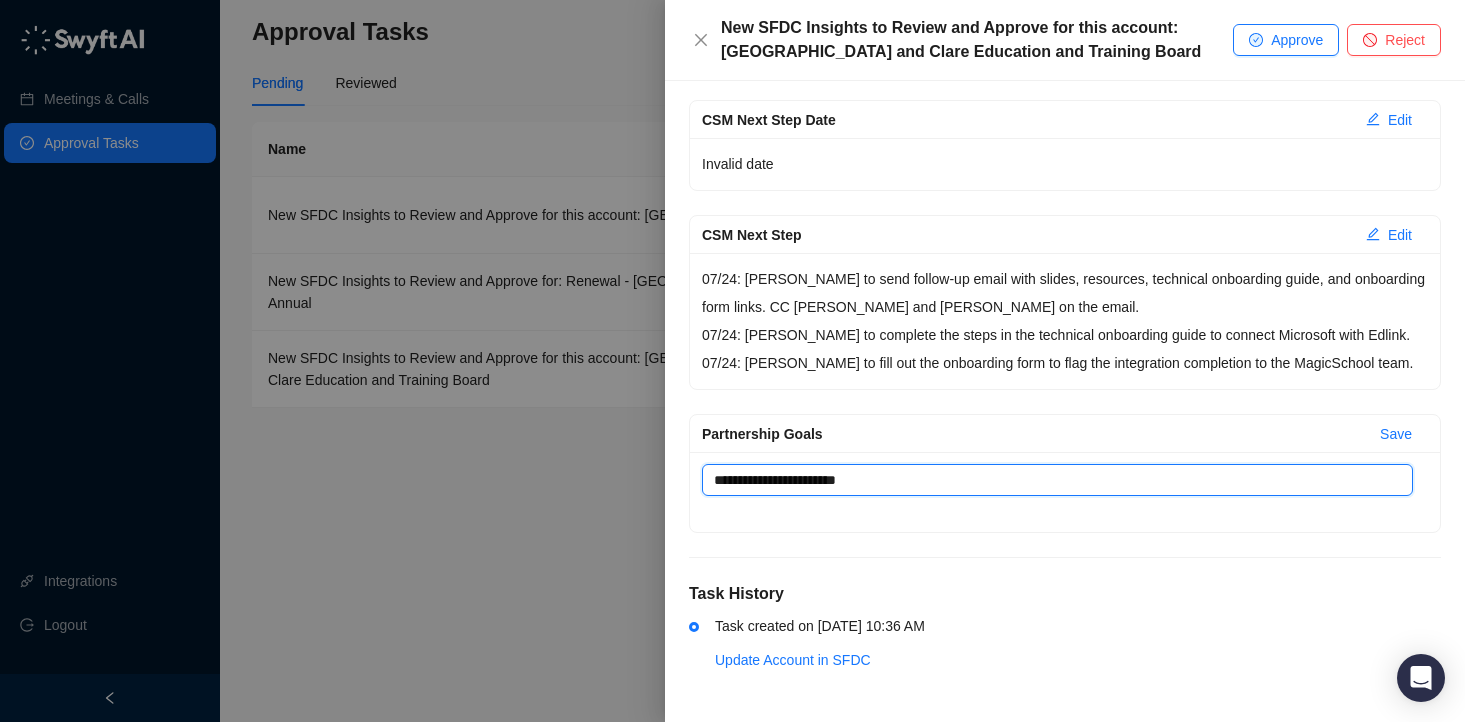 type 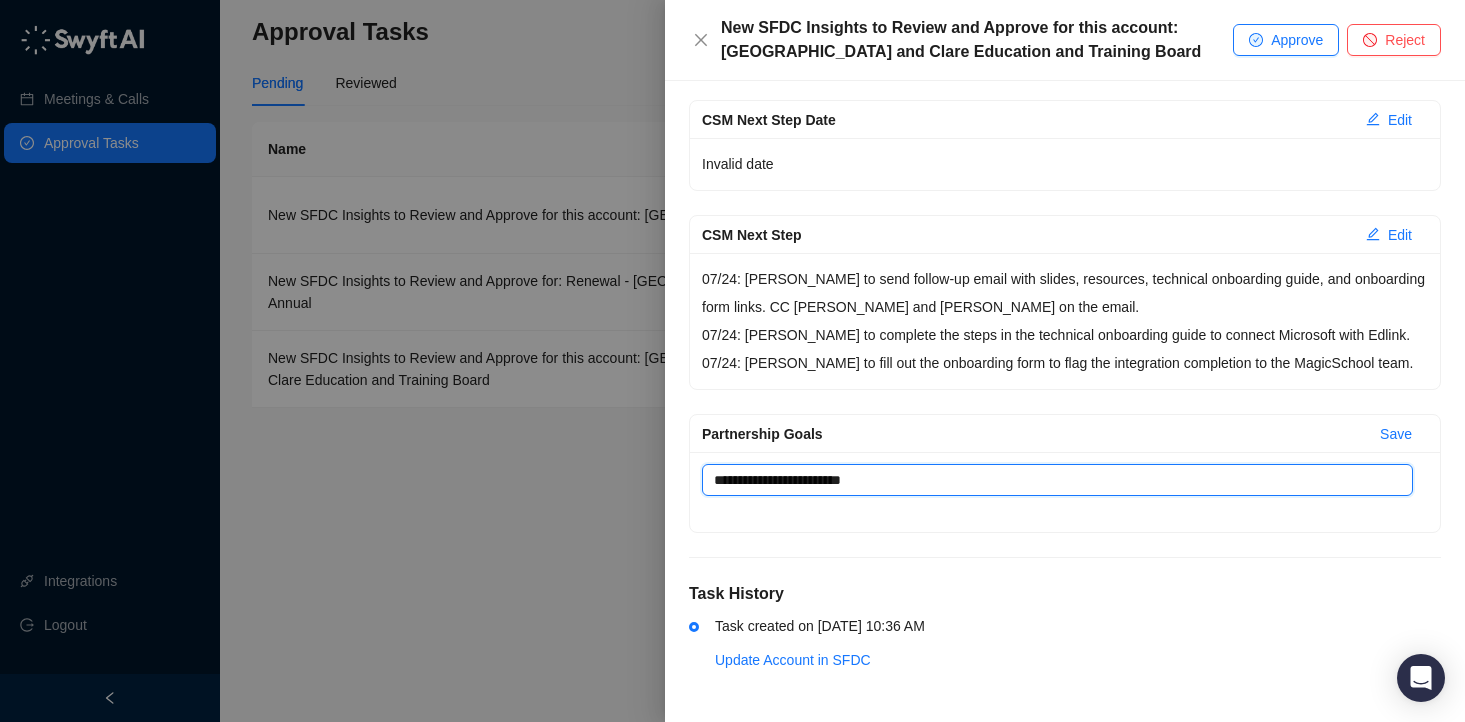 type 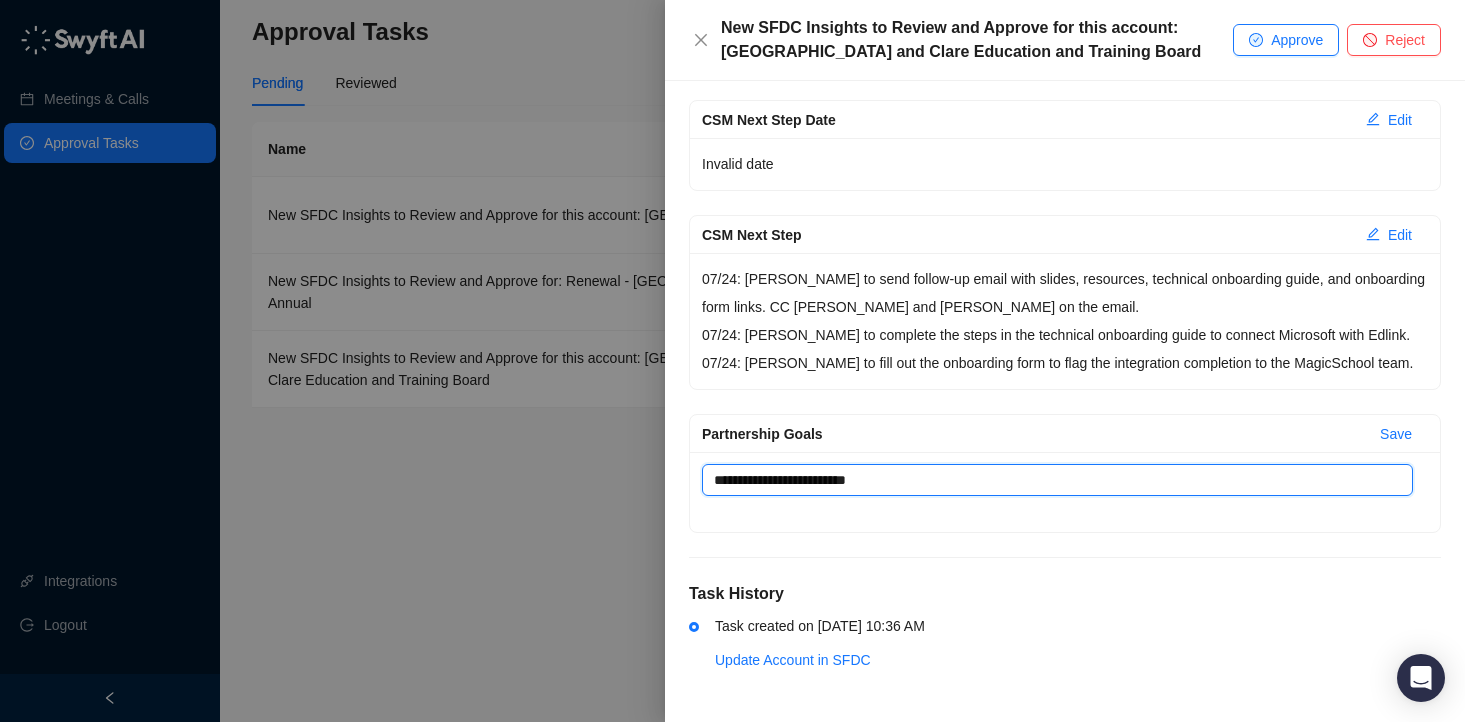 type 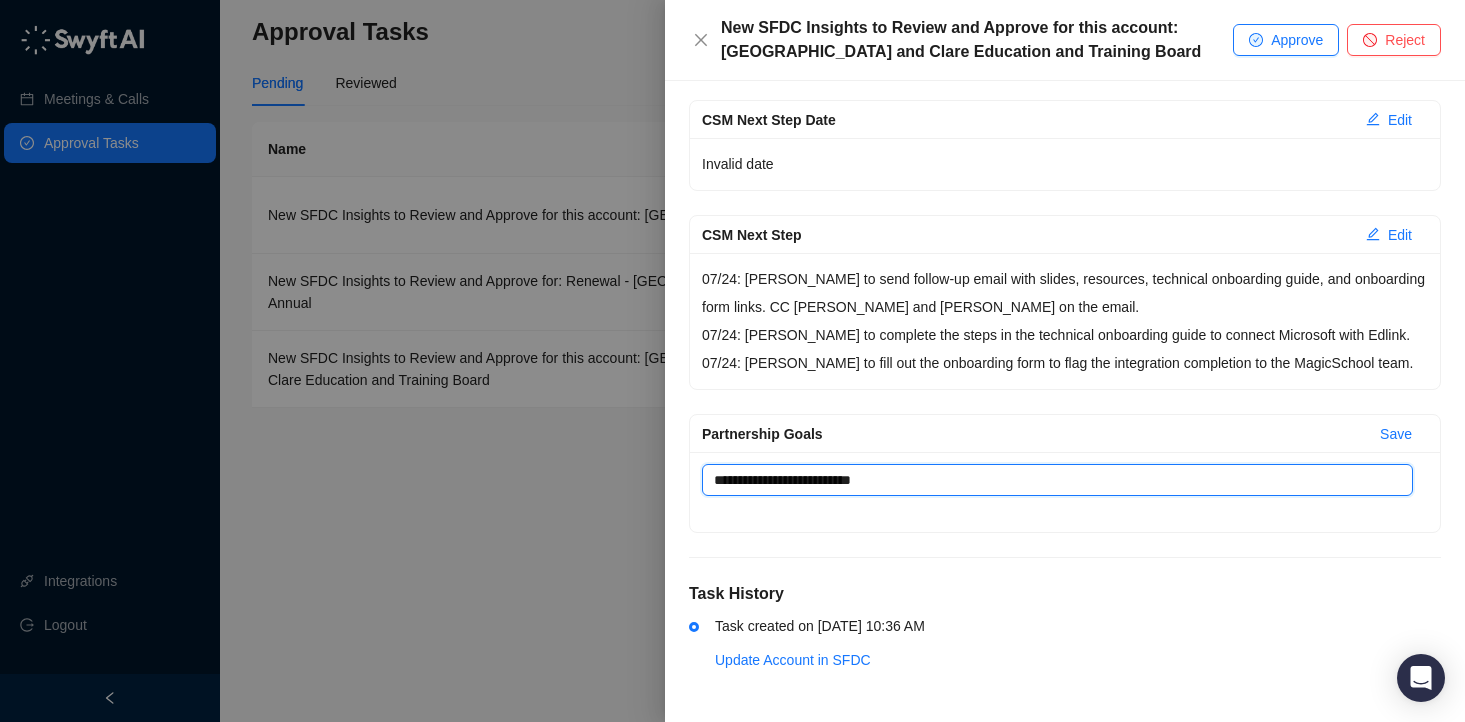 type 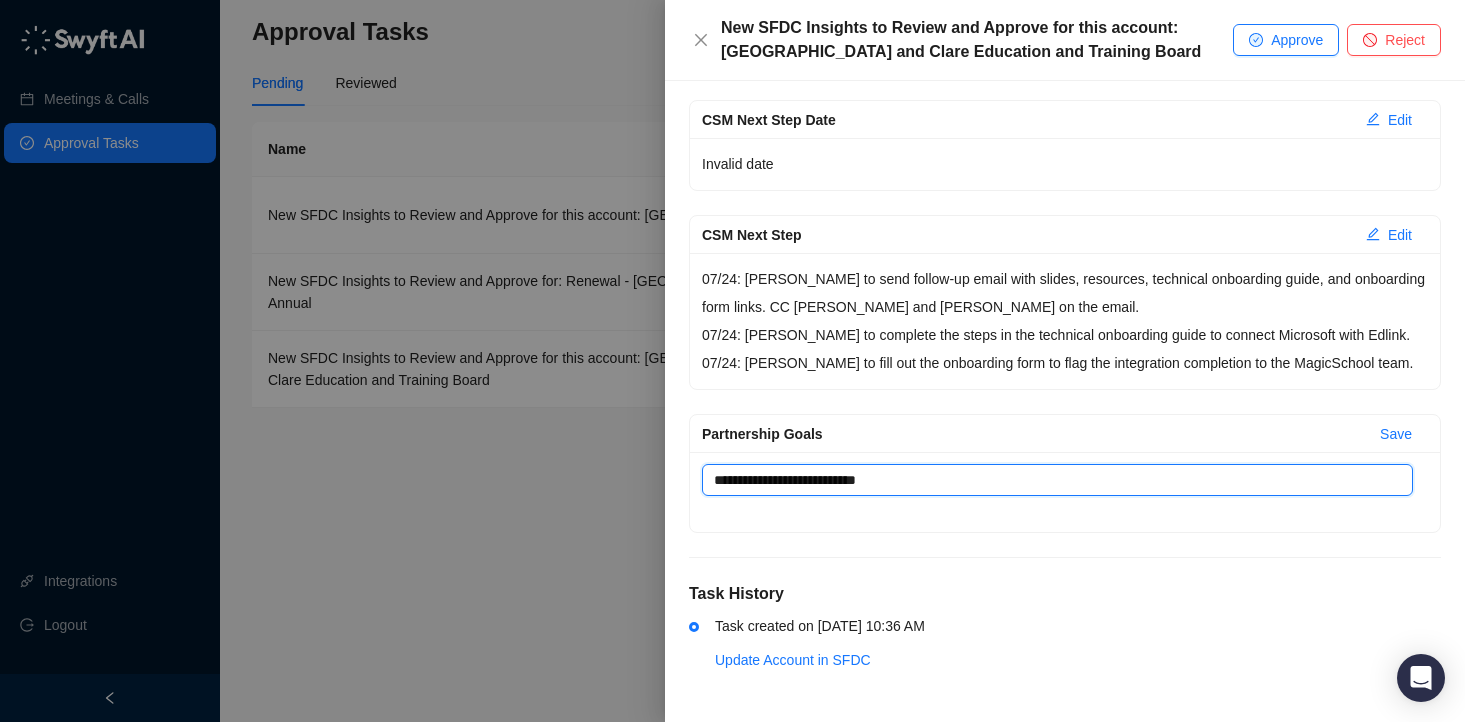 type 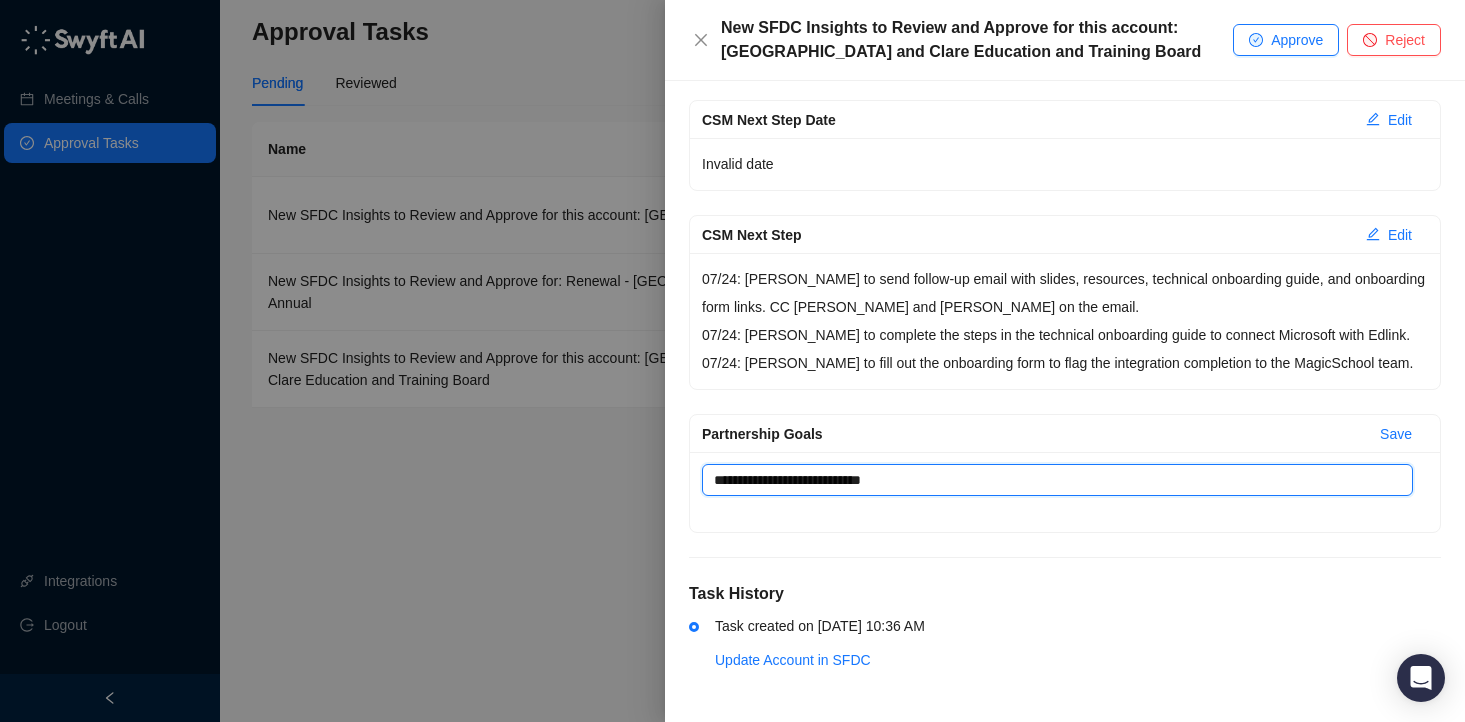 type 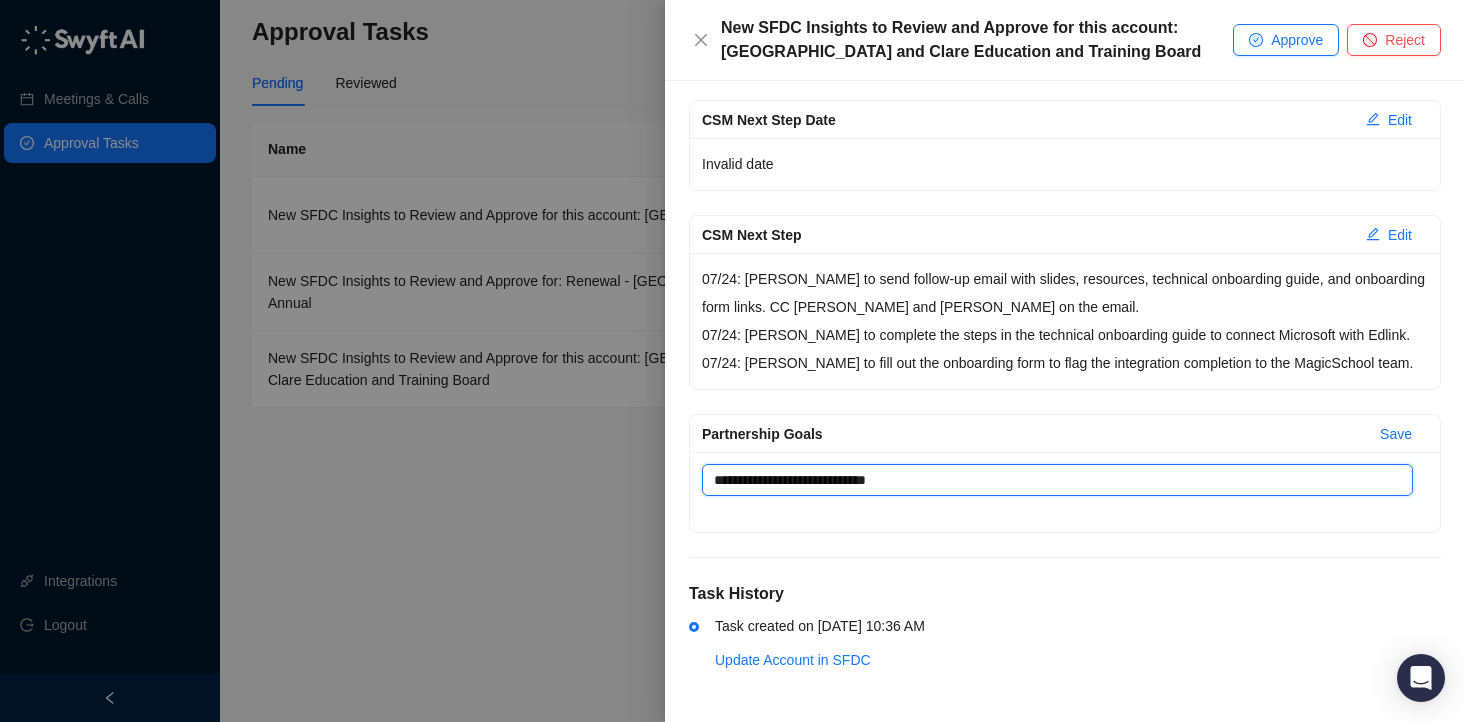 type on "**********" 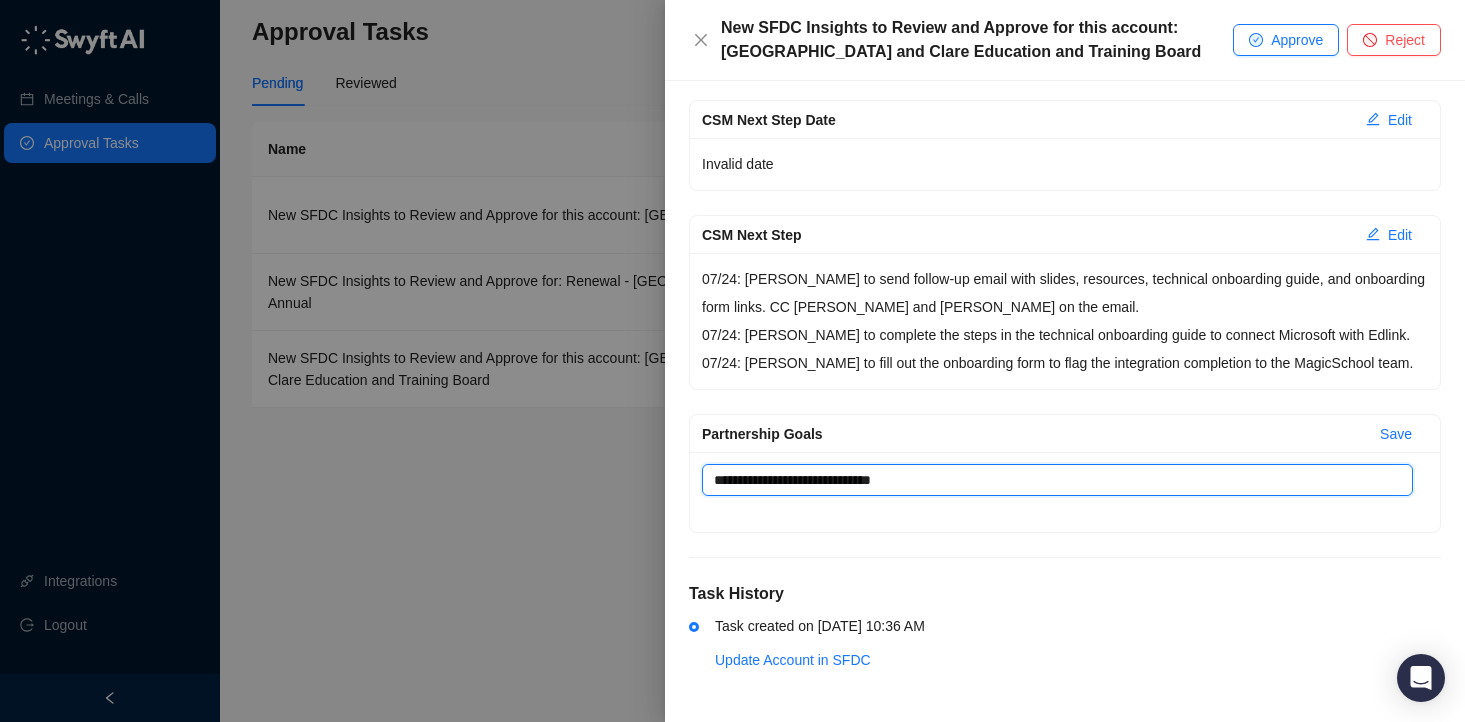 type 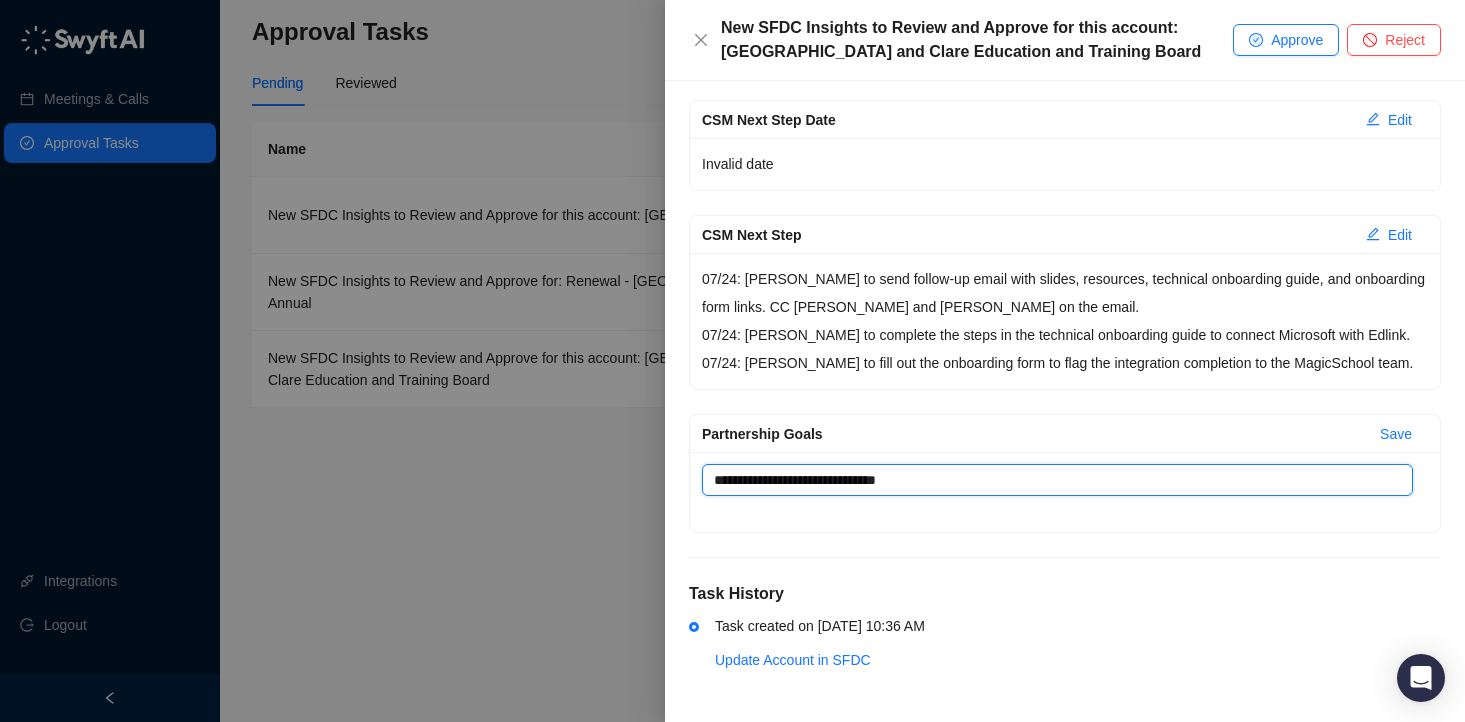 type 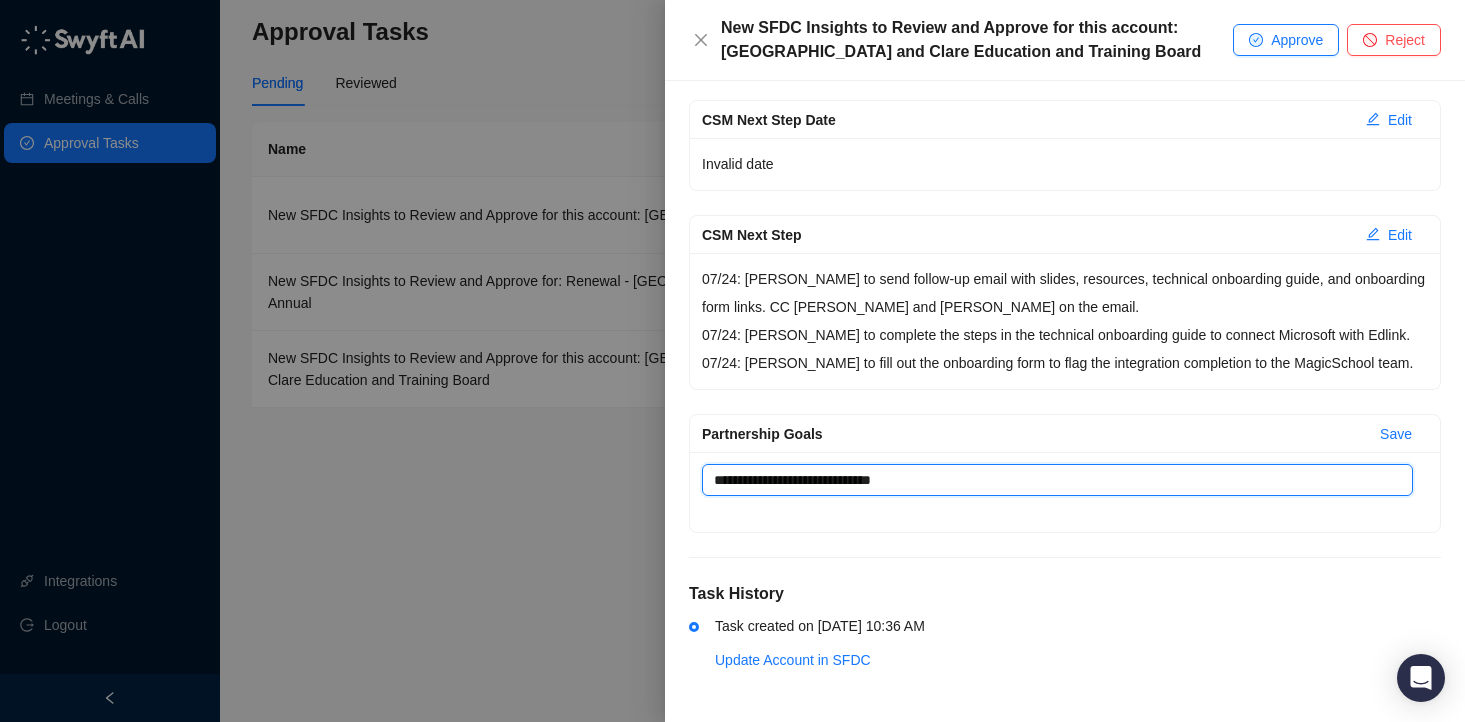 type 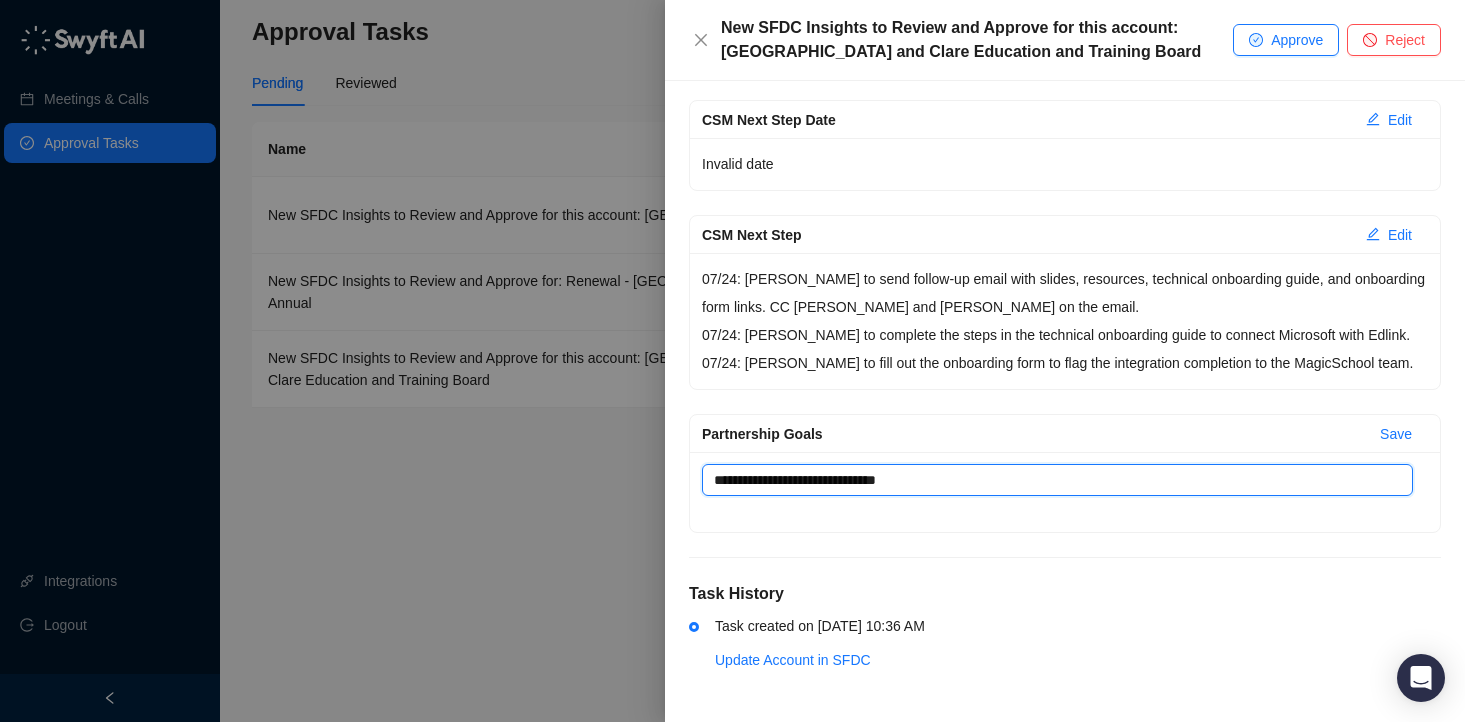 type 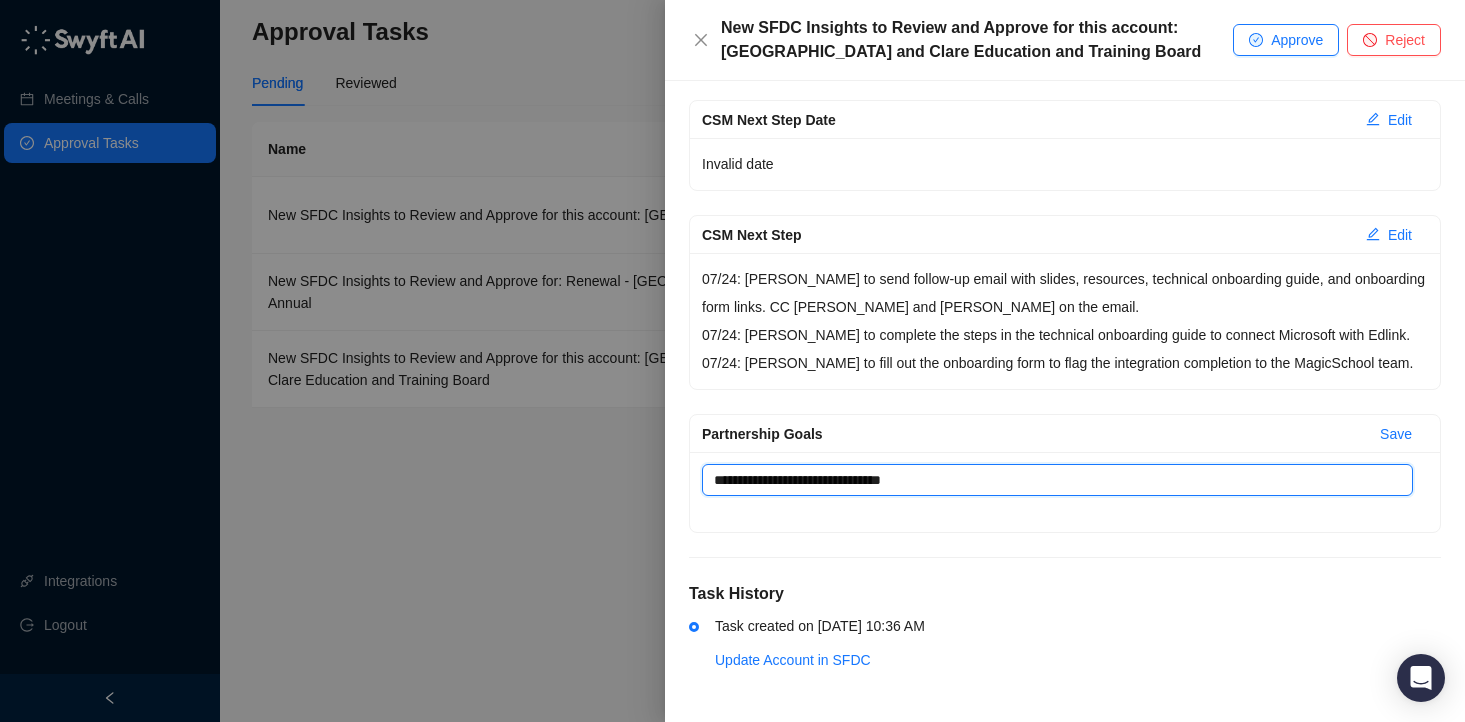 type 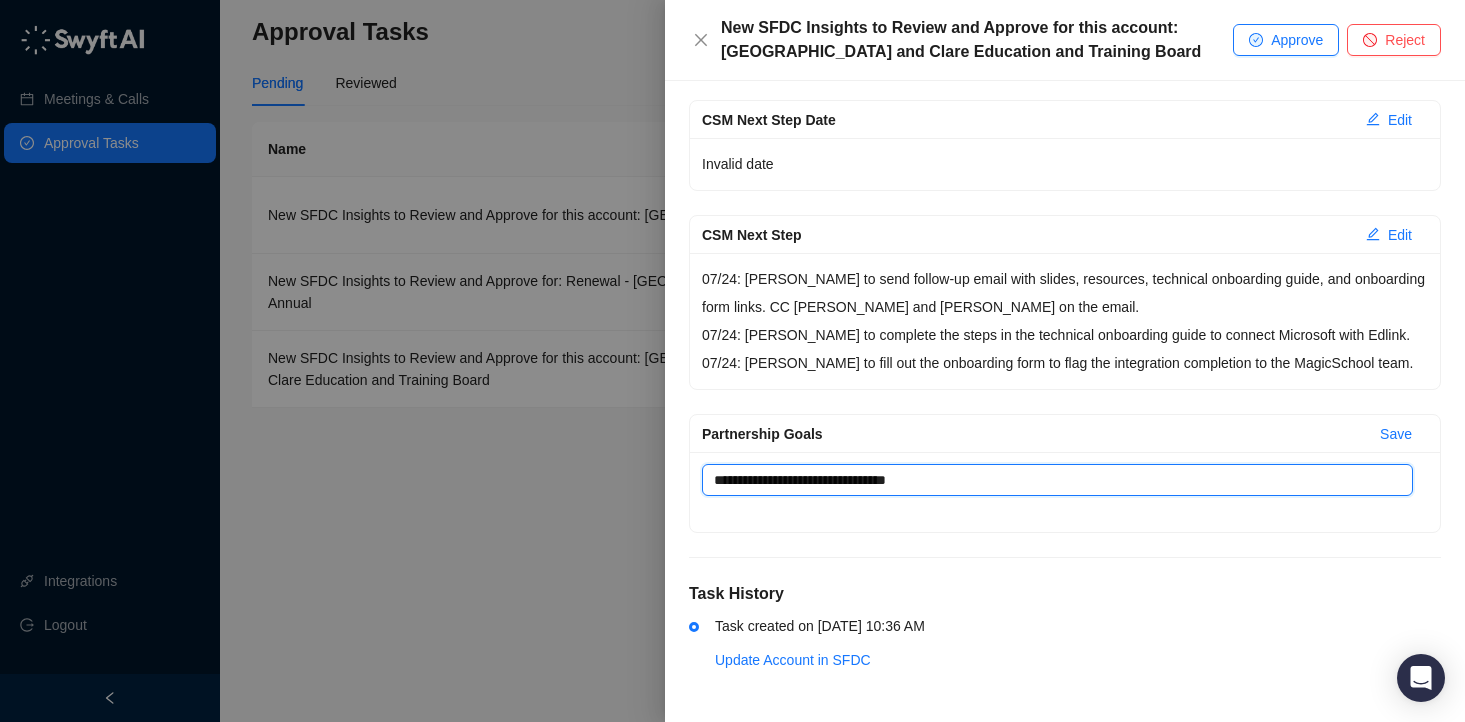 type 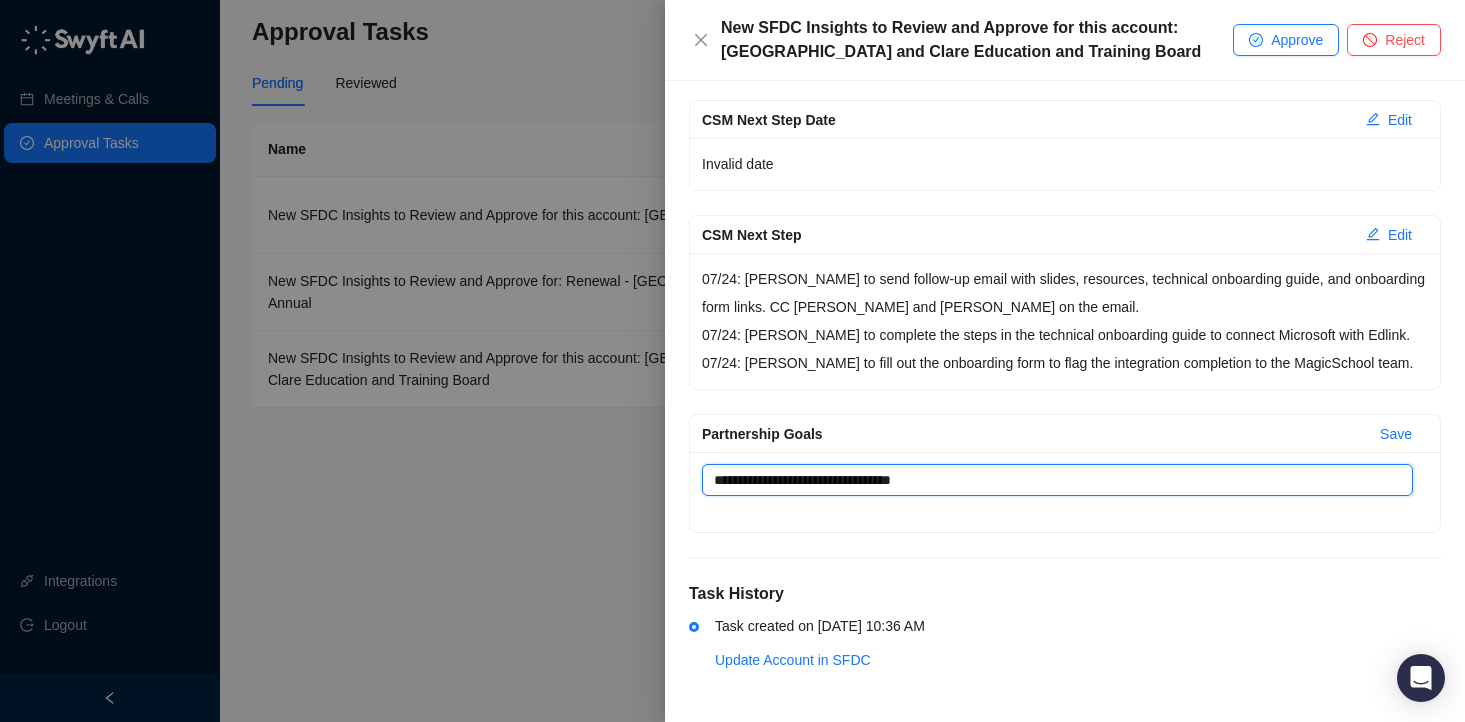 type 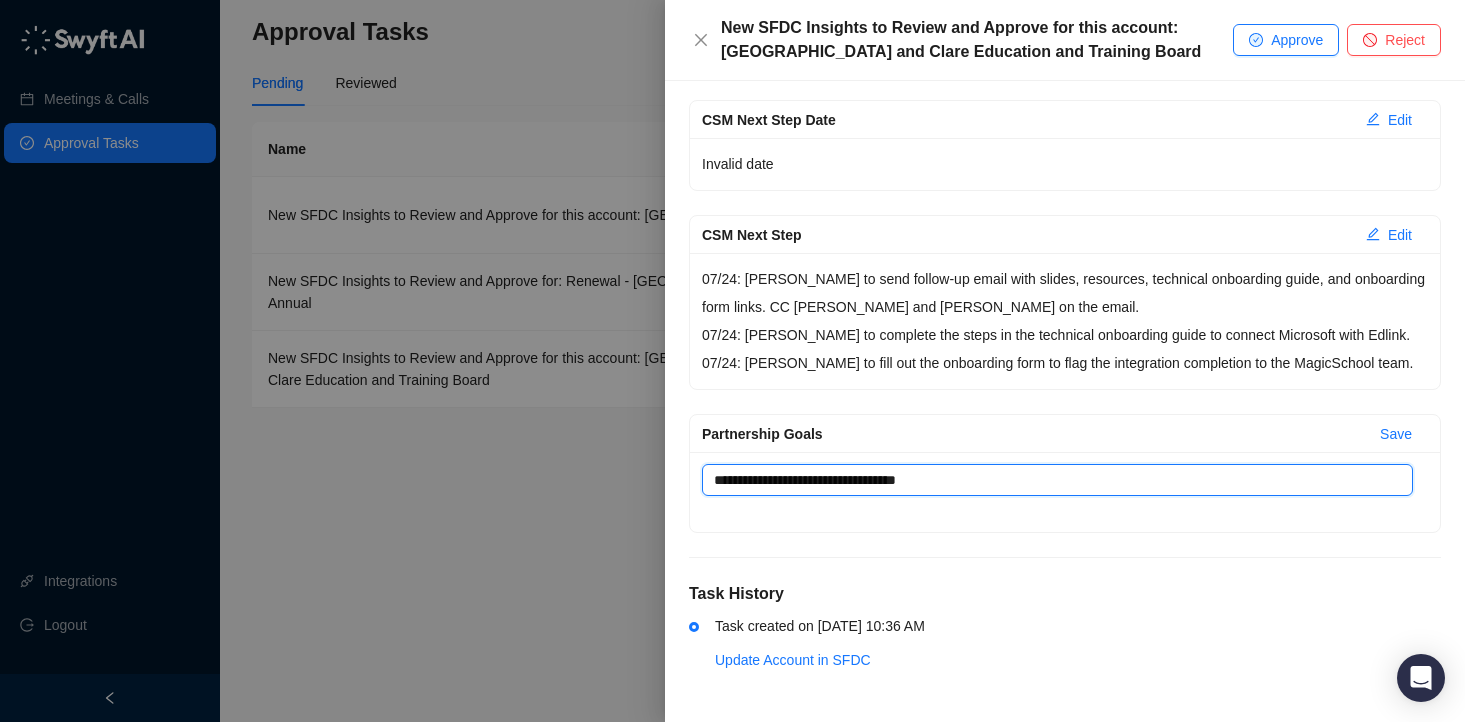 type 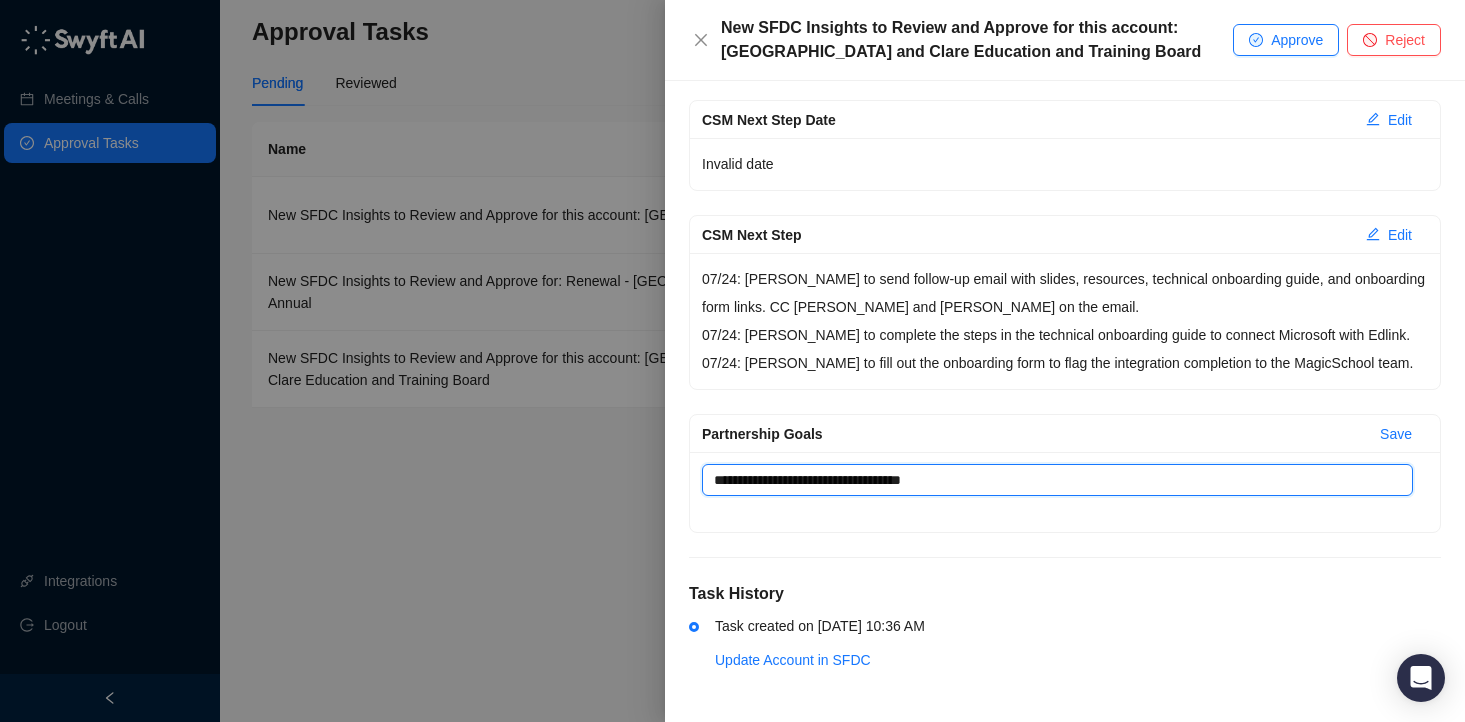 type on "**********" 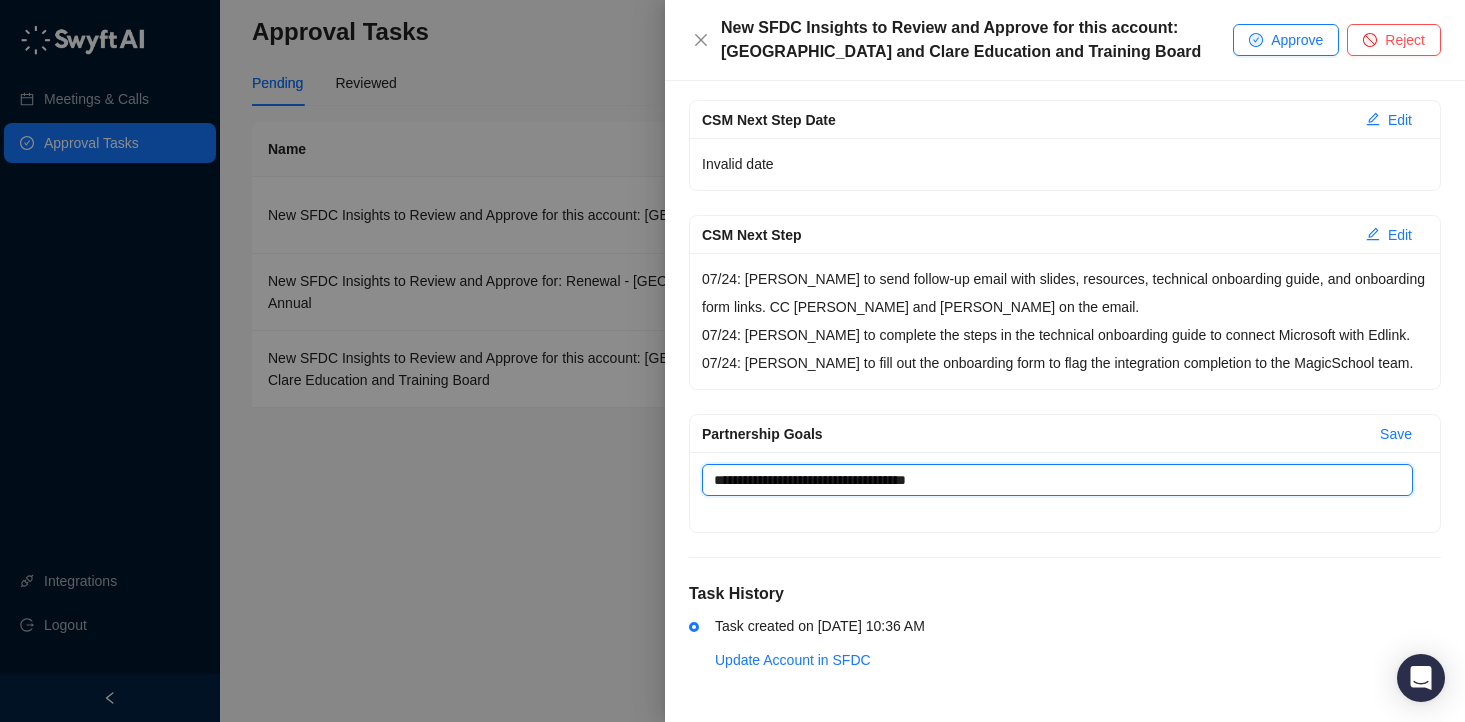 type 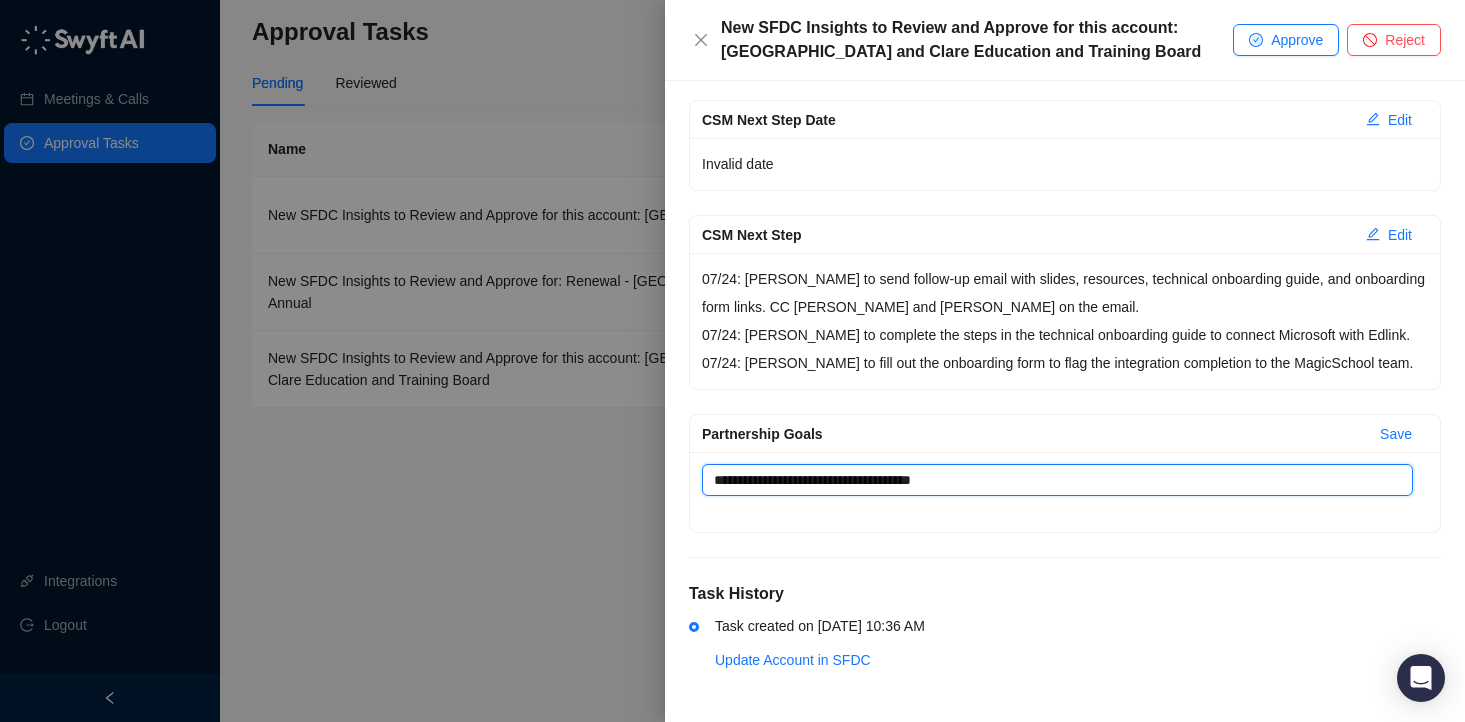 type on "**********" 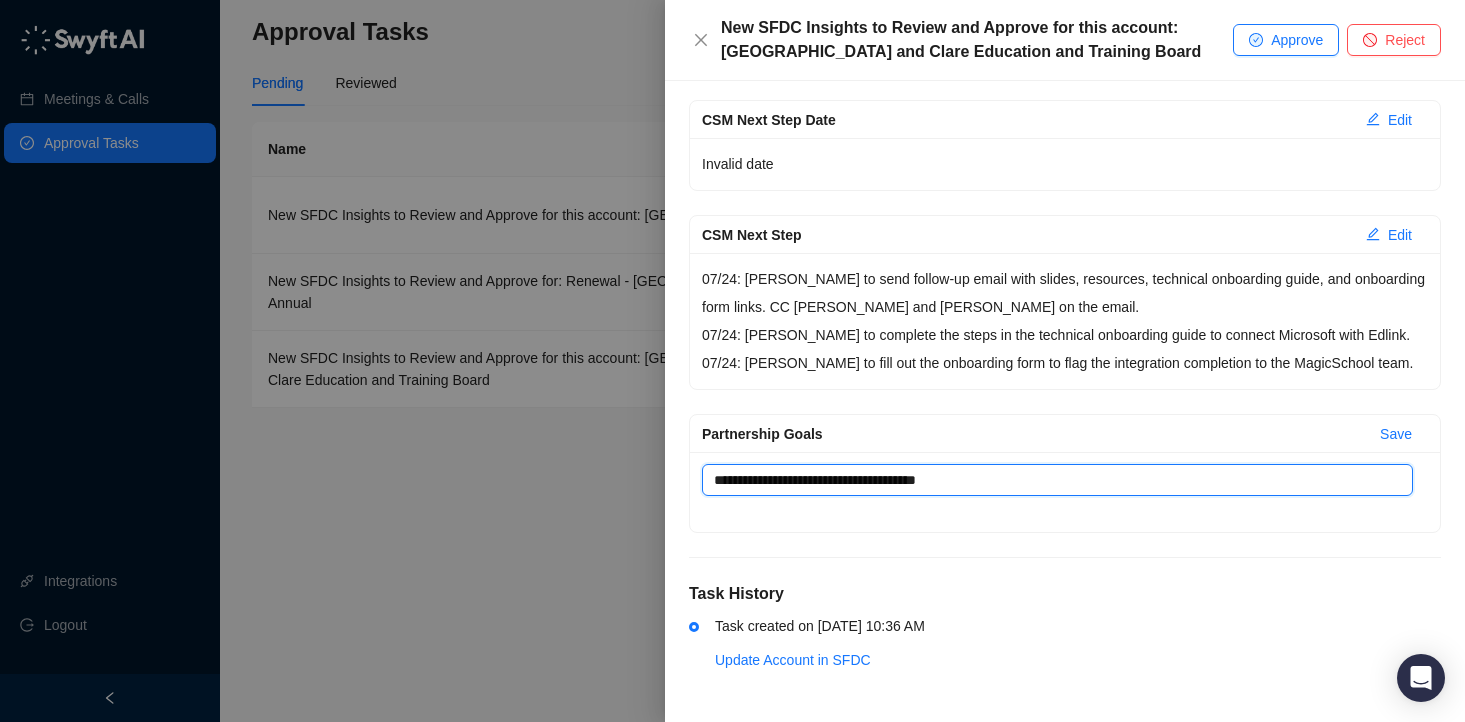 type 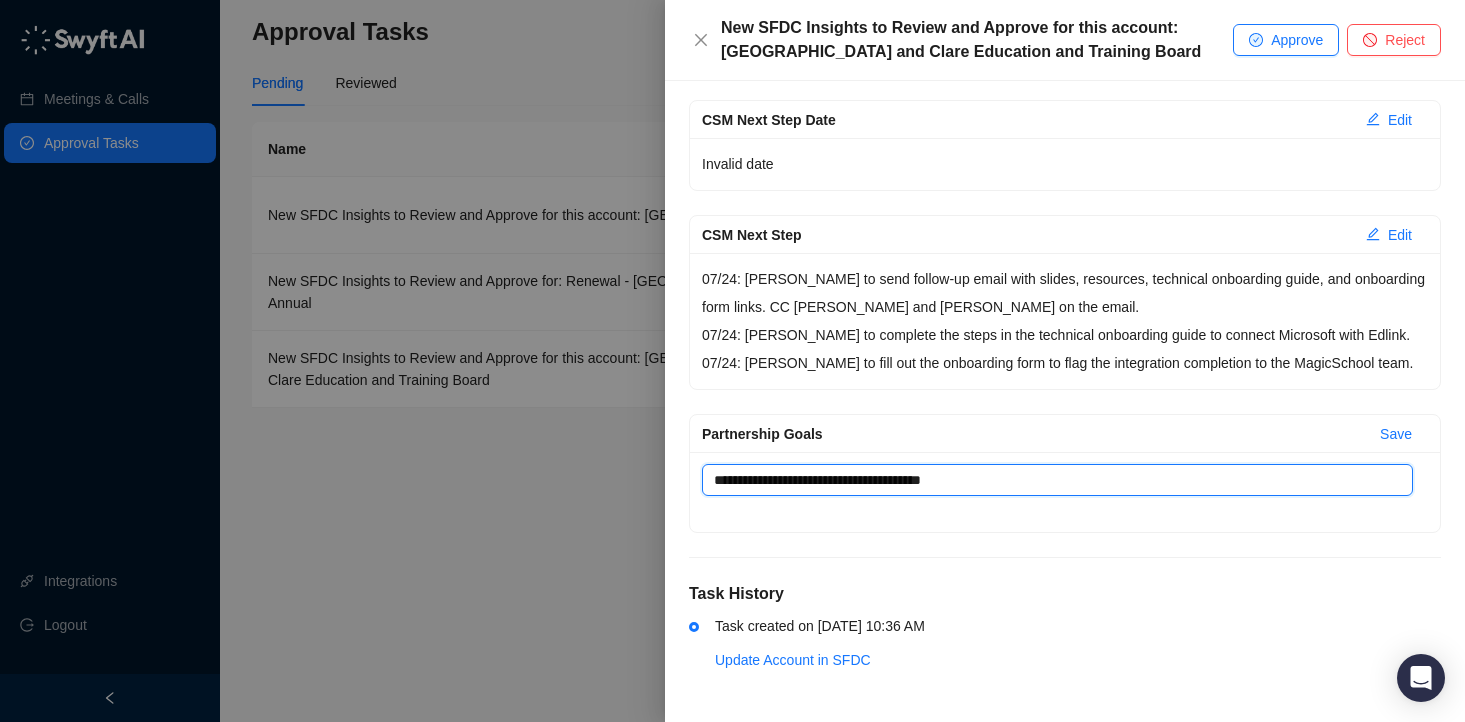 type on "**********" 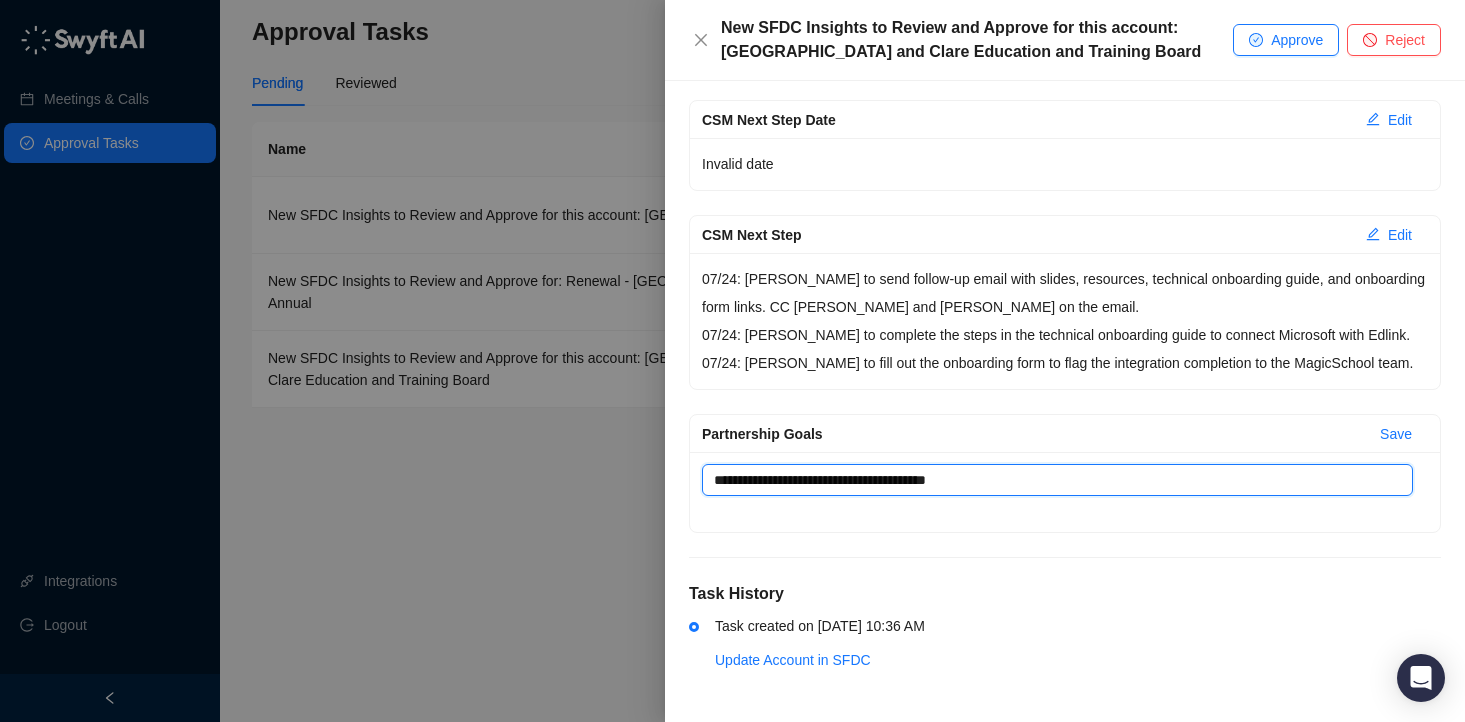 type 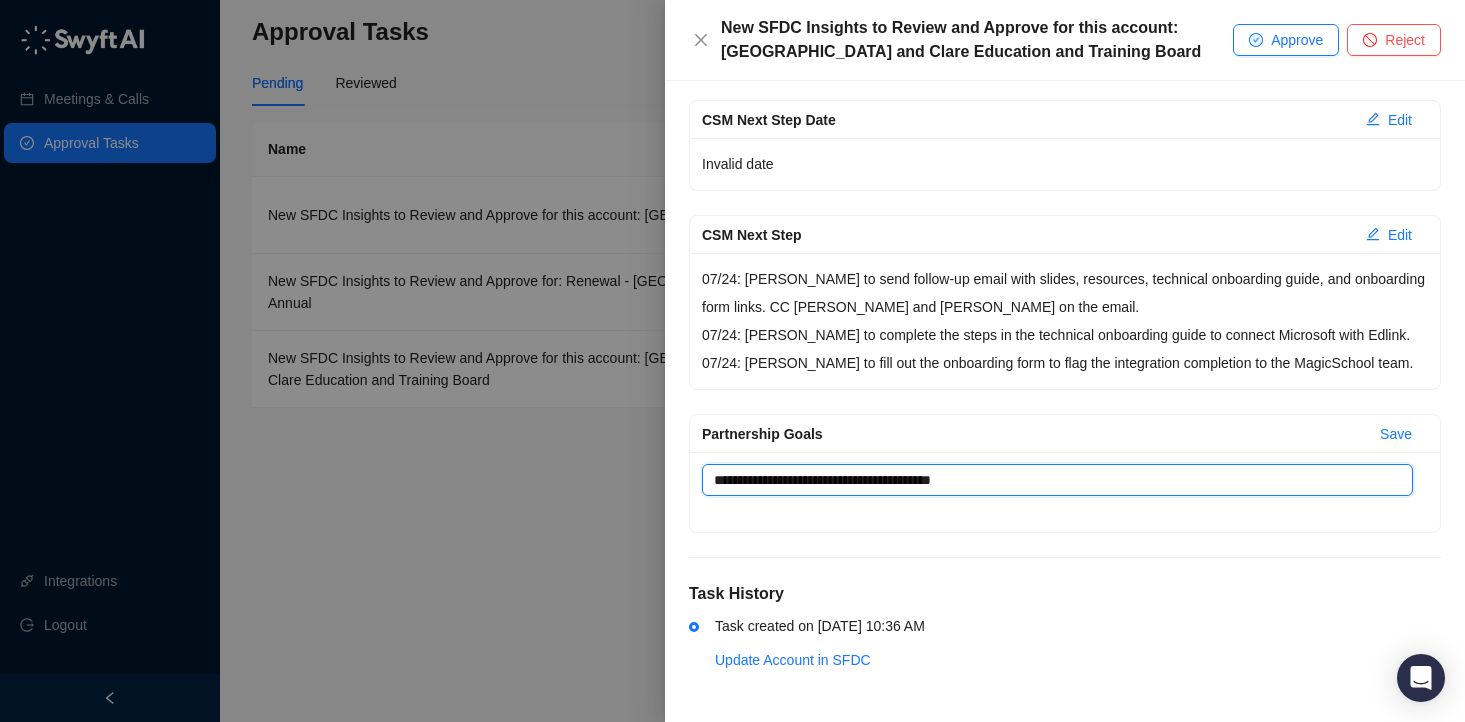 type 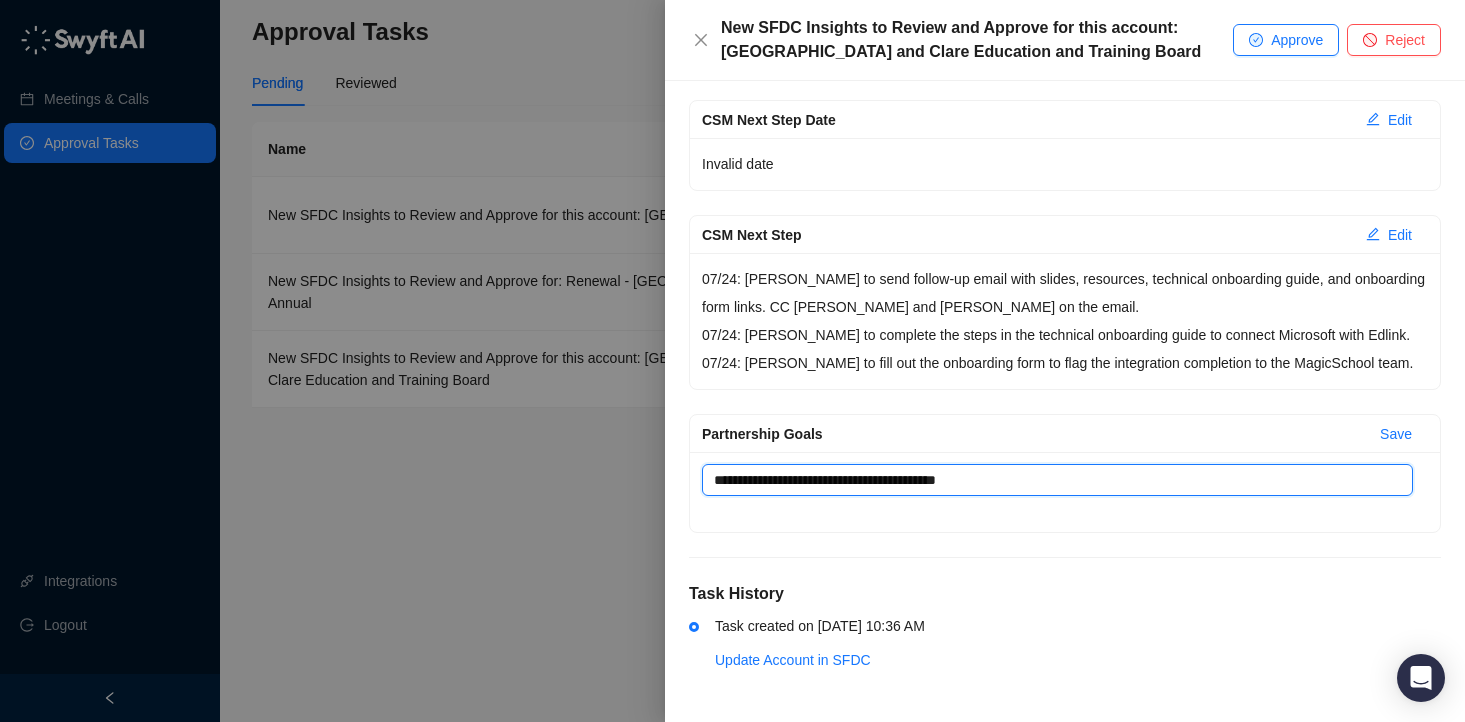 type 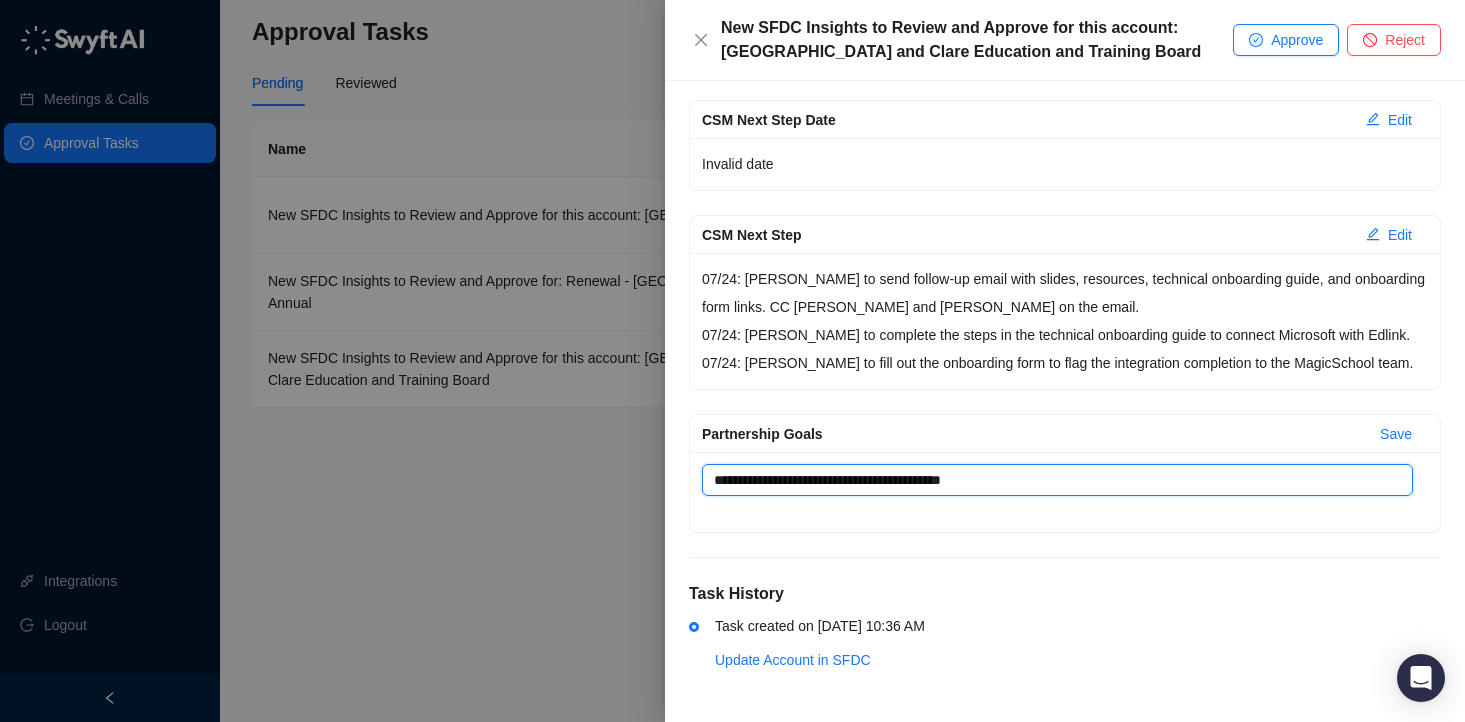 type 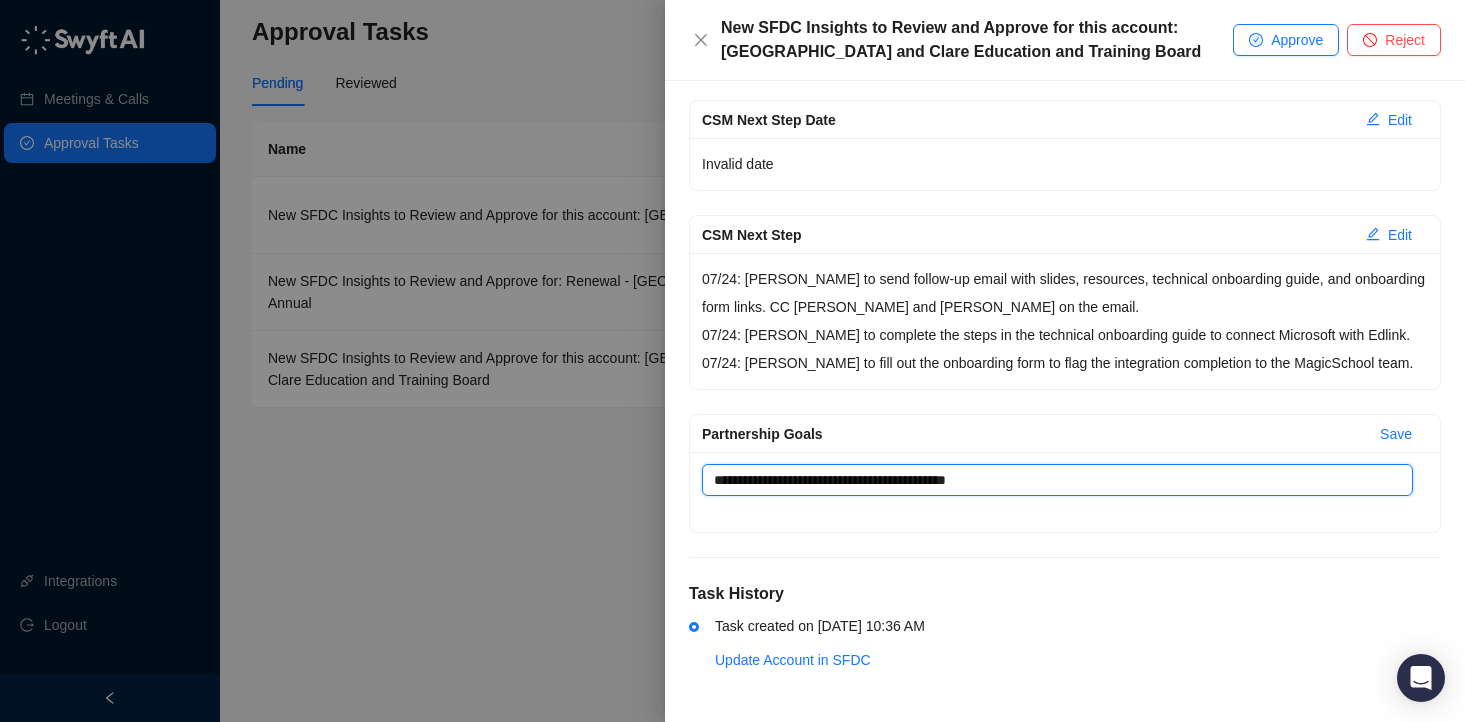 type 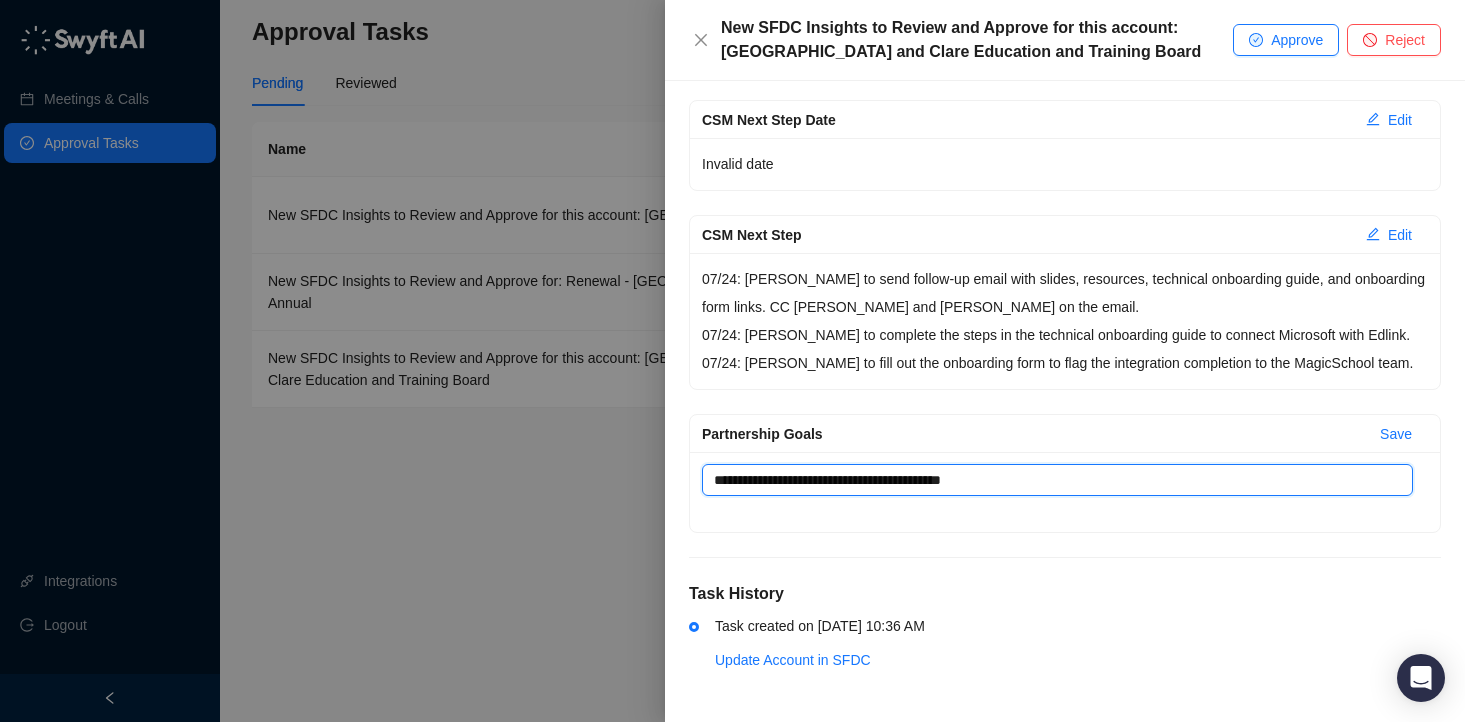 type 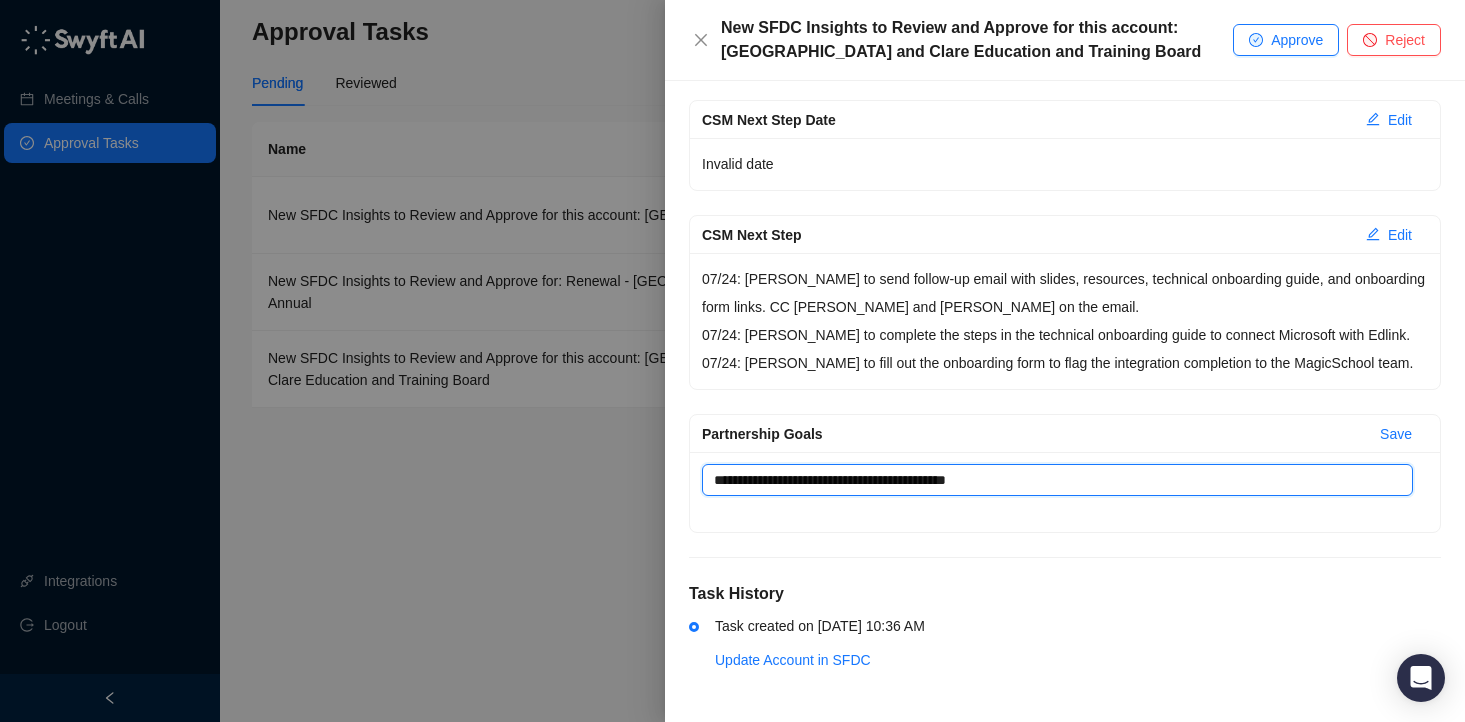 type 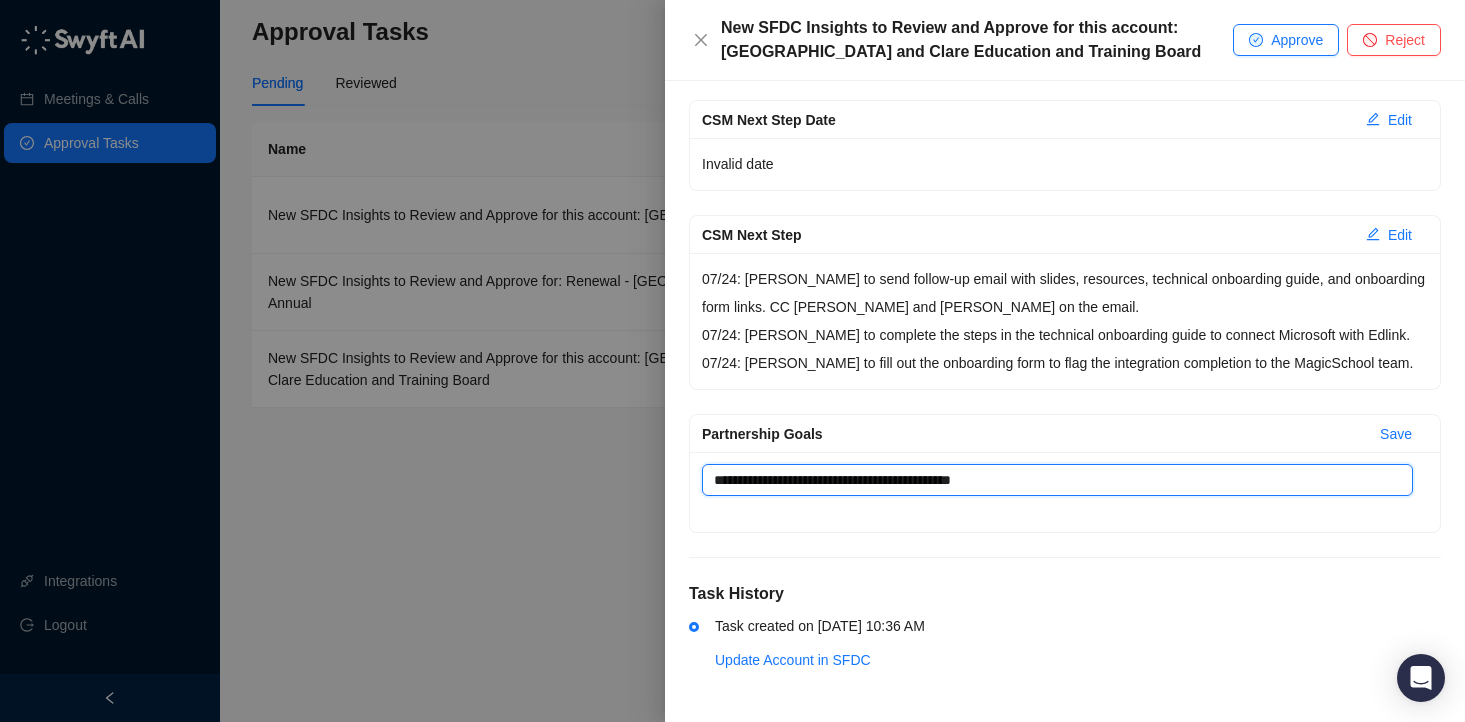 type 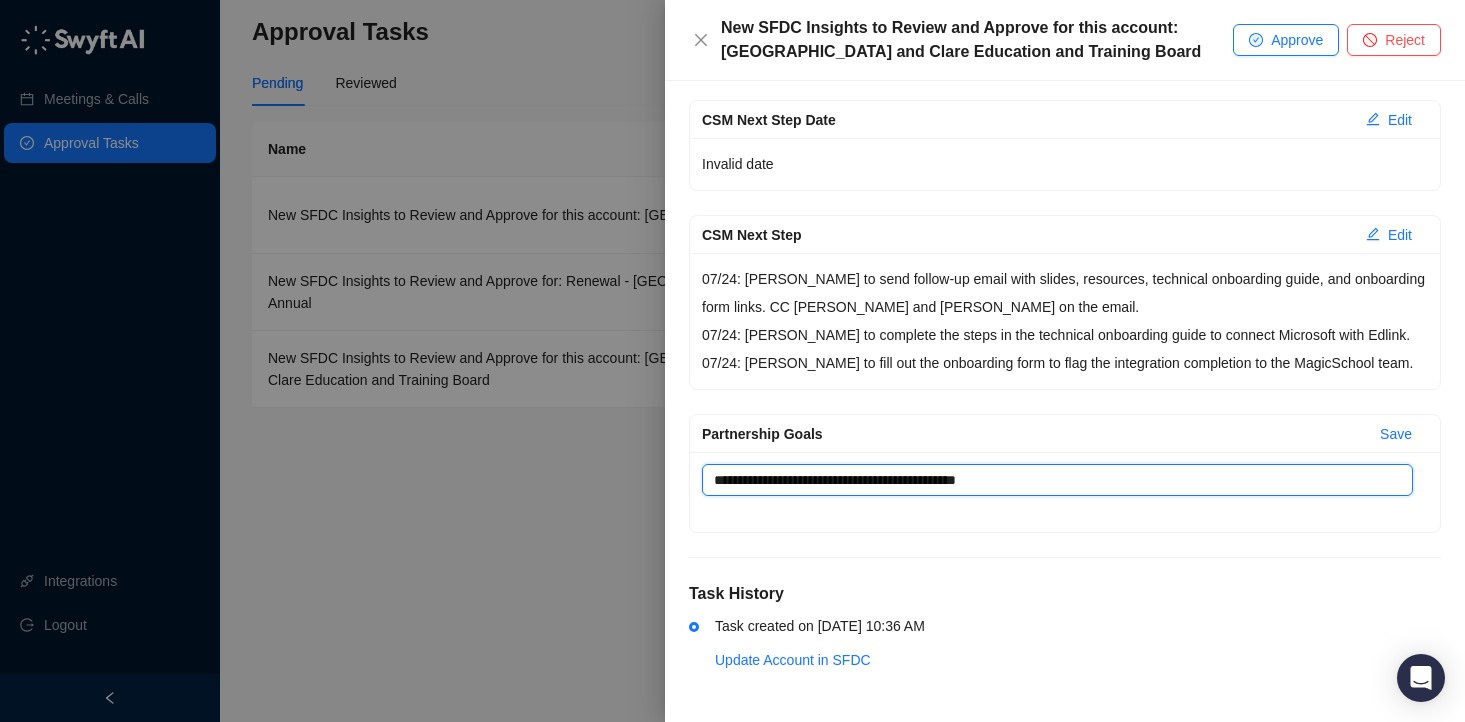 type 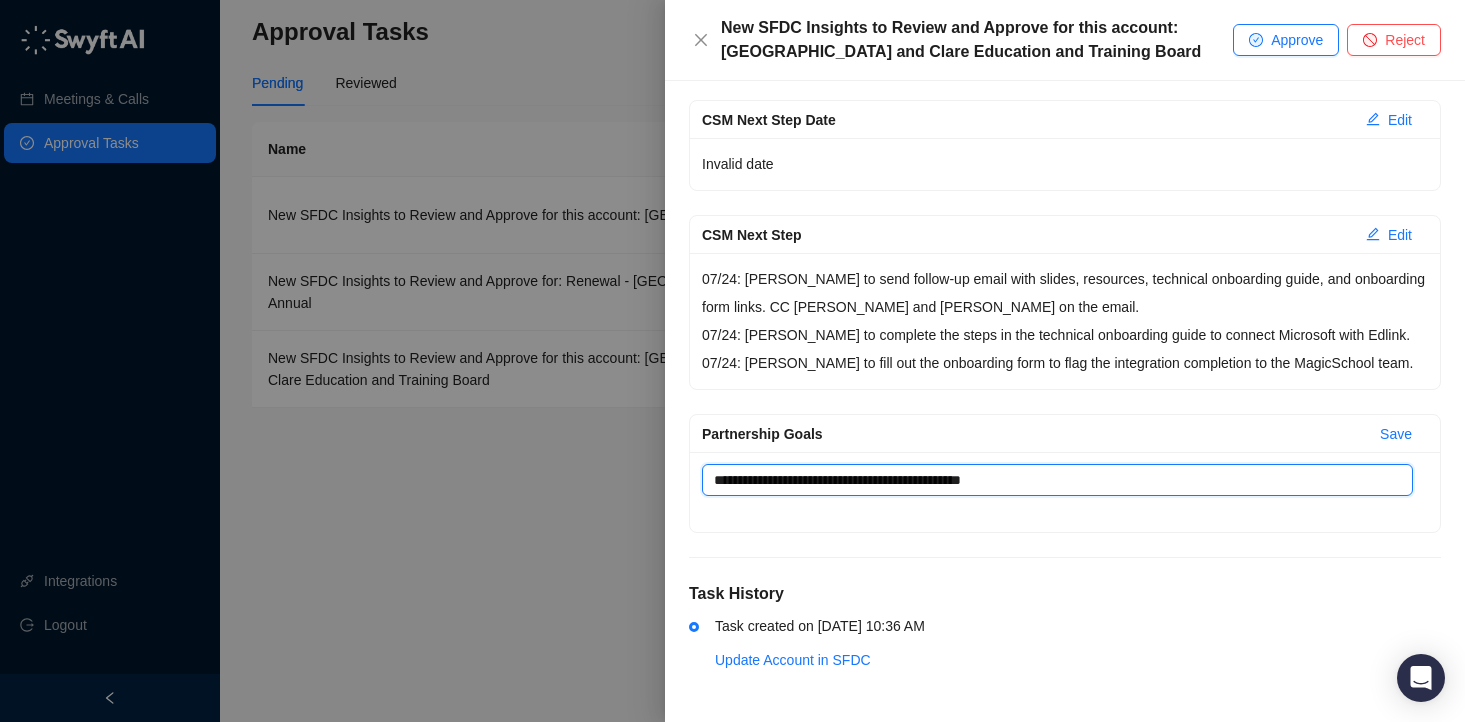 type 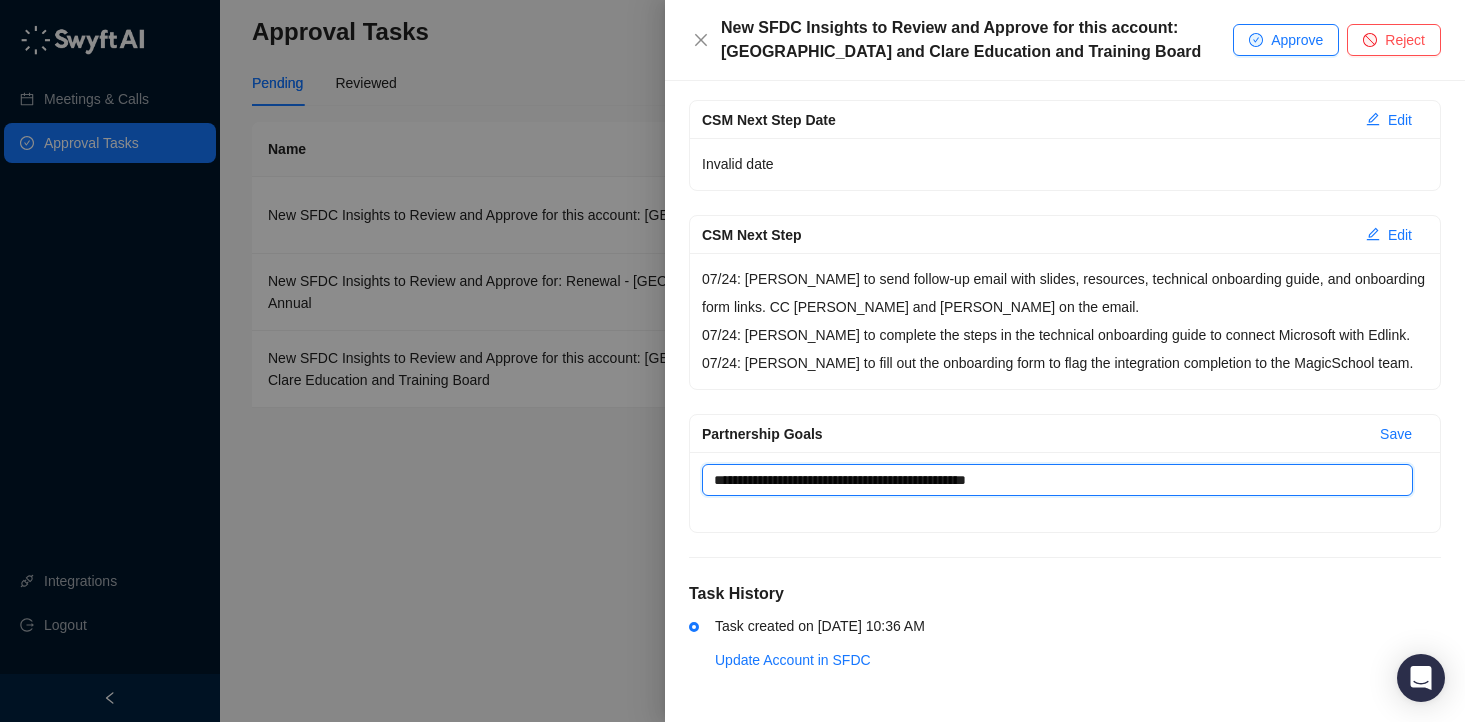 type 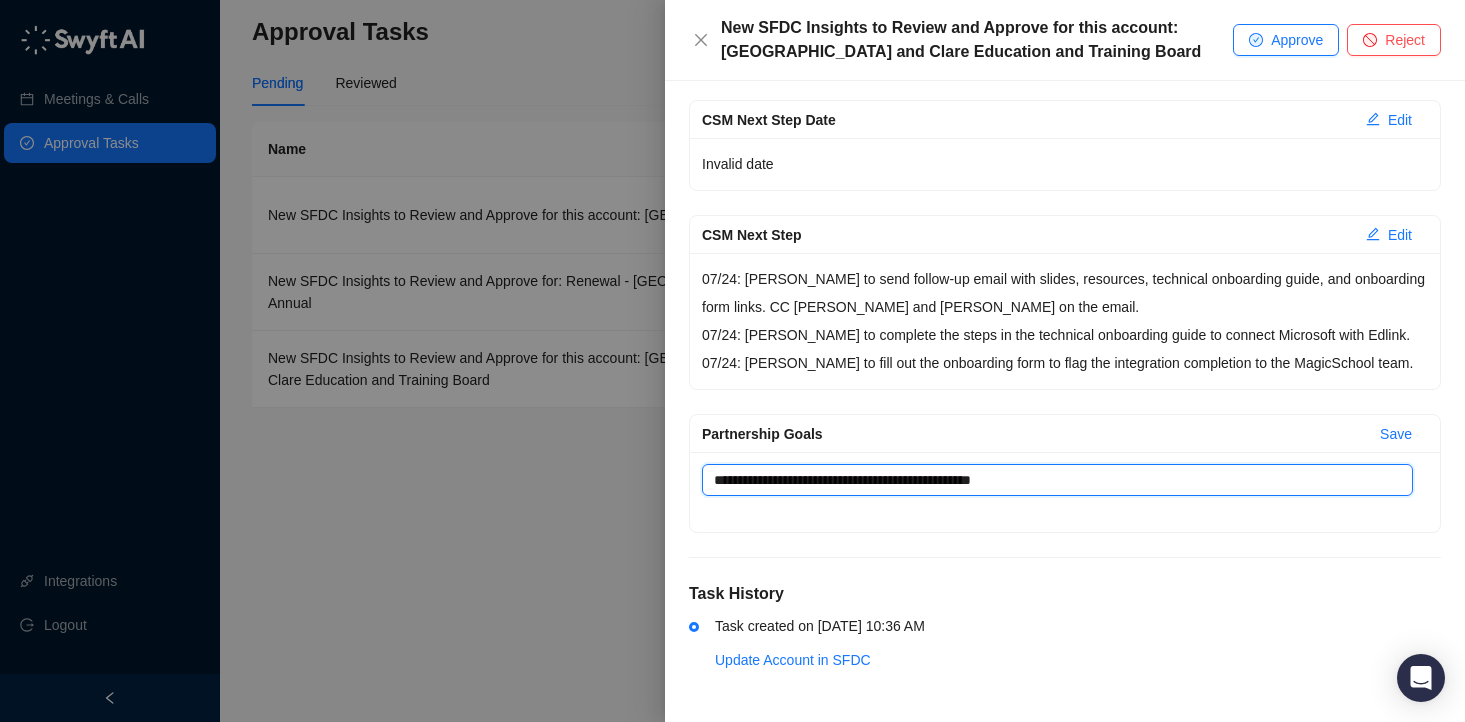 type 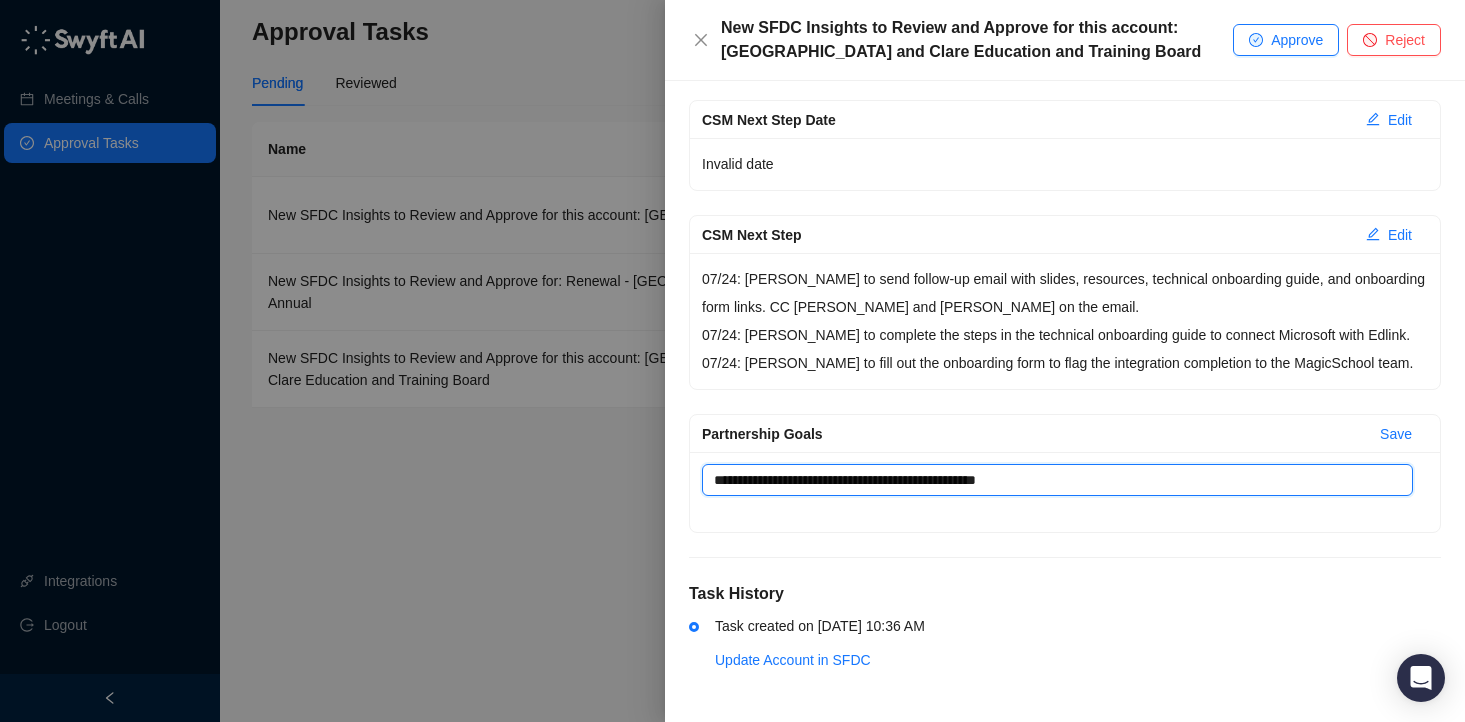 type 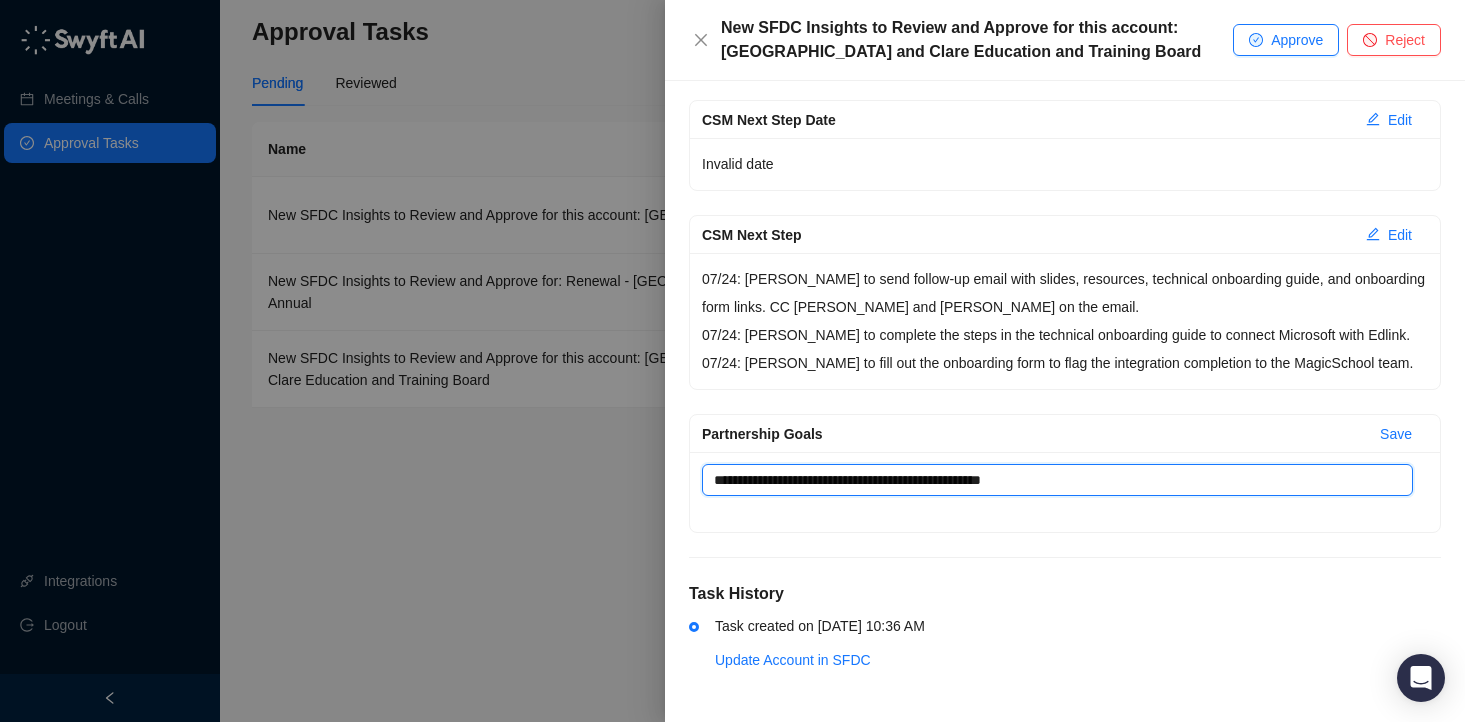 type 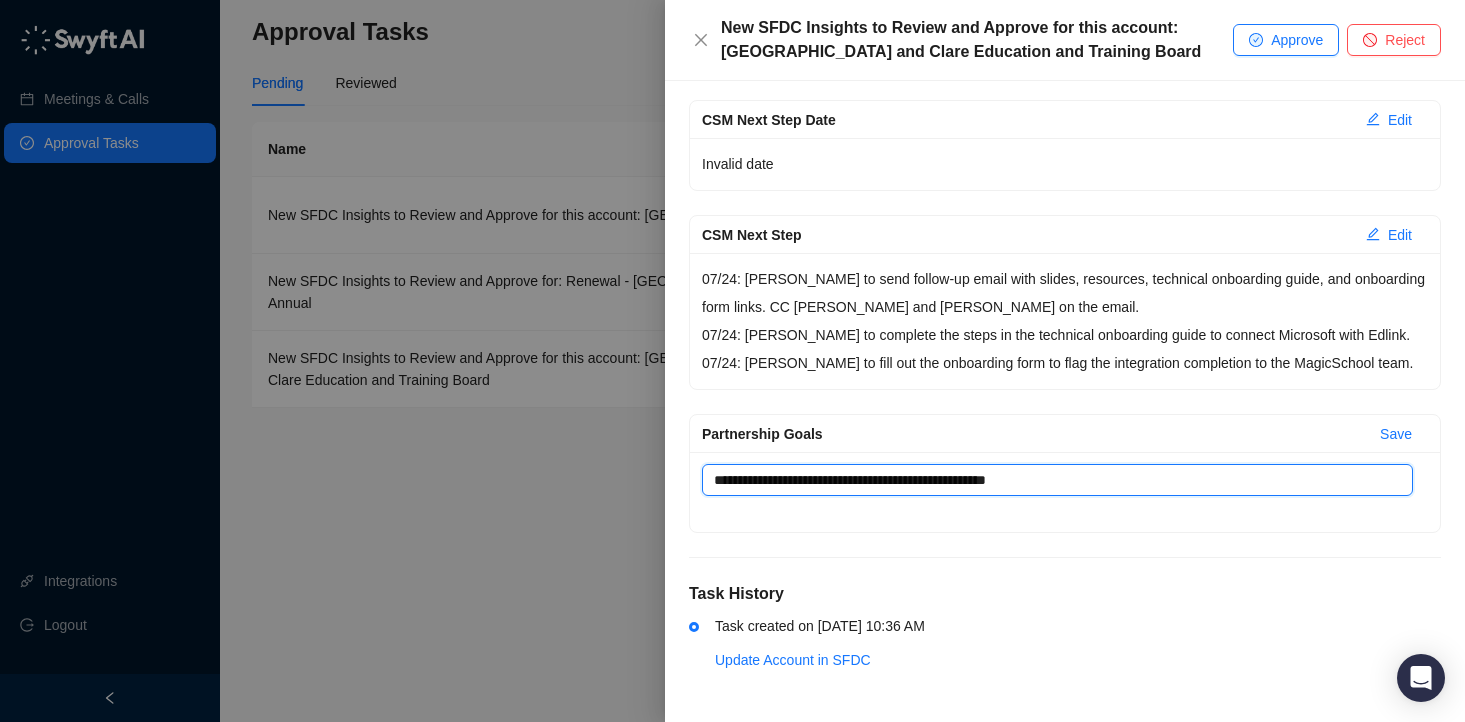 type 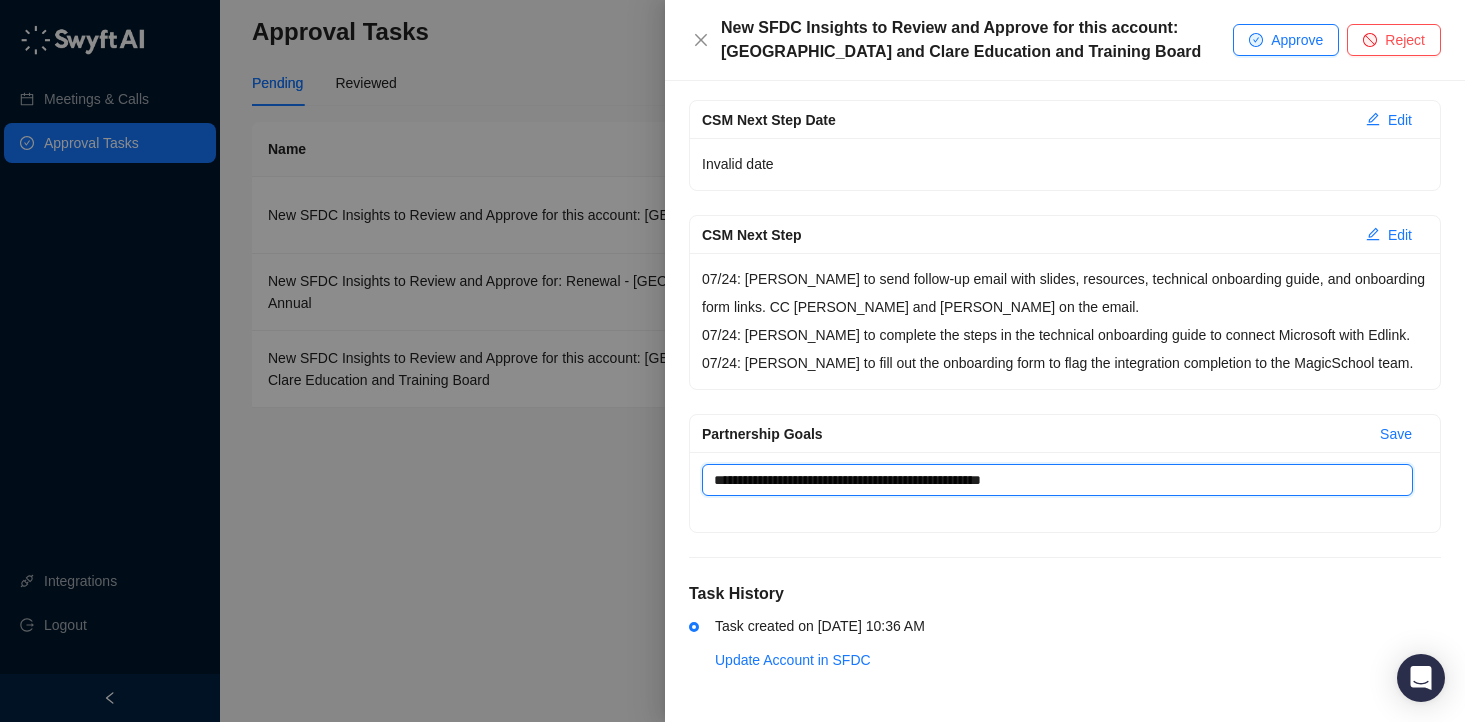 type 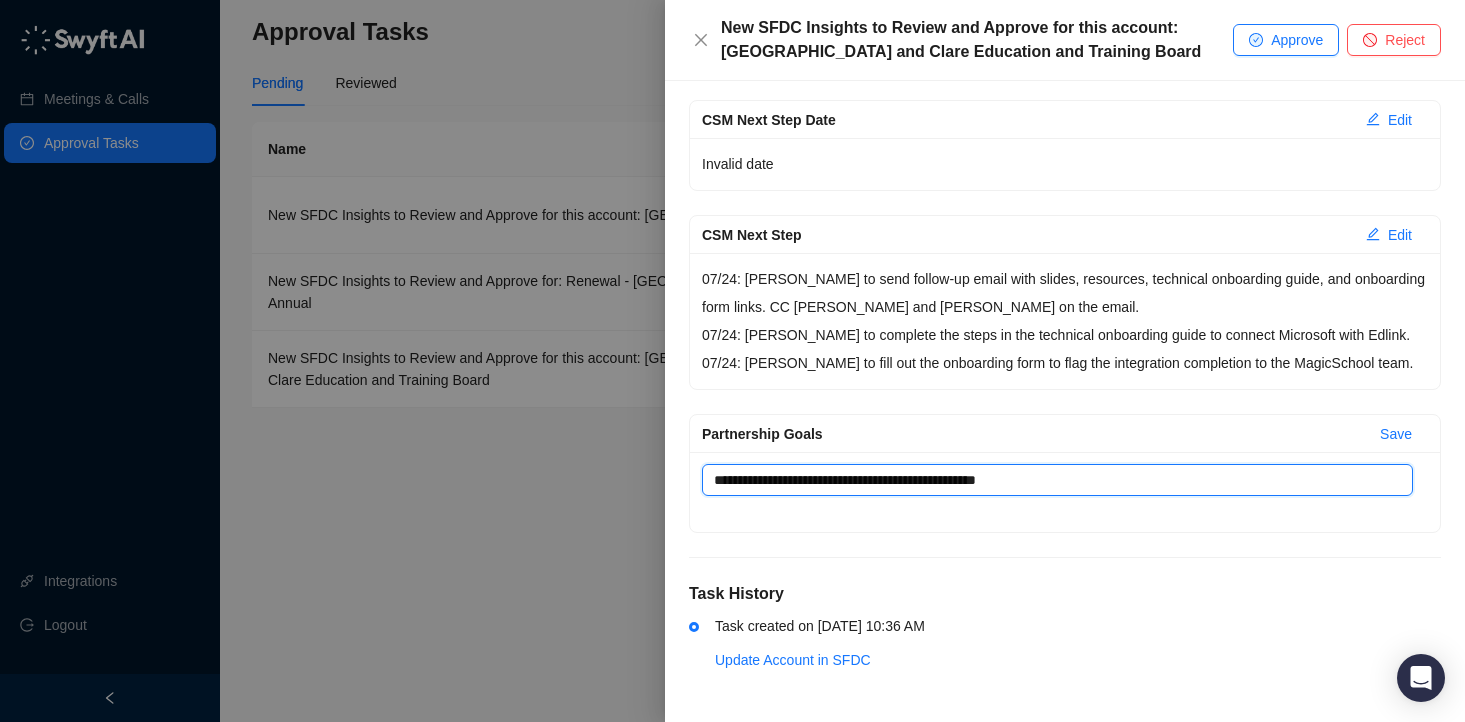 type 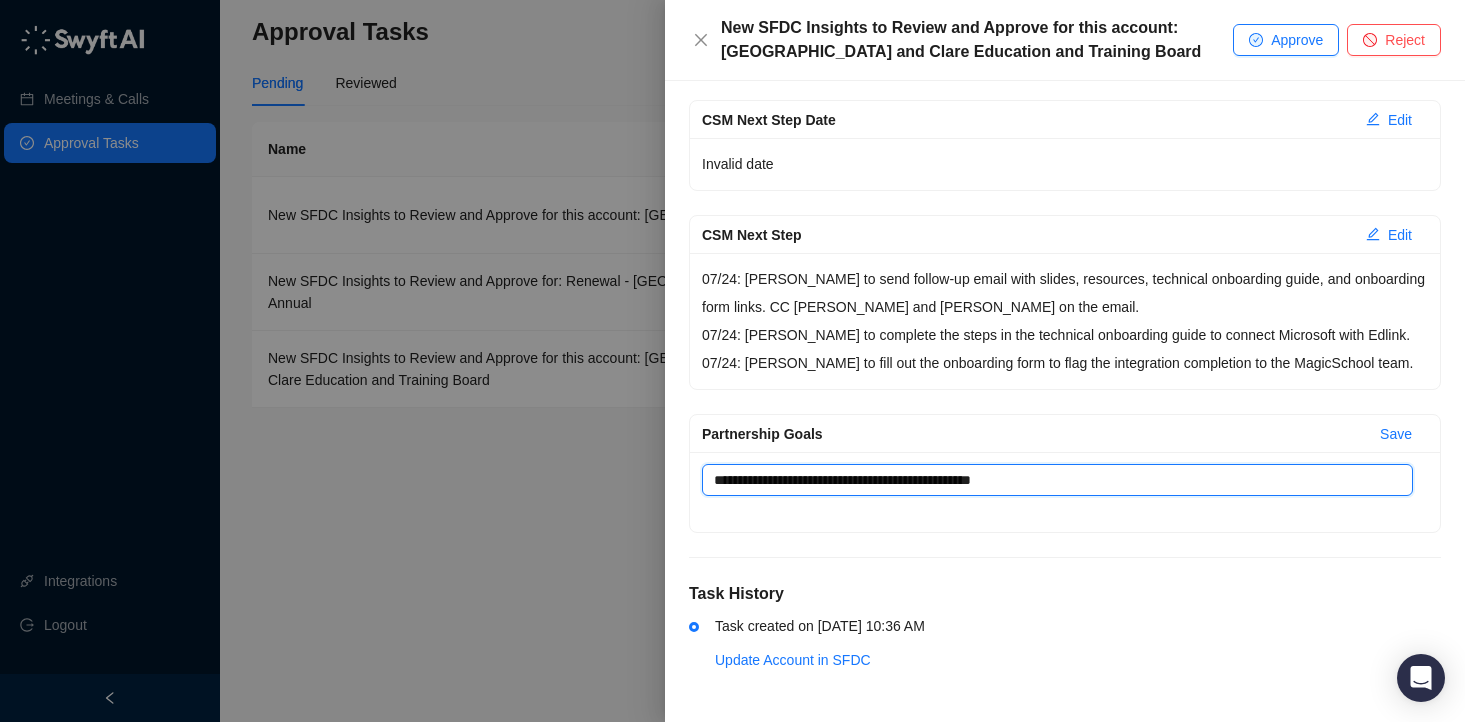 type 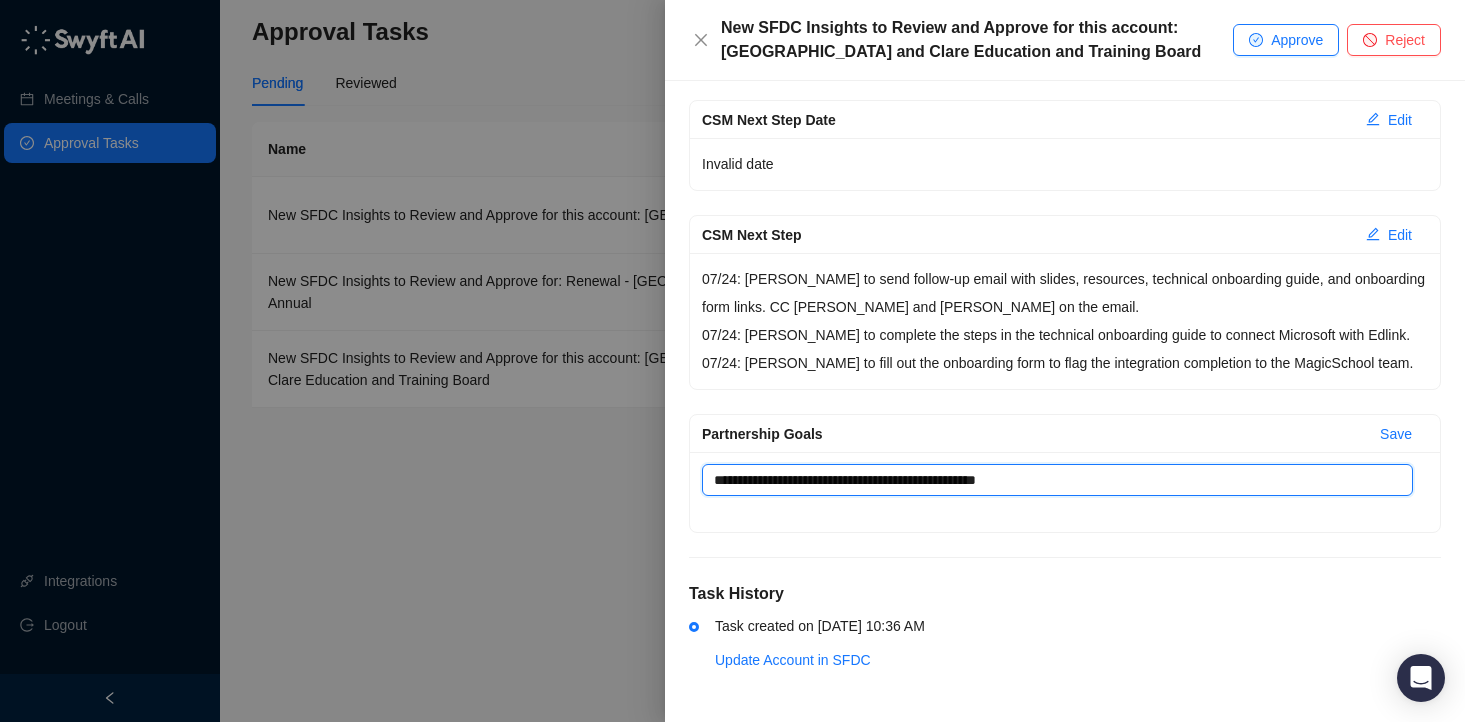 type 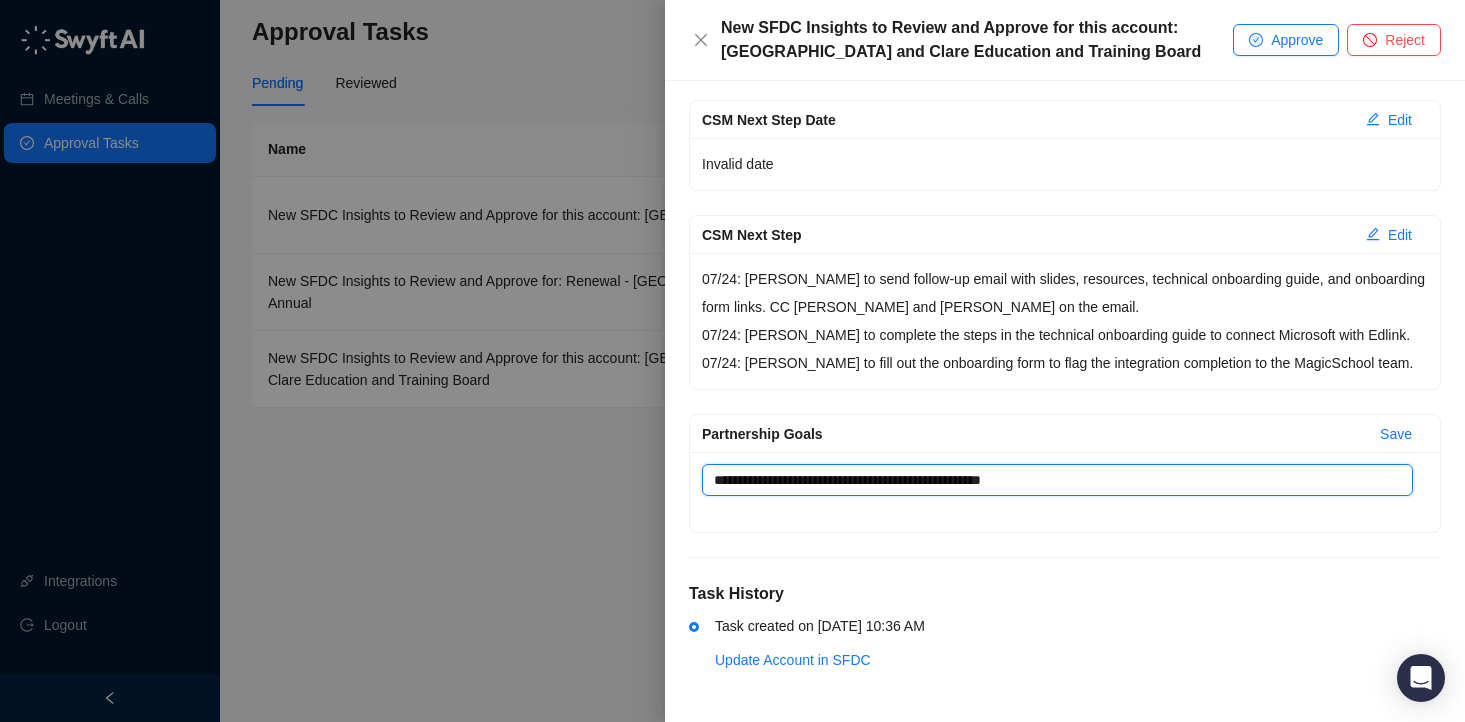 type 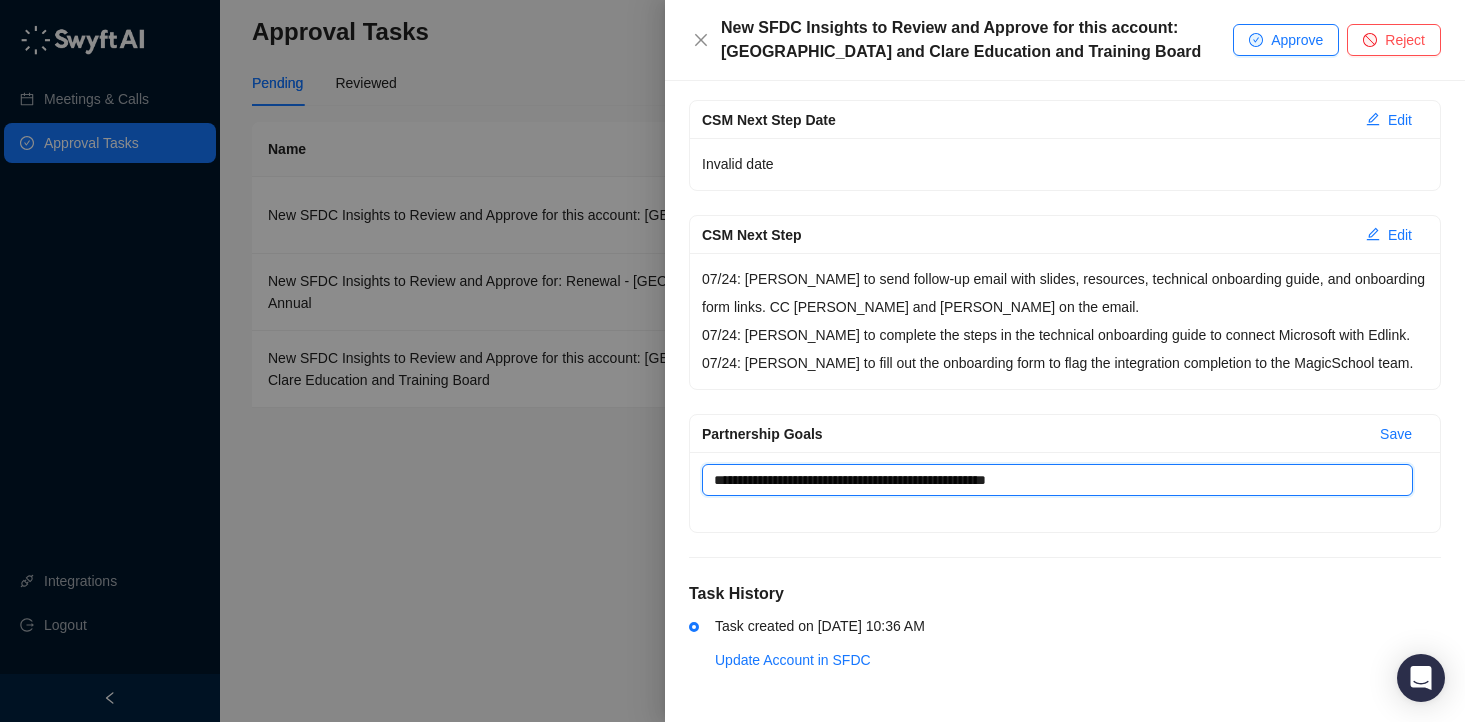 type 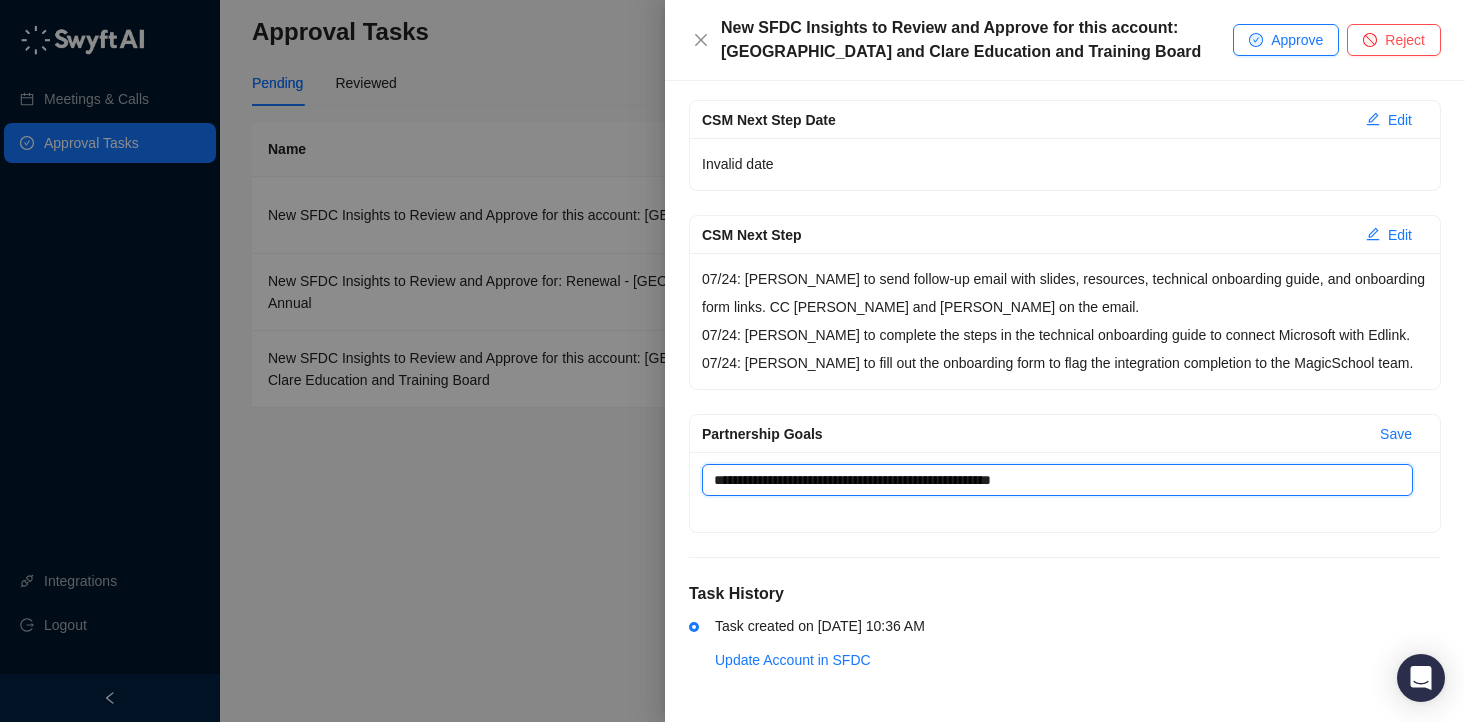 type 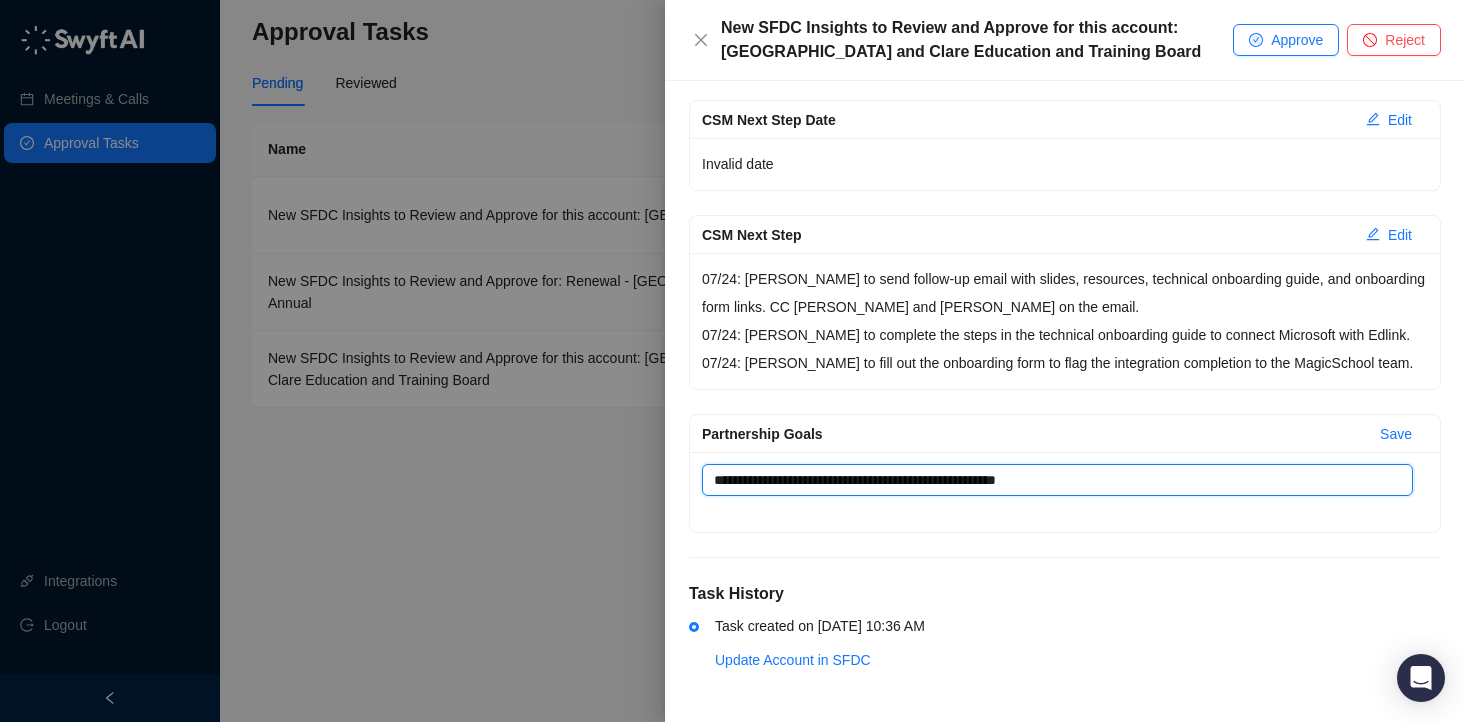 type 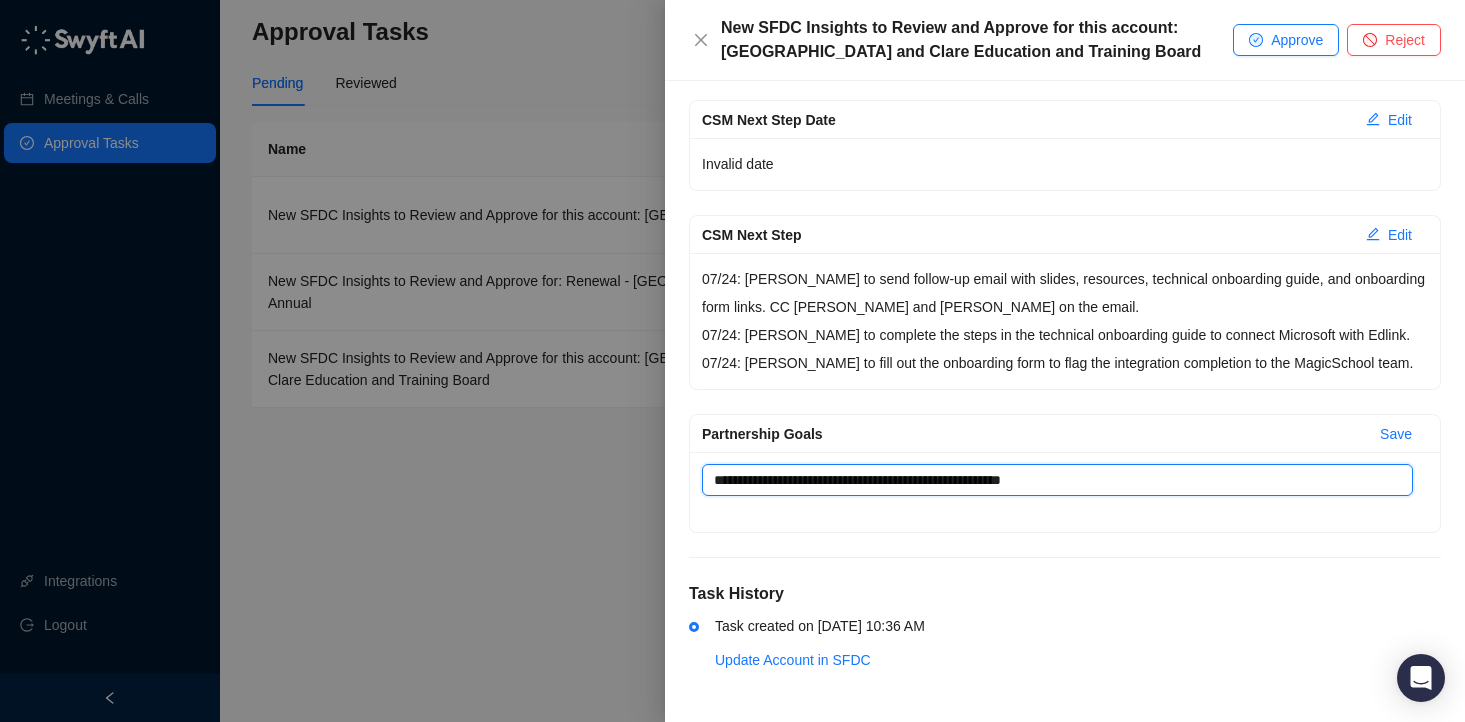 type 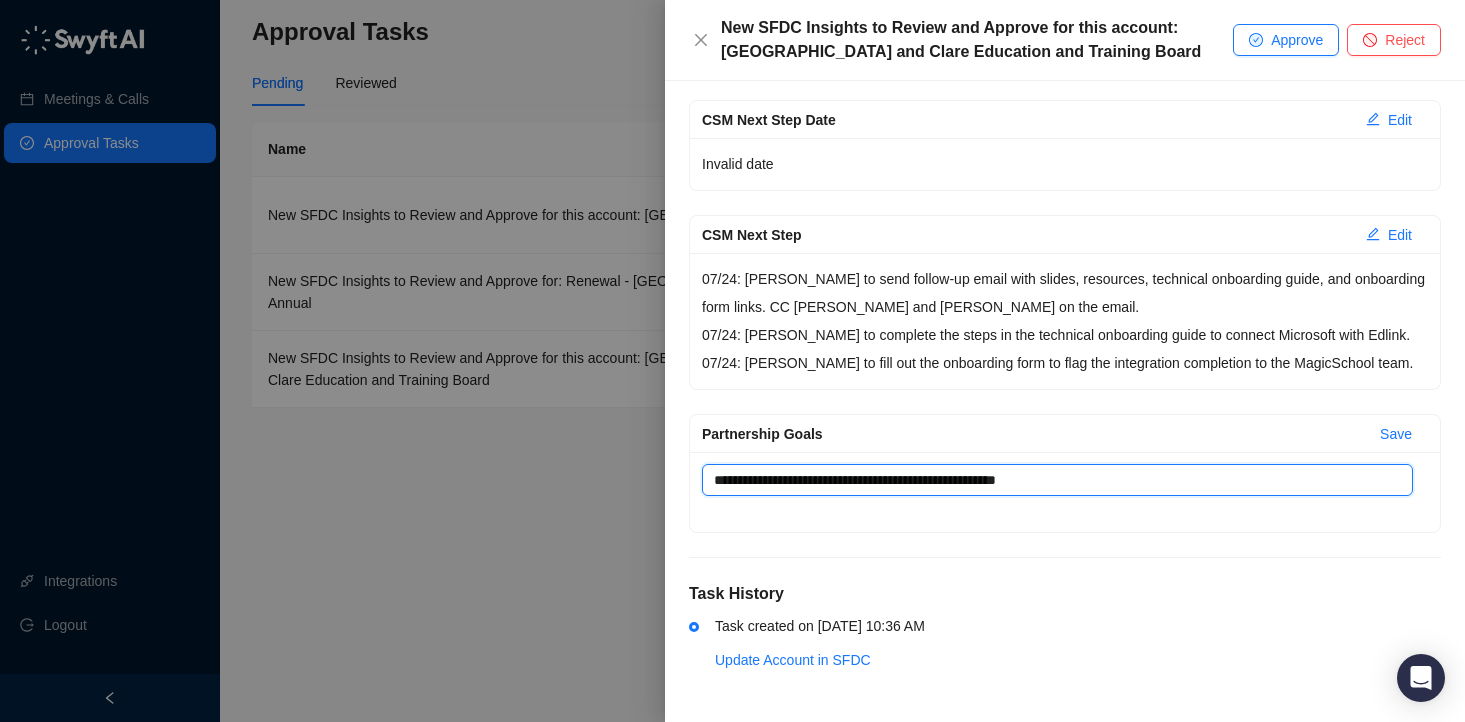 type 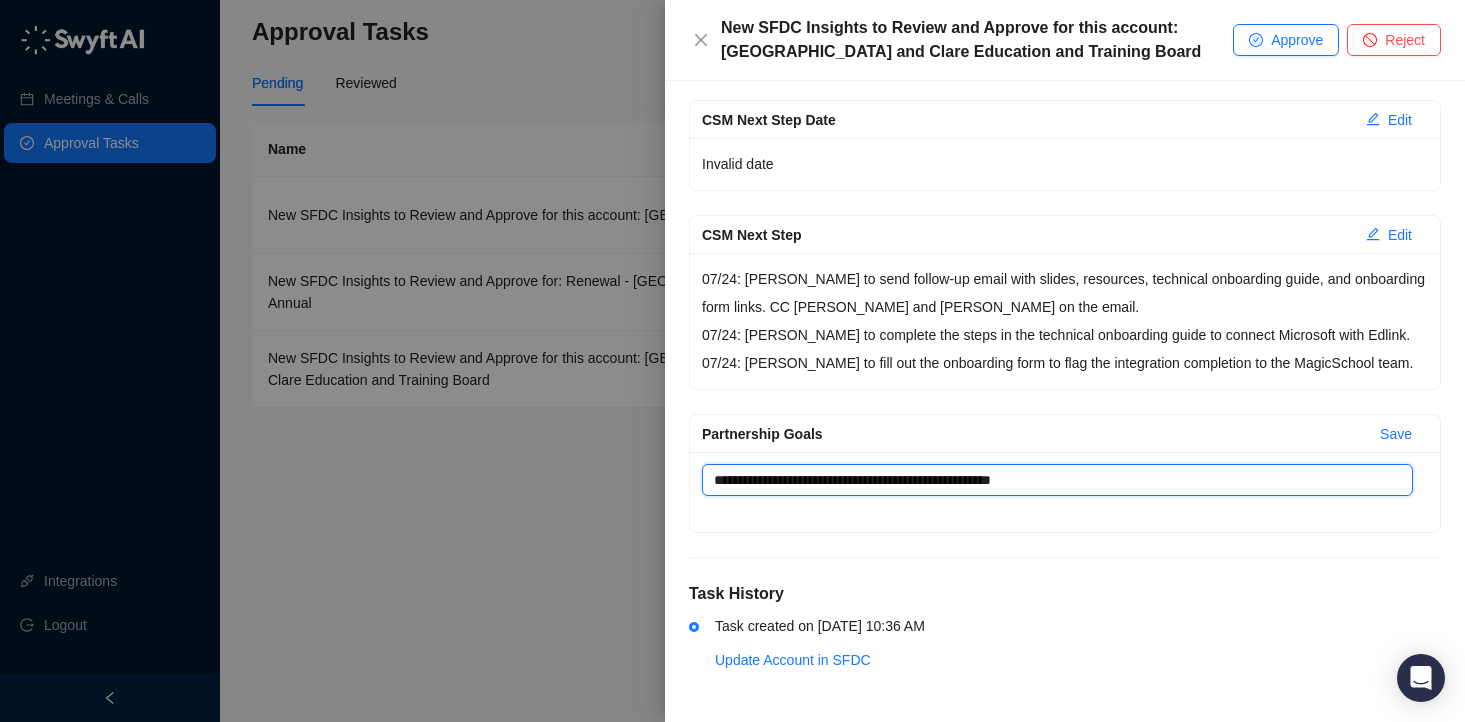 type 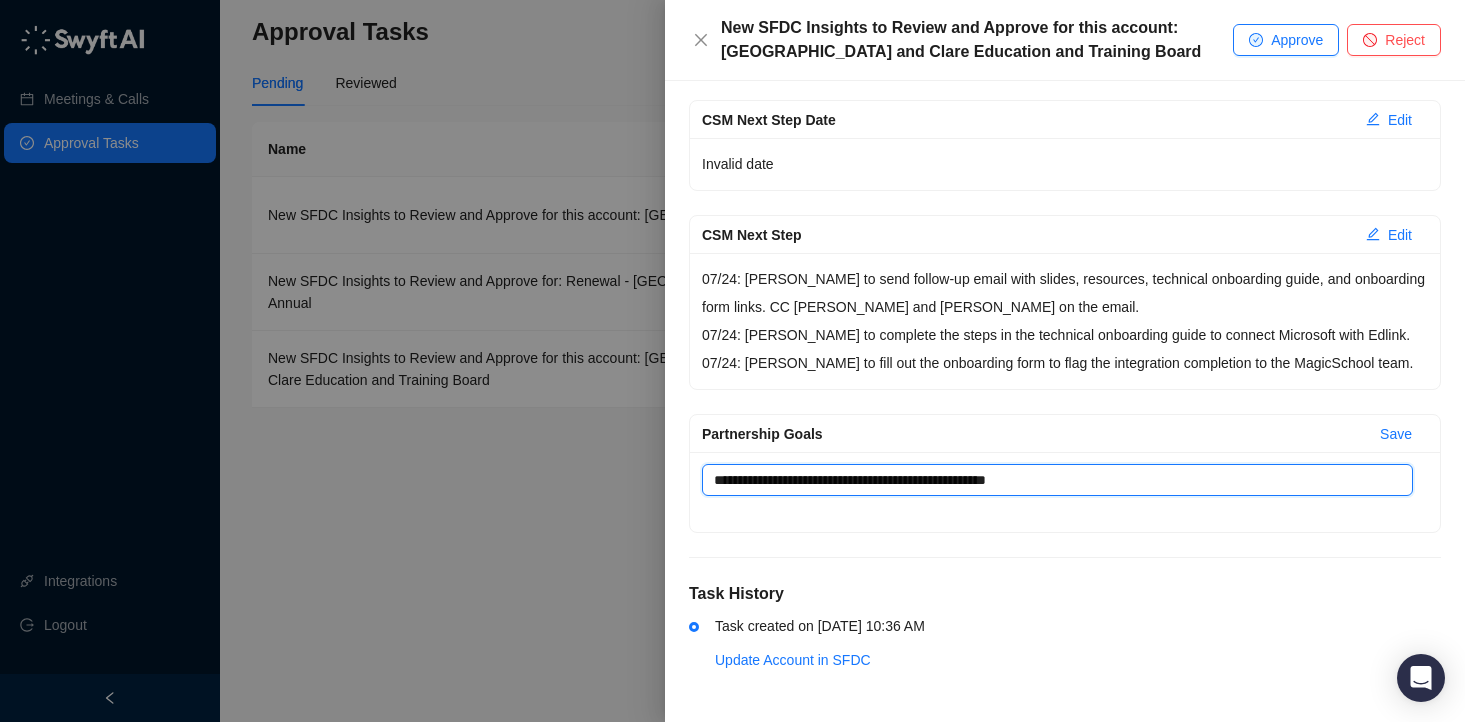 type 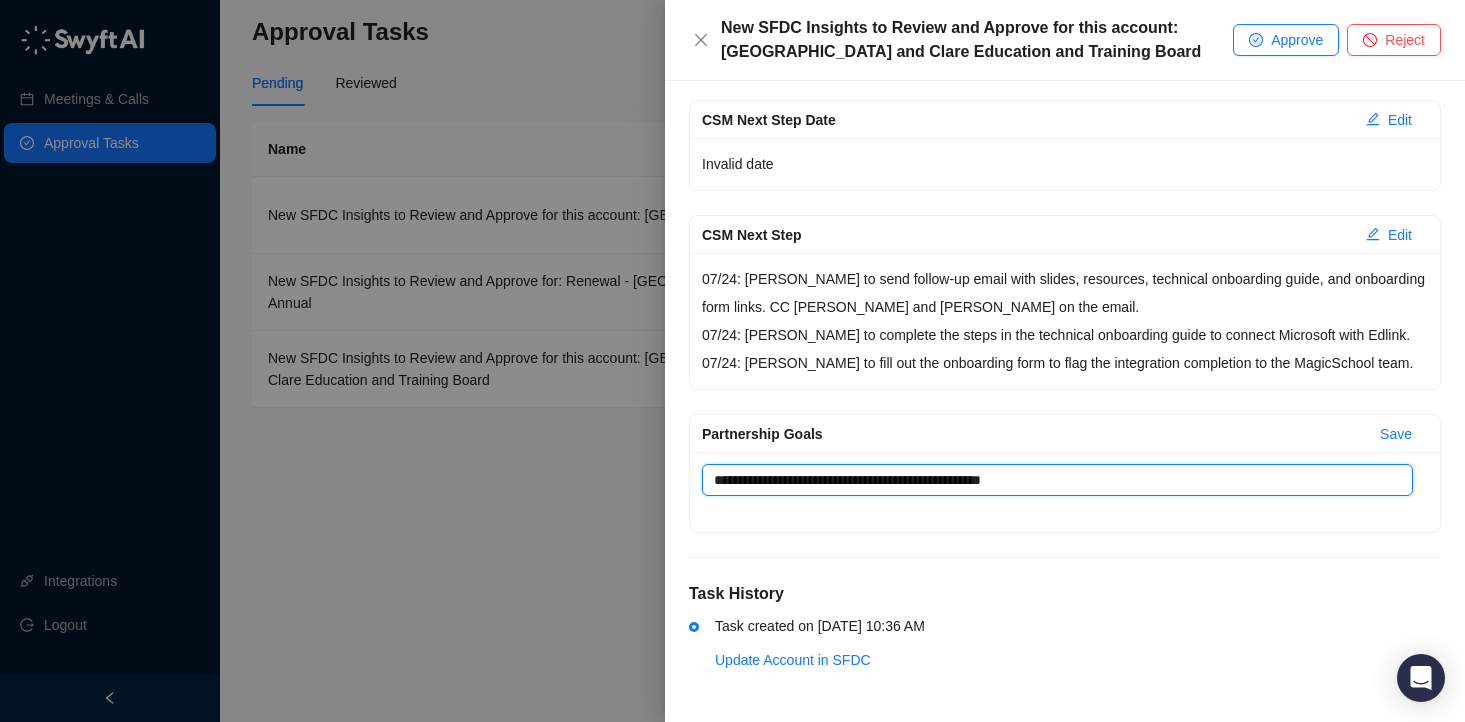 type 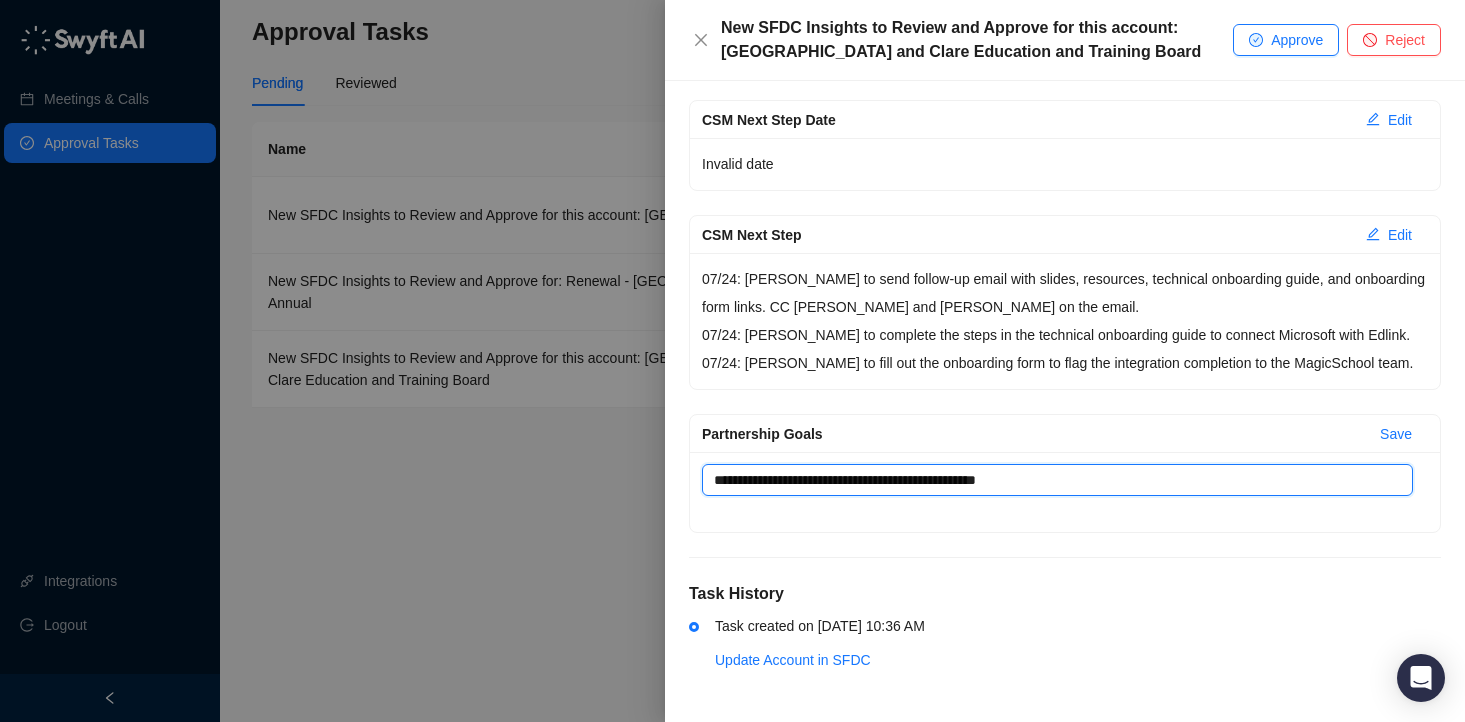 type 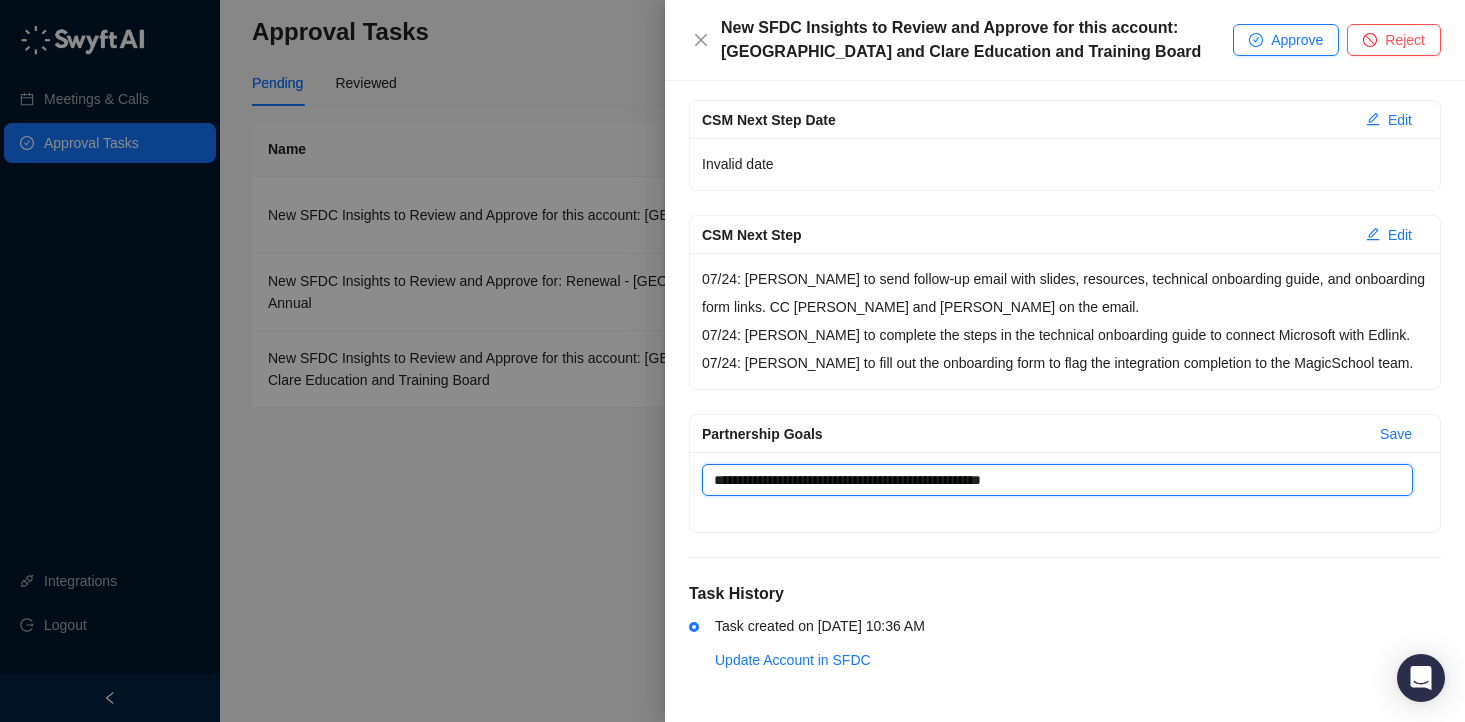 type 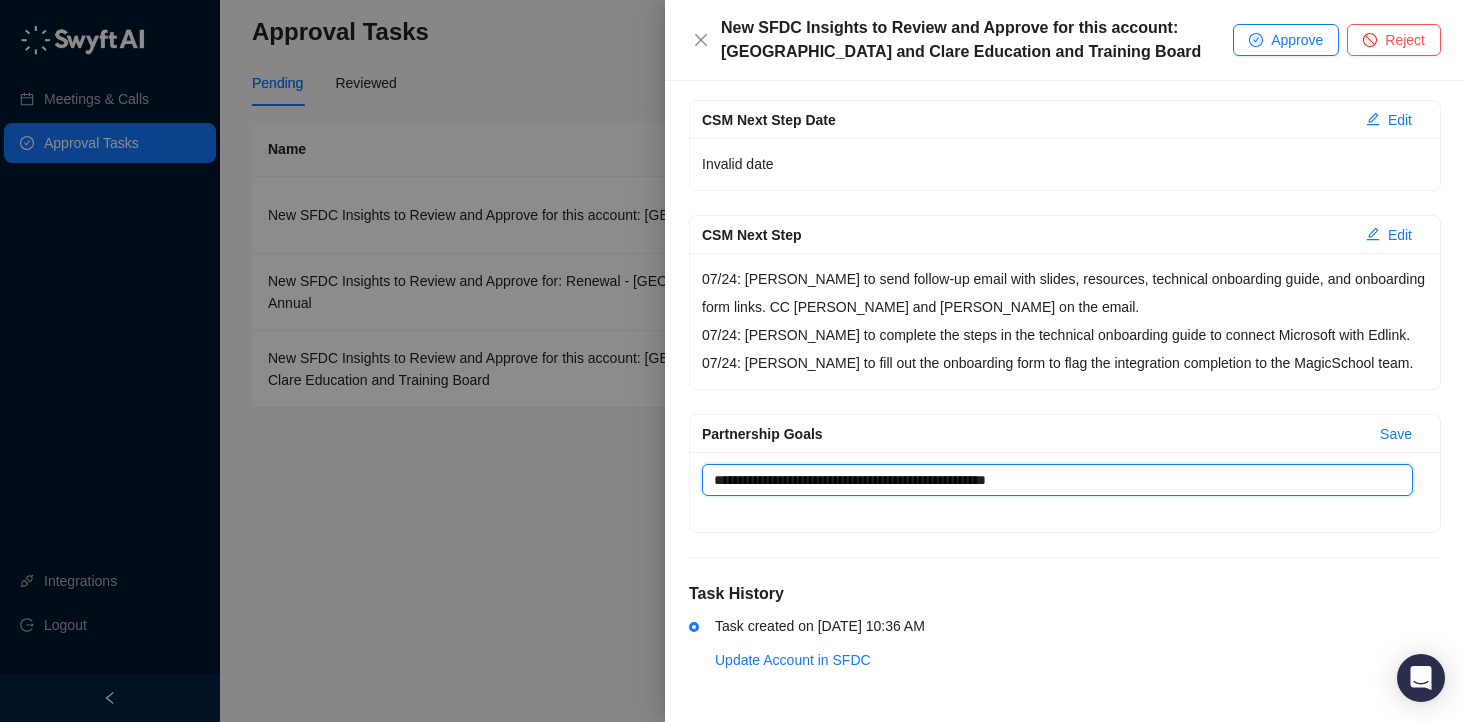 type 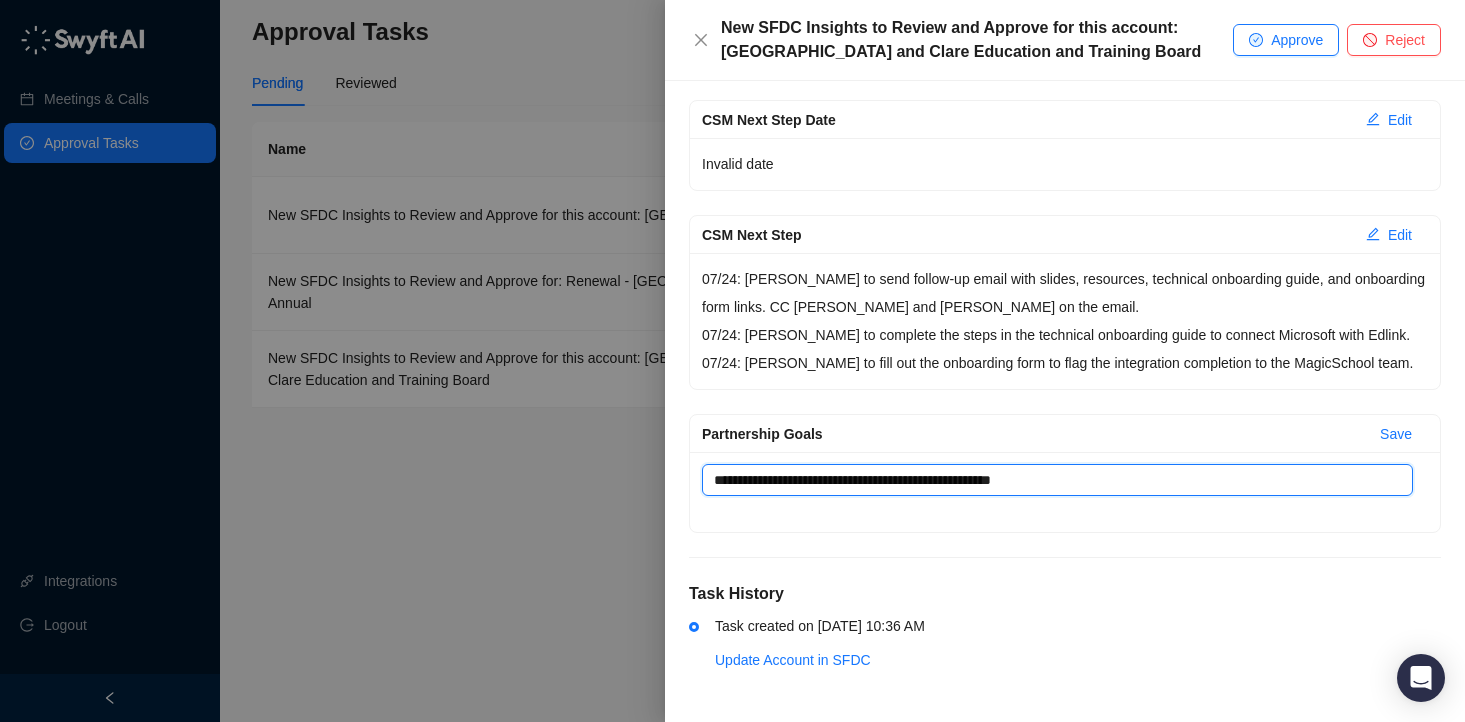 type 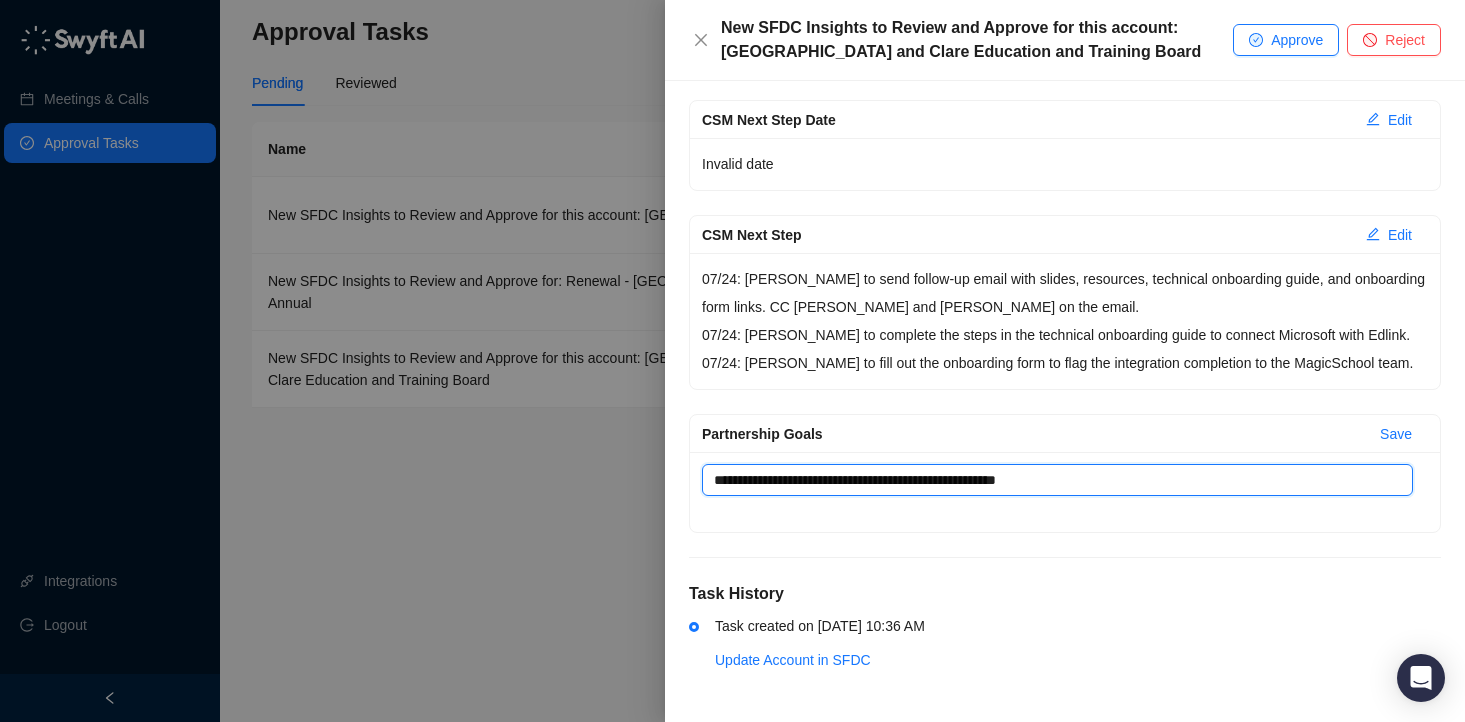 type 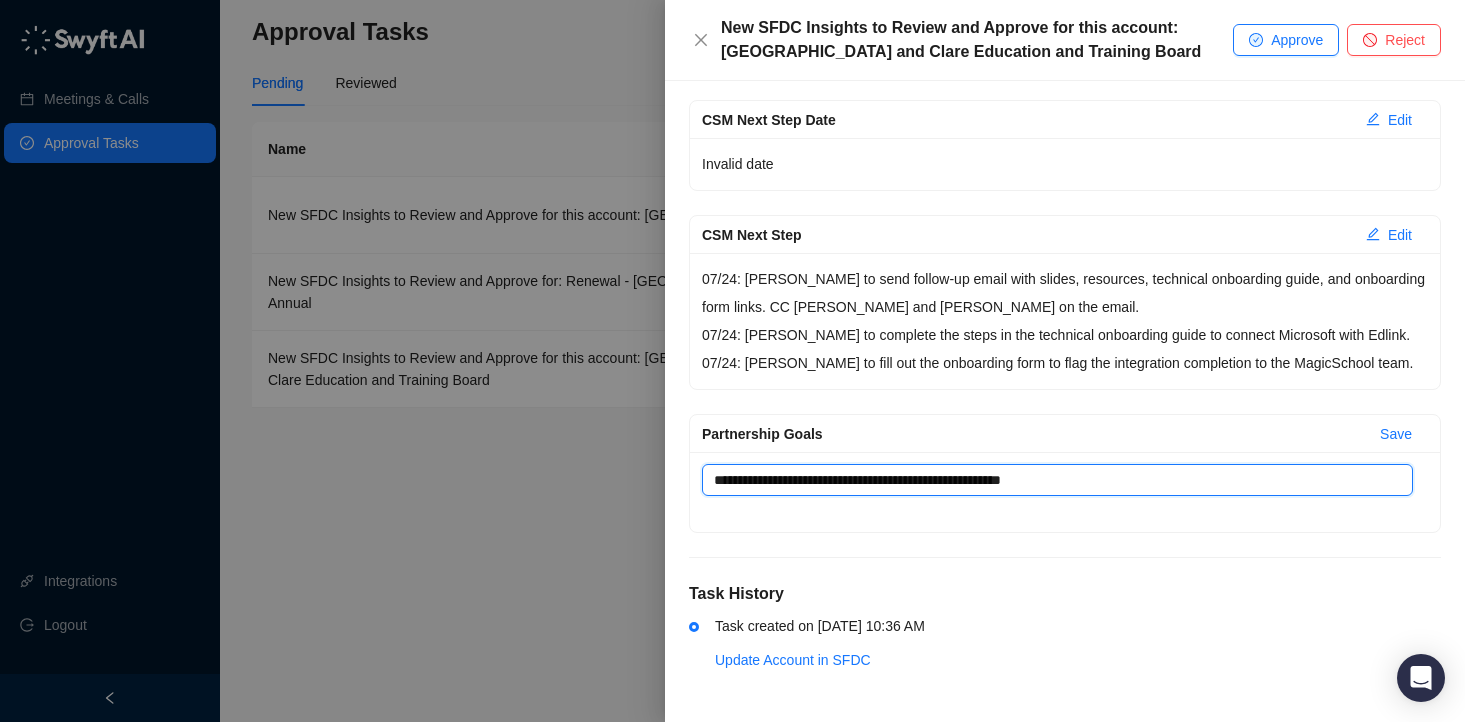 type 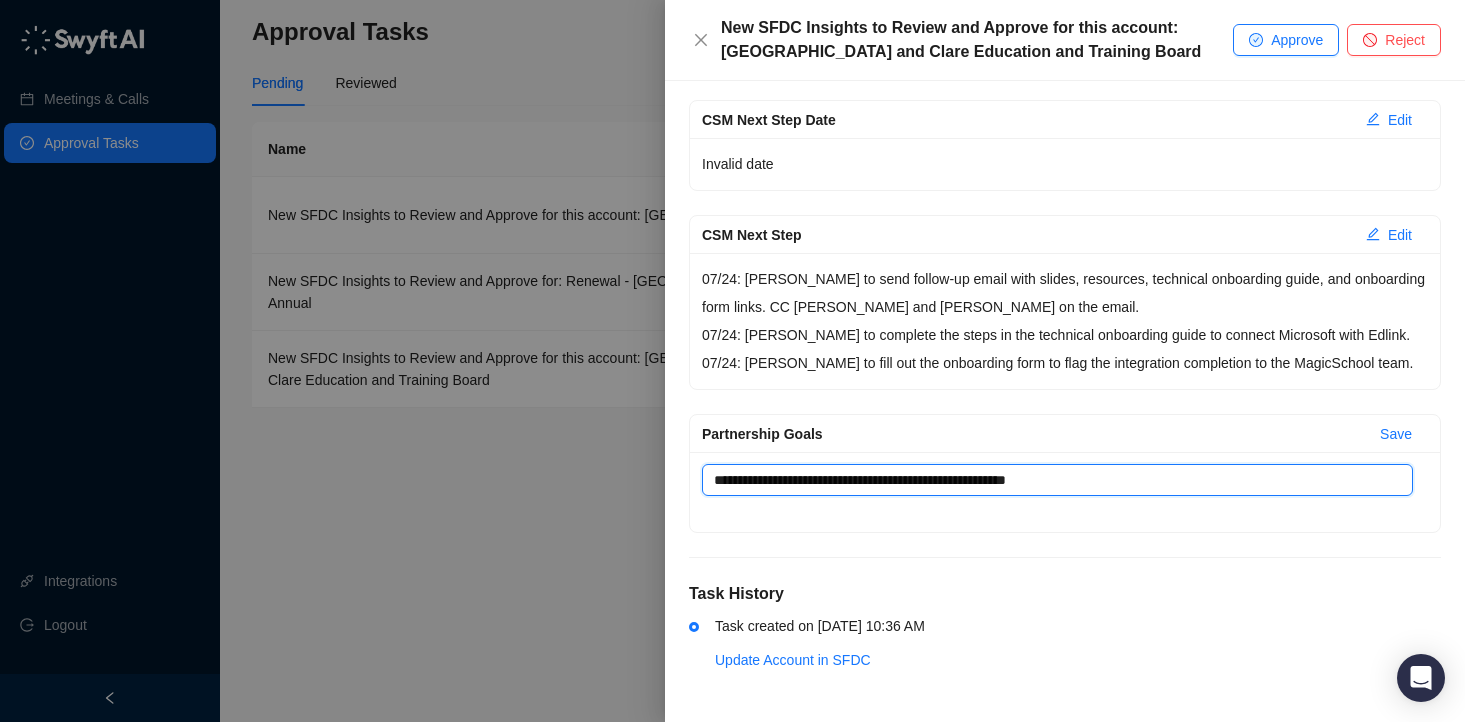 type 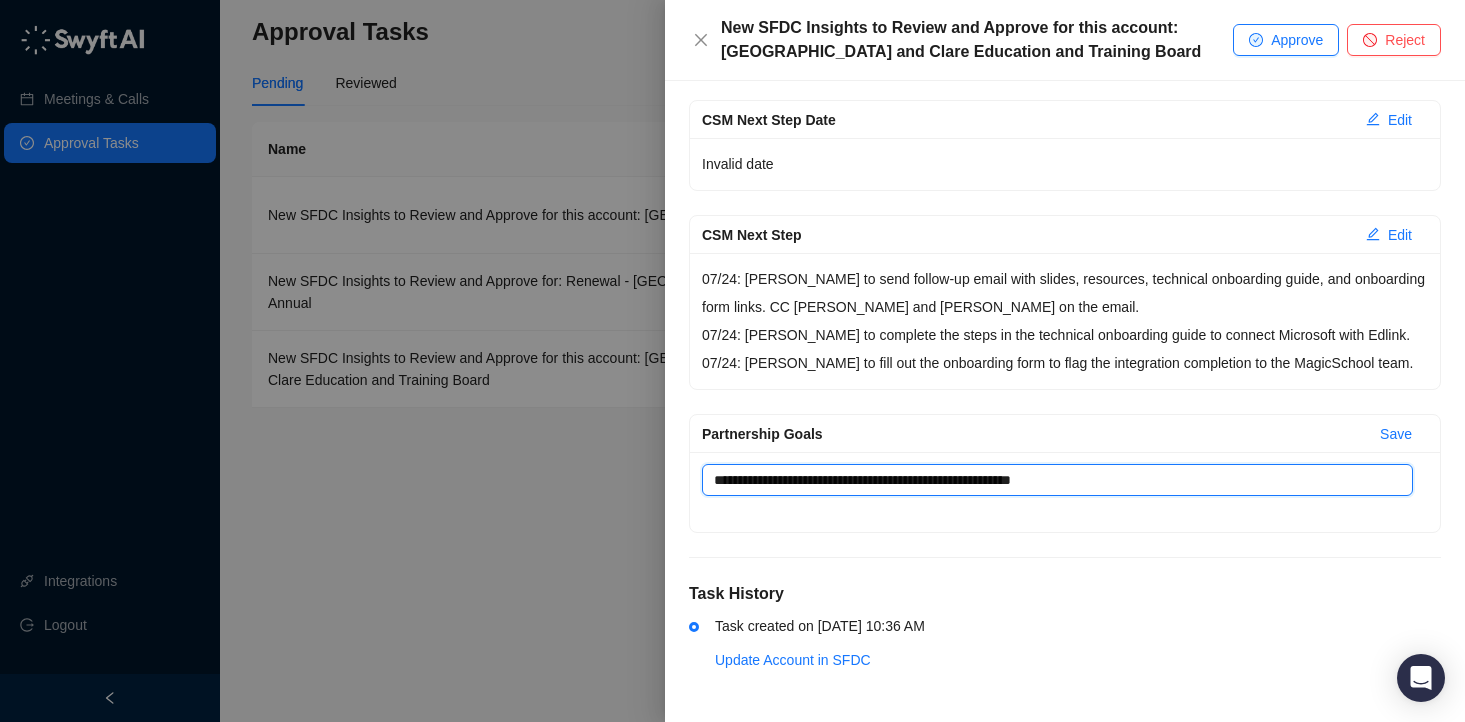 type 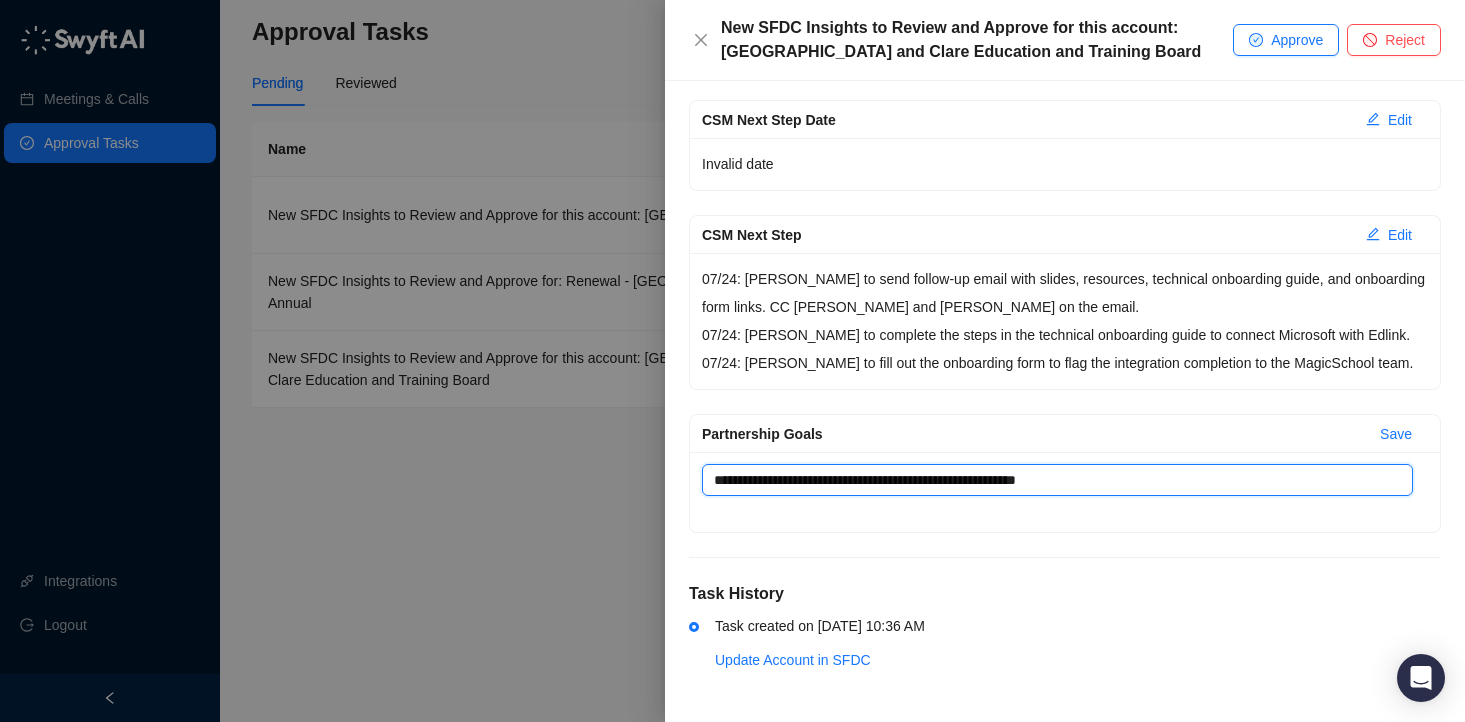 type 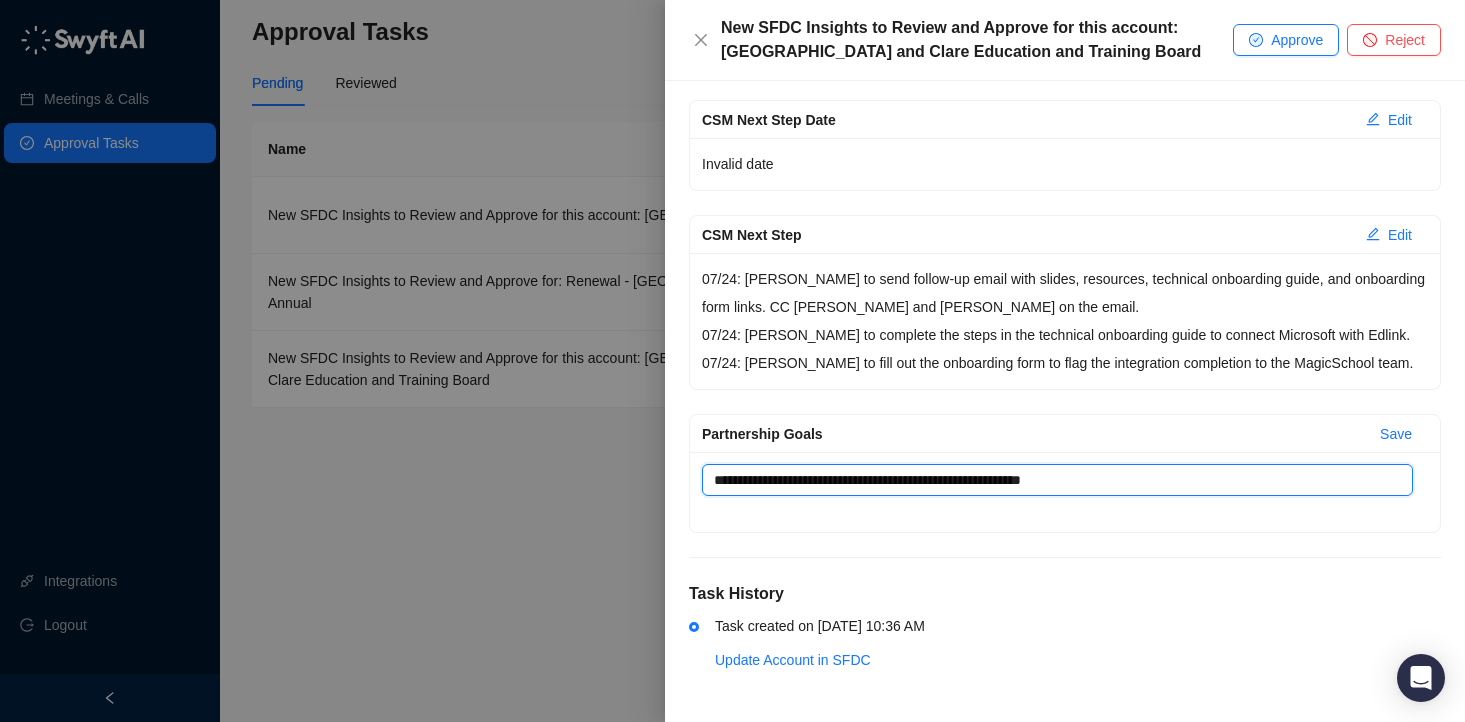 type on "**********" 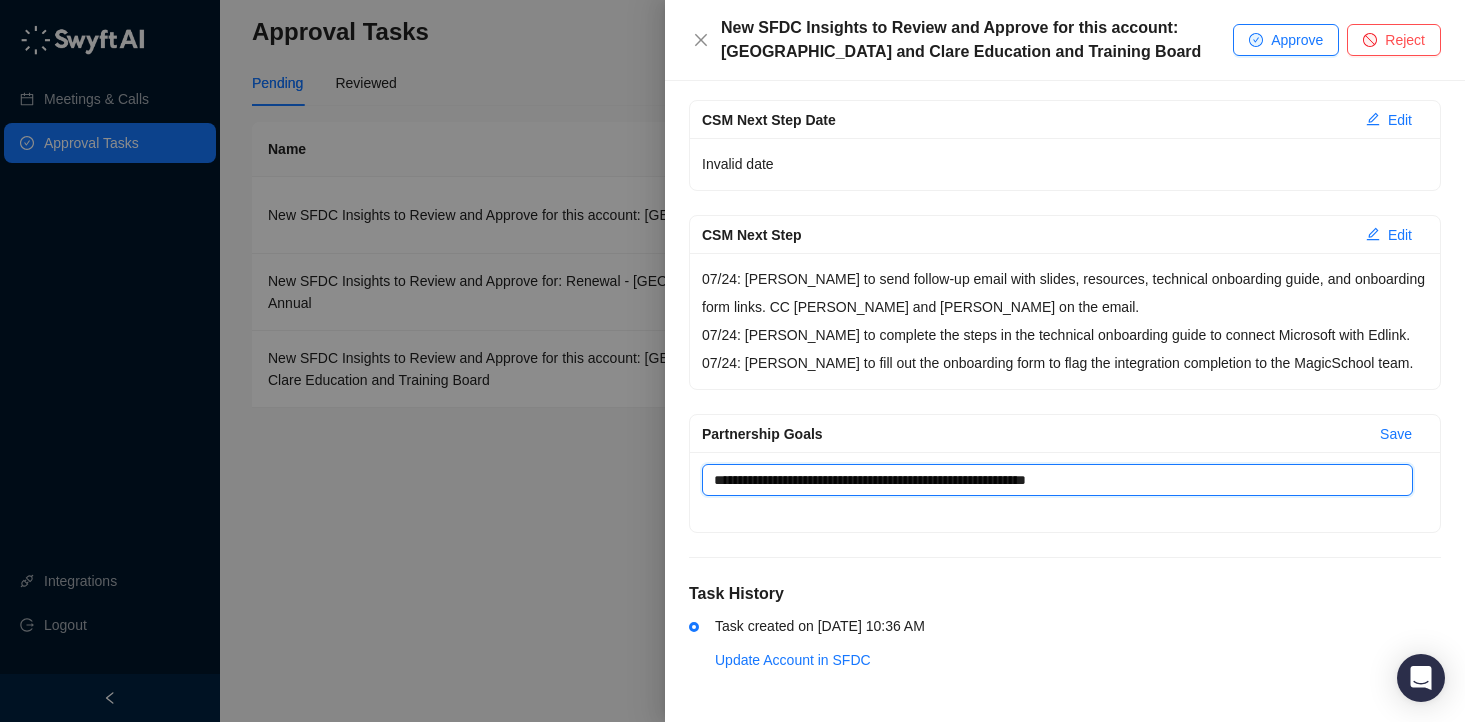 type 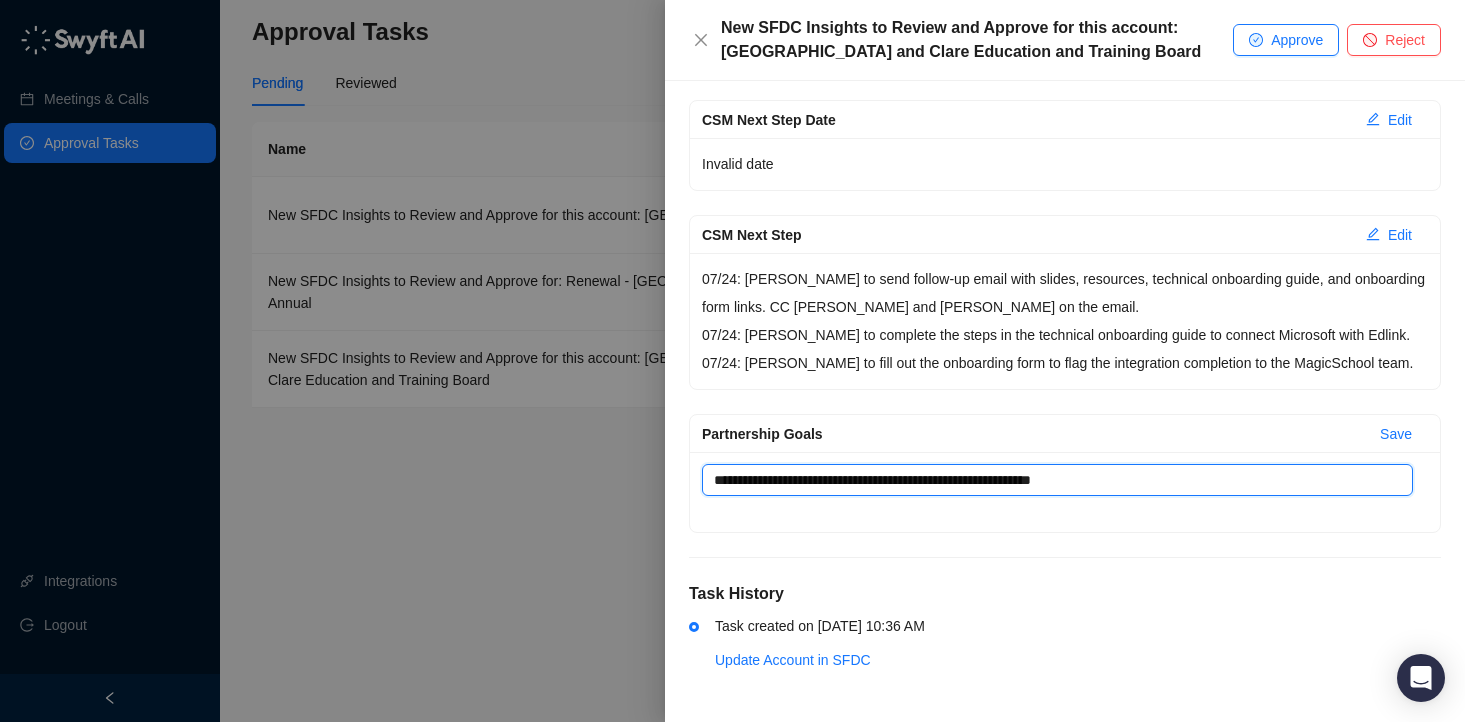 type 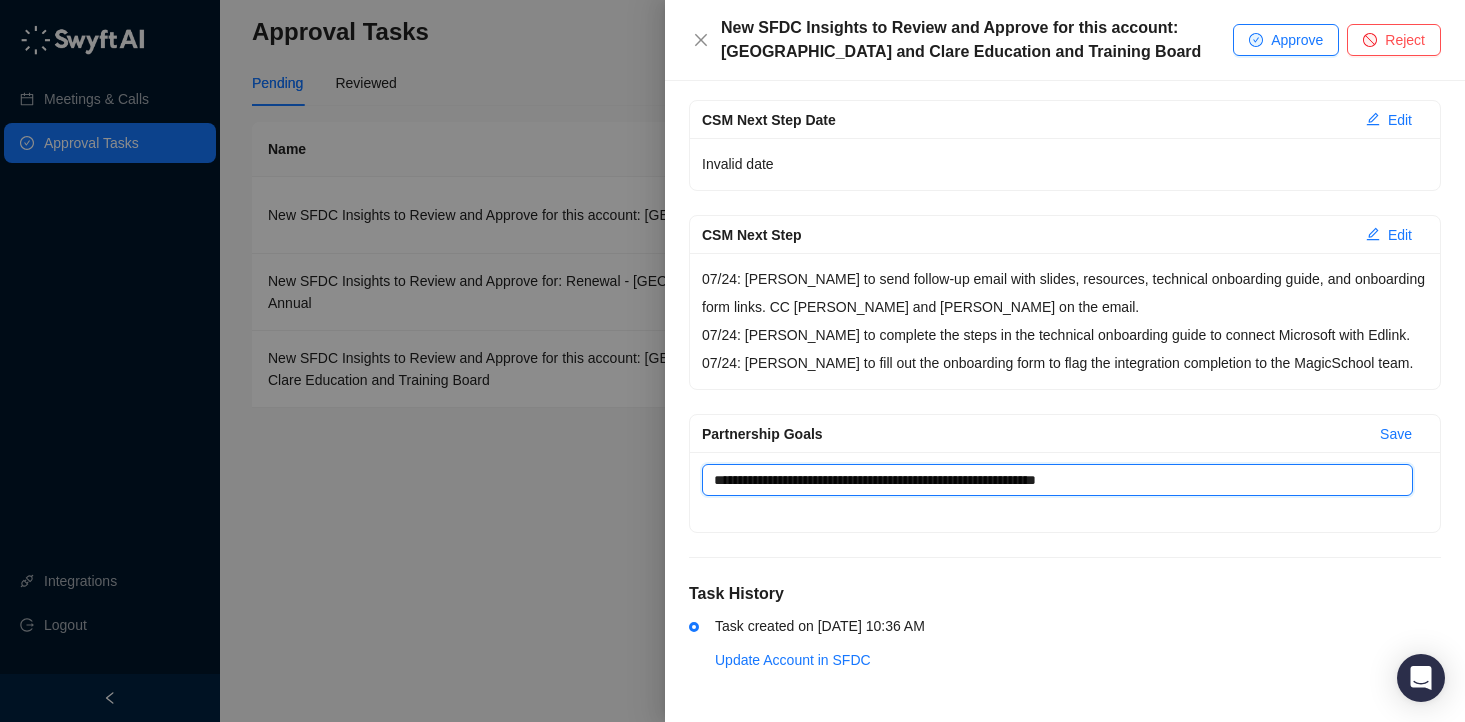 type 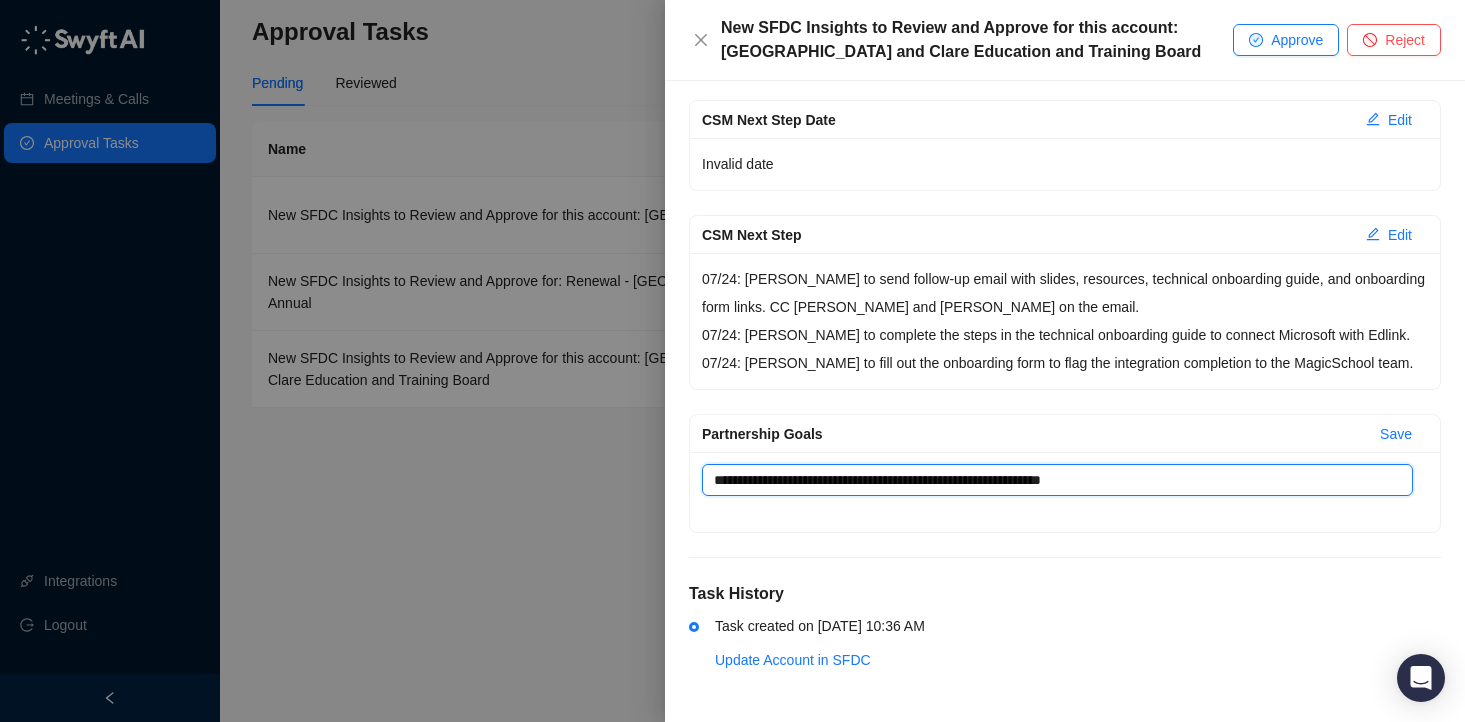 type 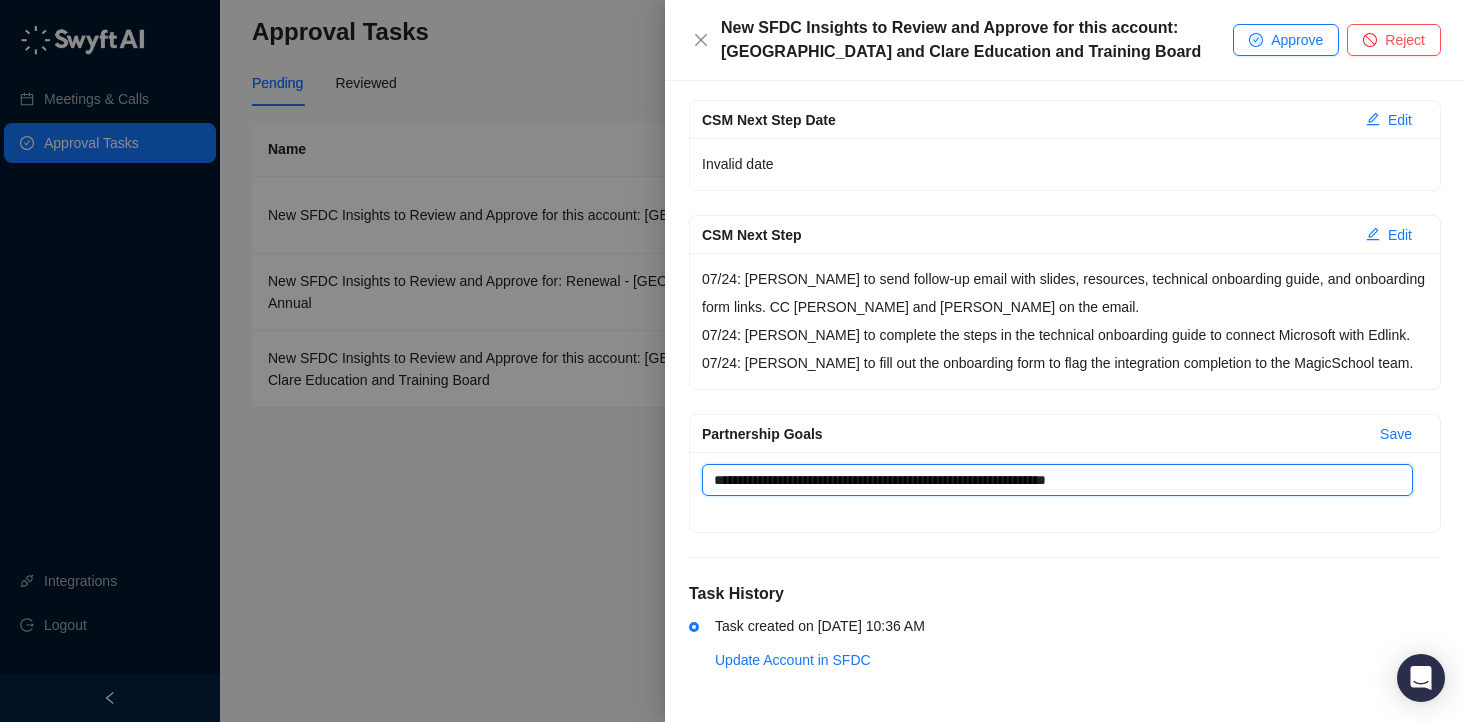 type 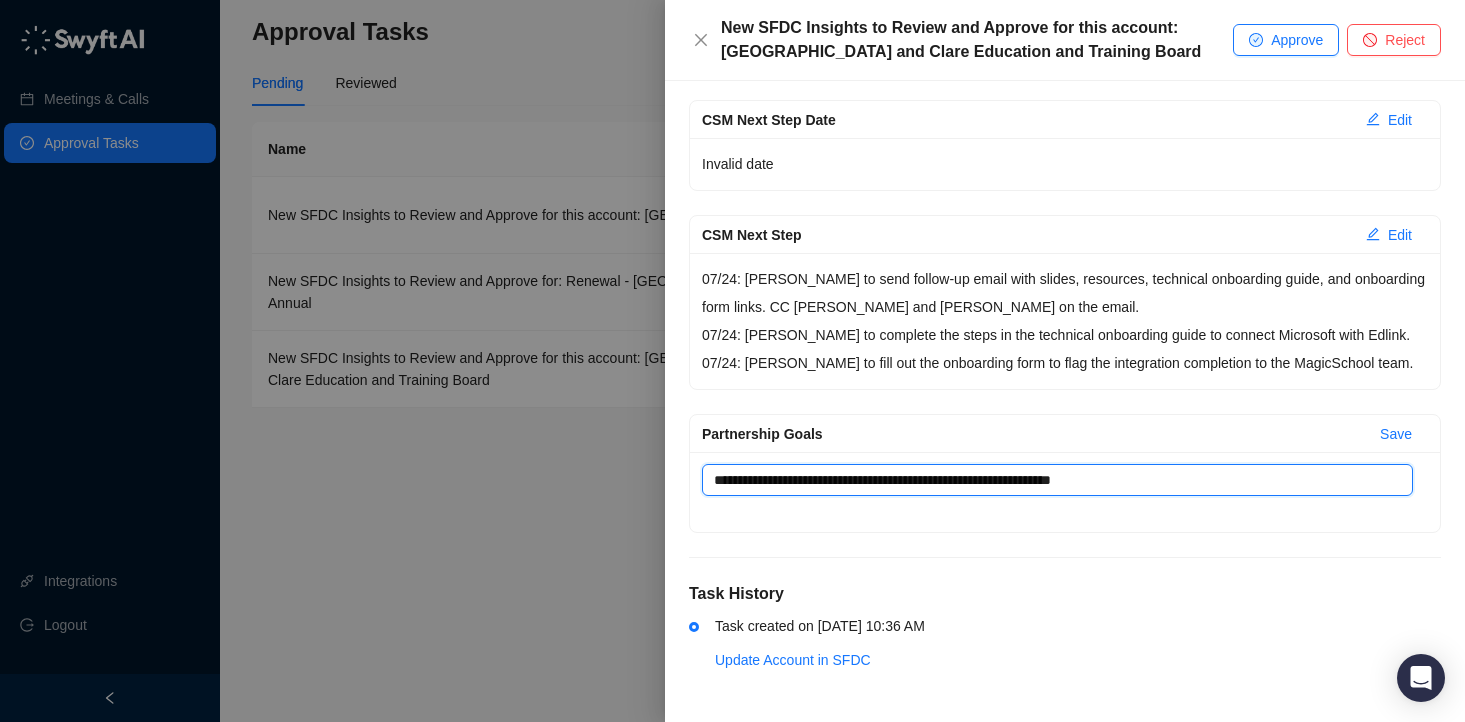 type 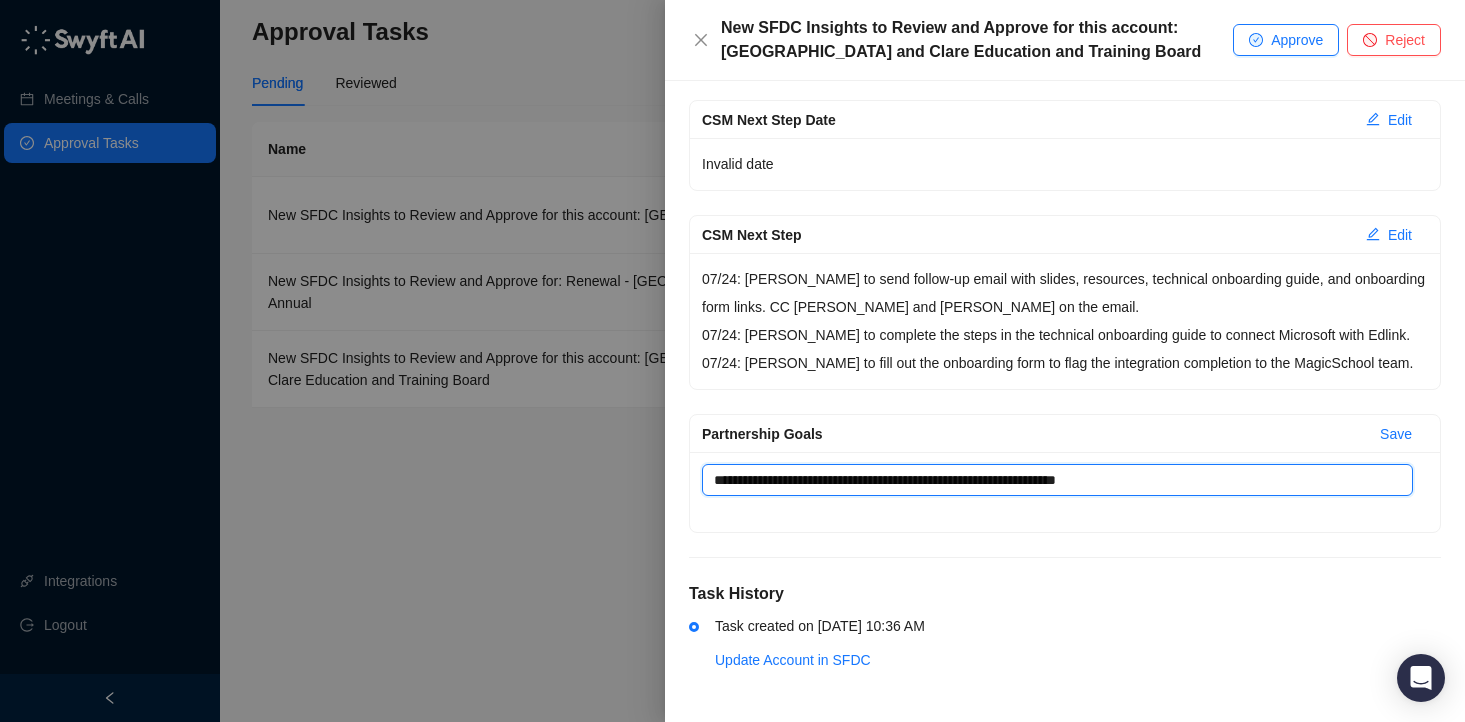 type on "**********" 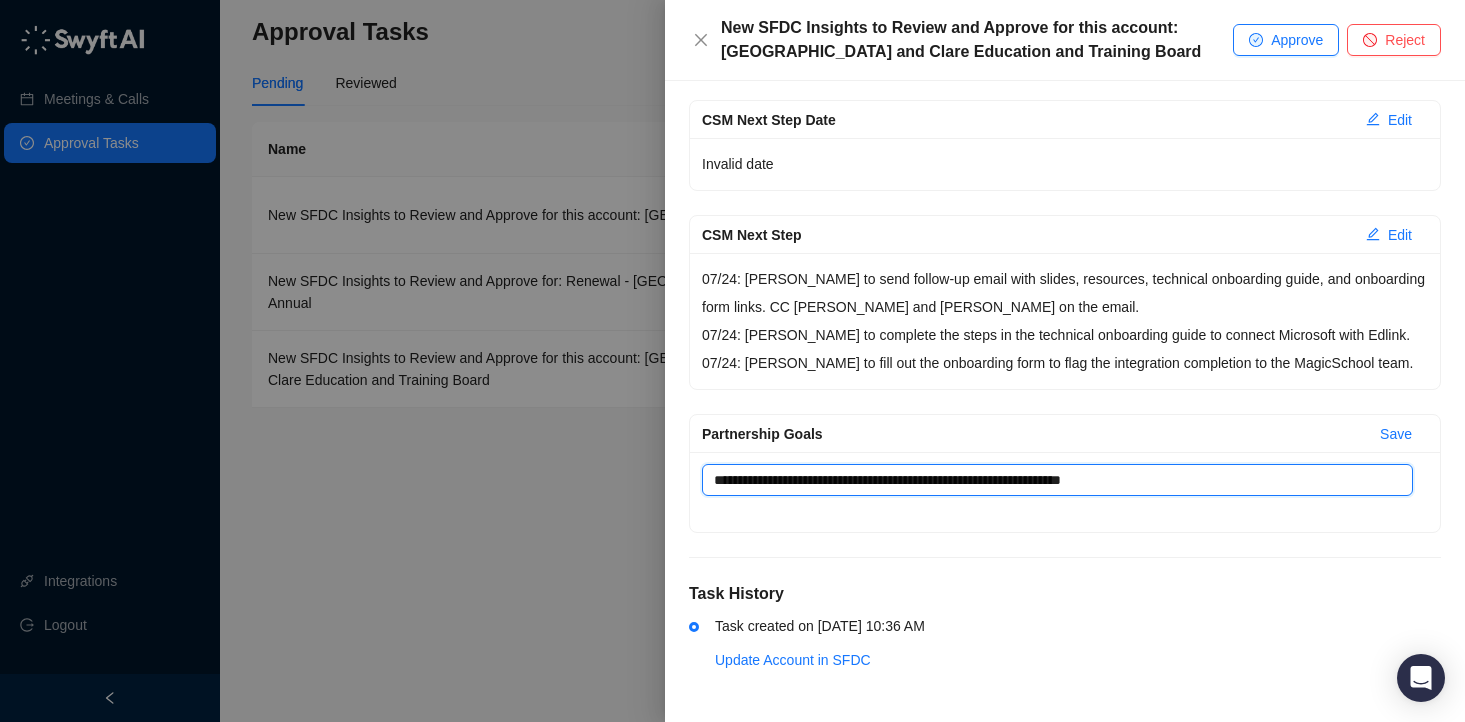 type 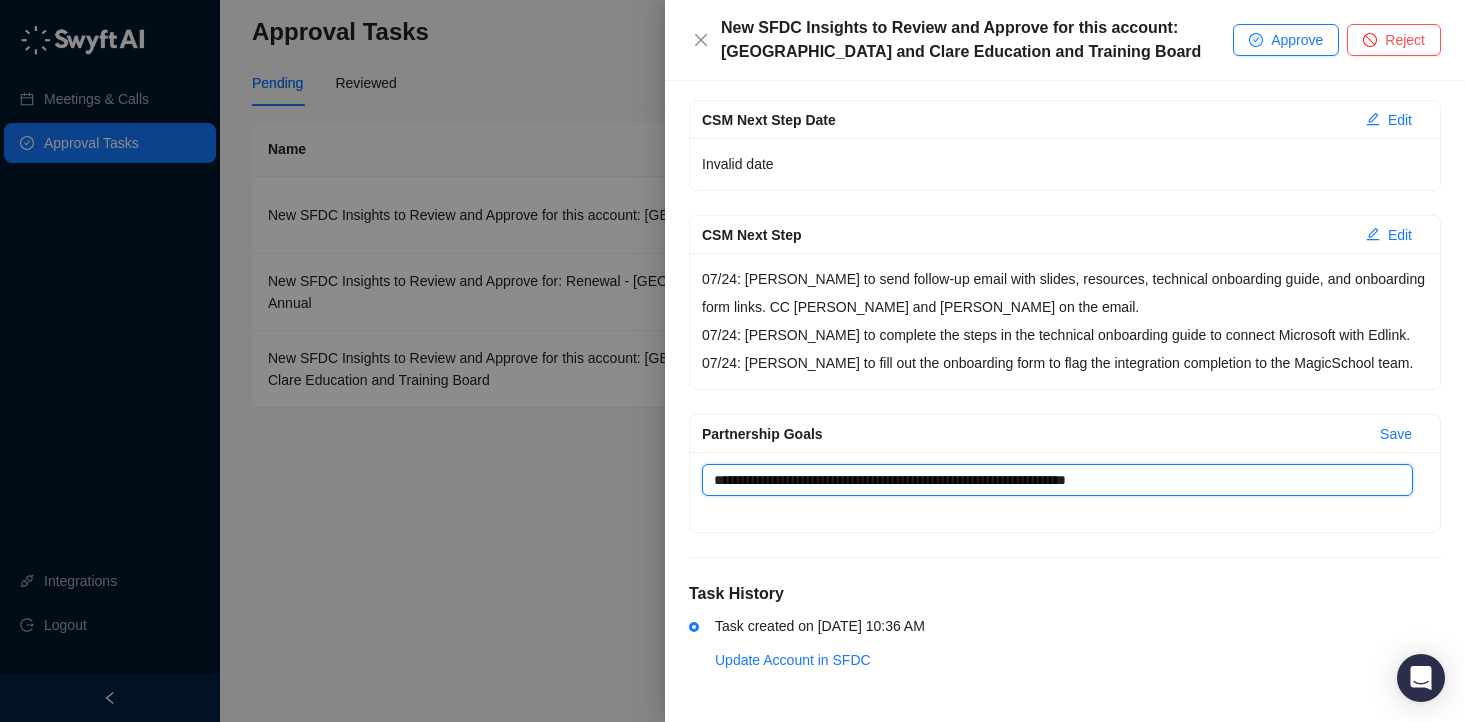 type on "**********" 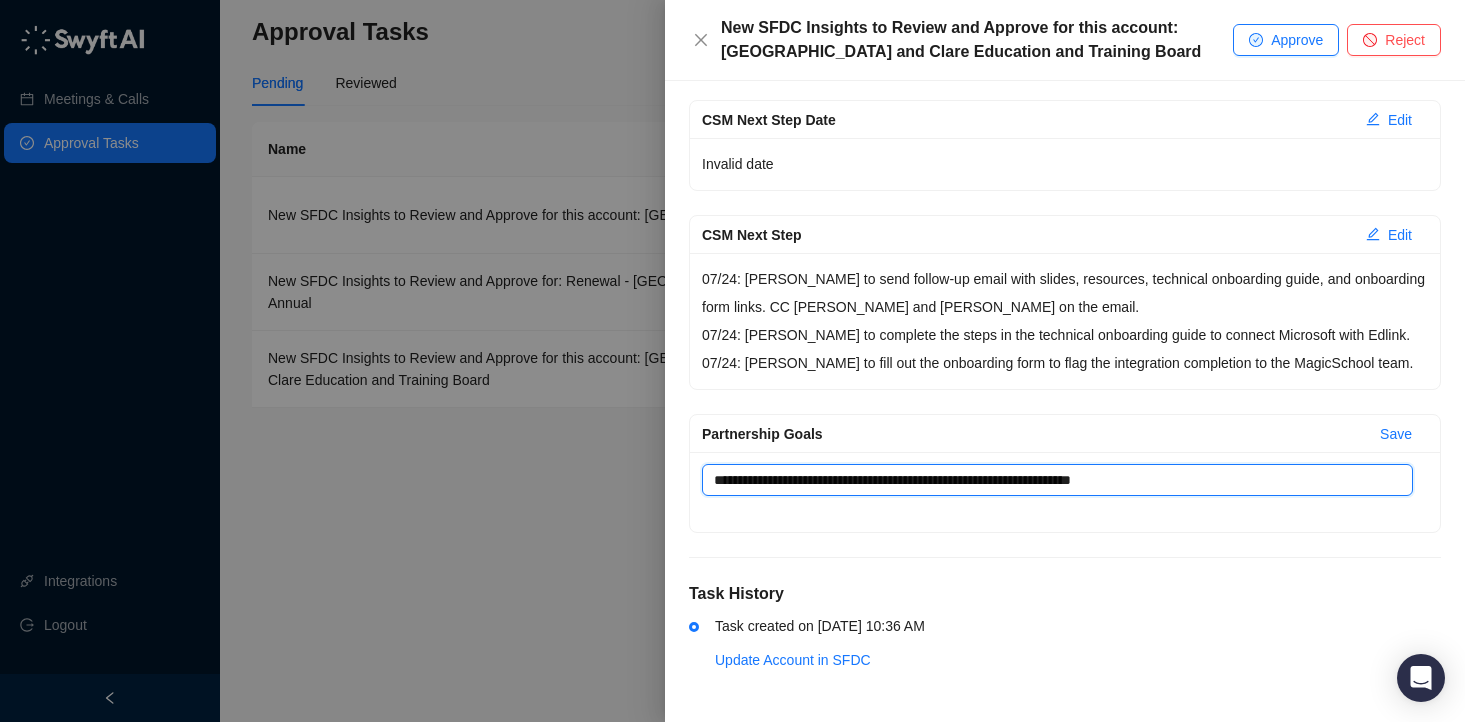 type 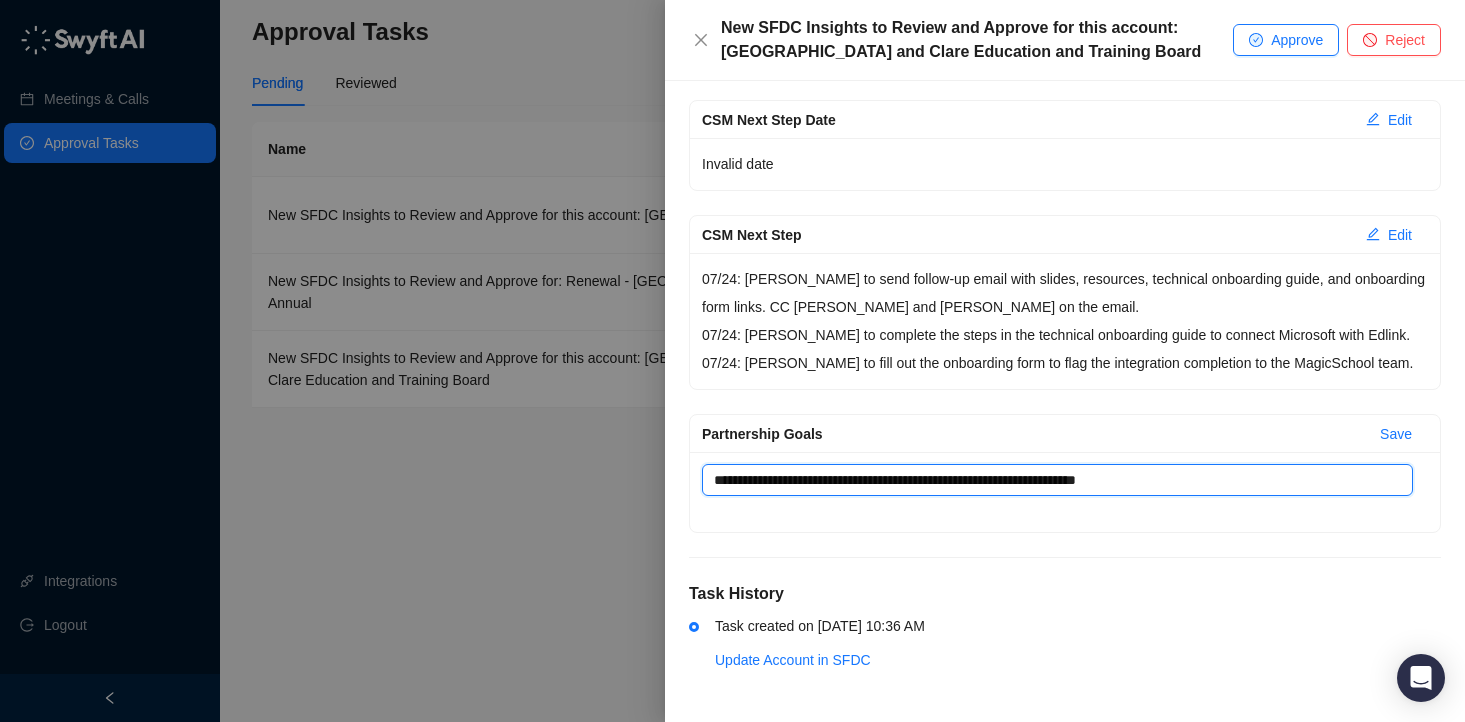 type 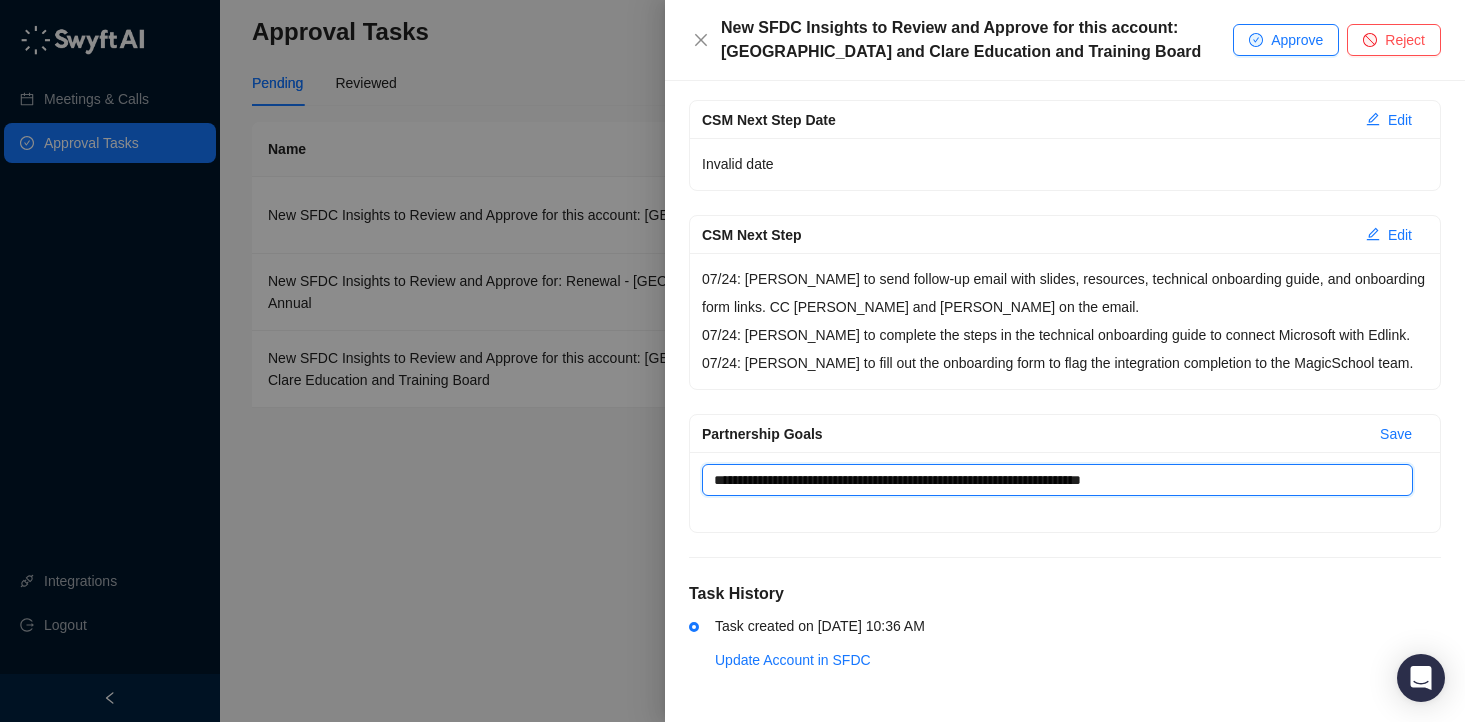 type 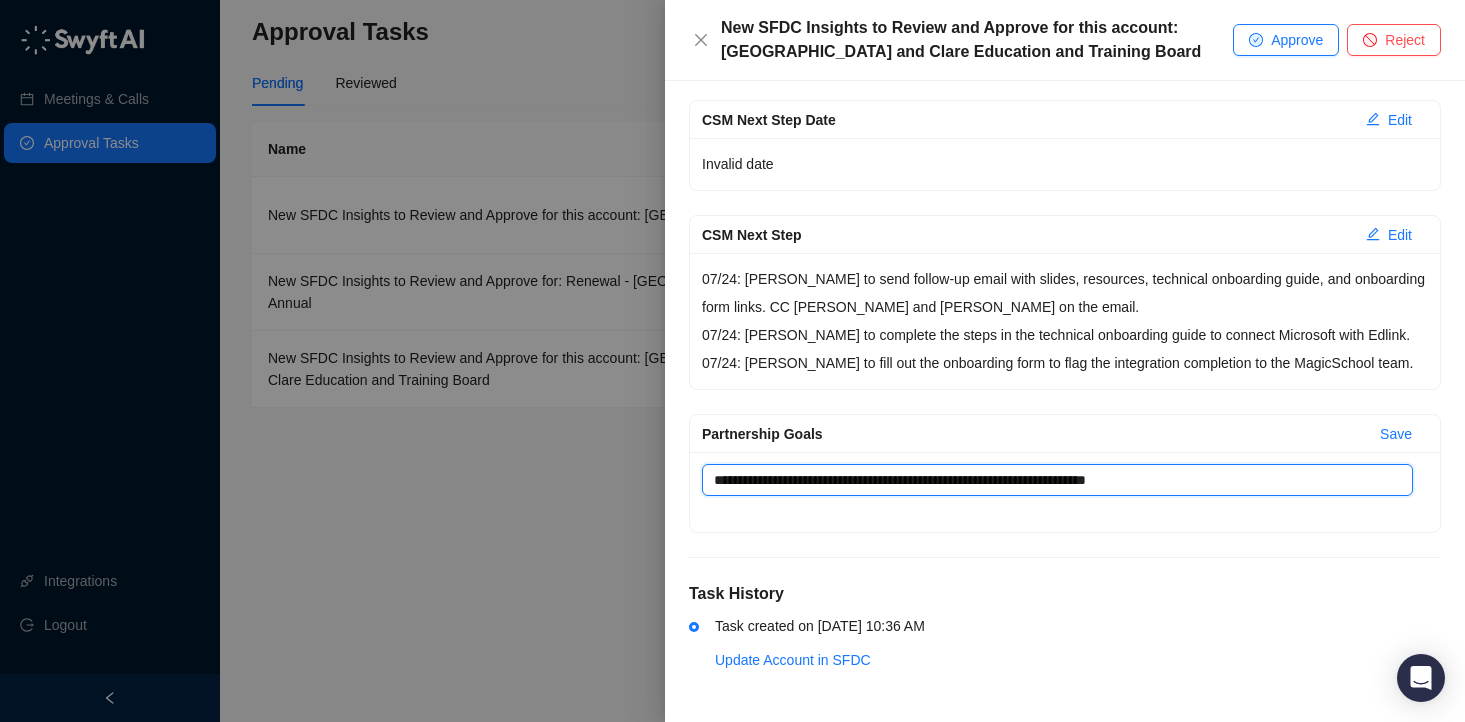 type on "**********" 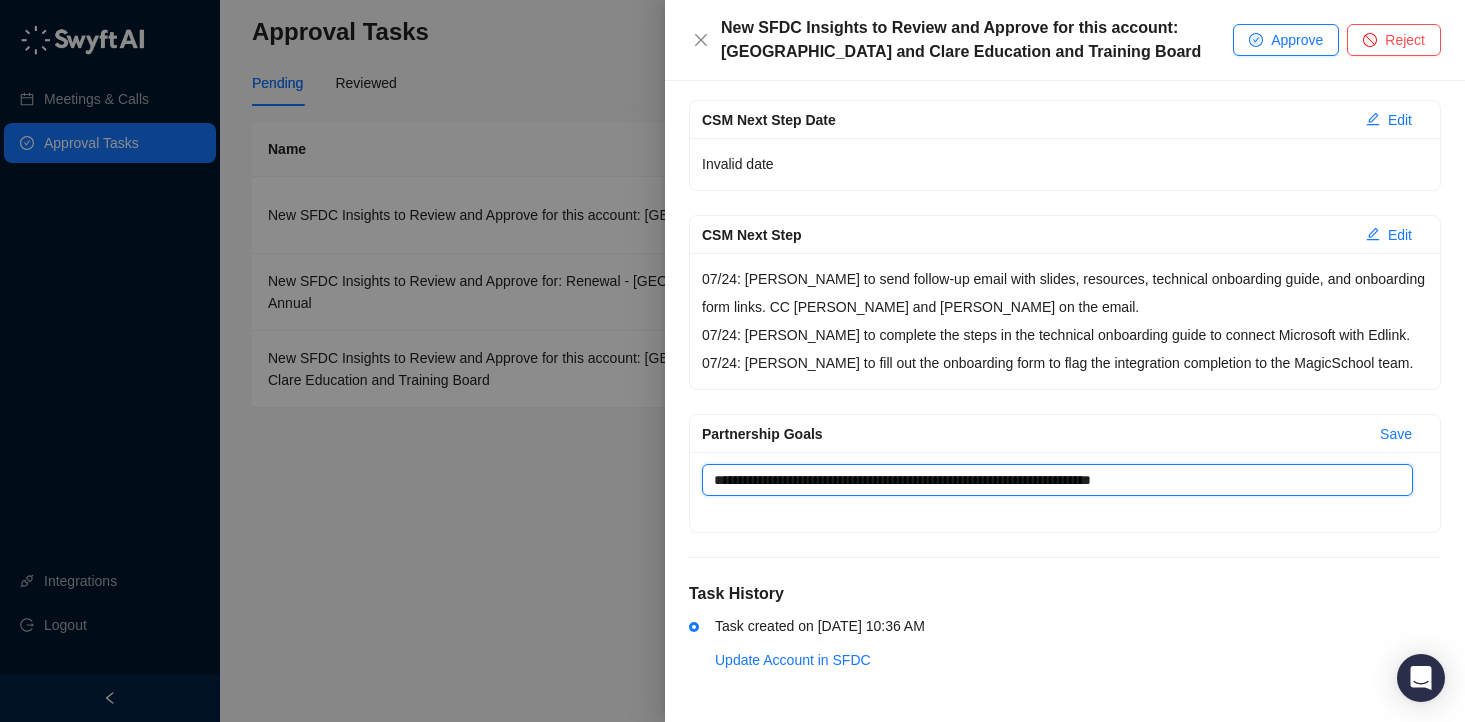 type 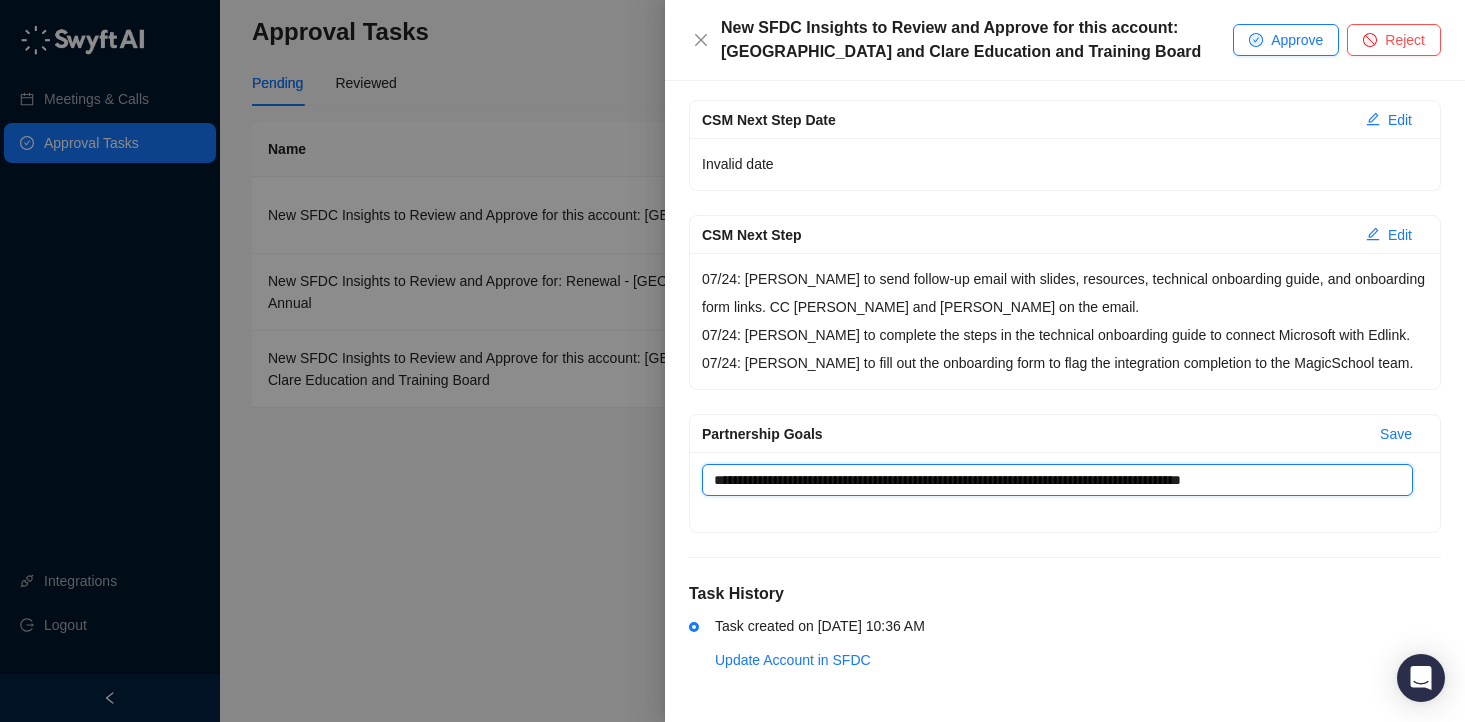 paste on "**********" 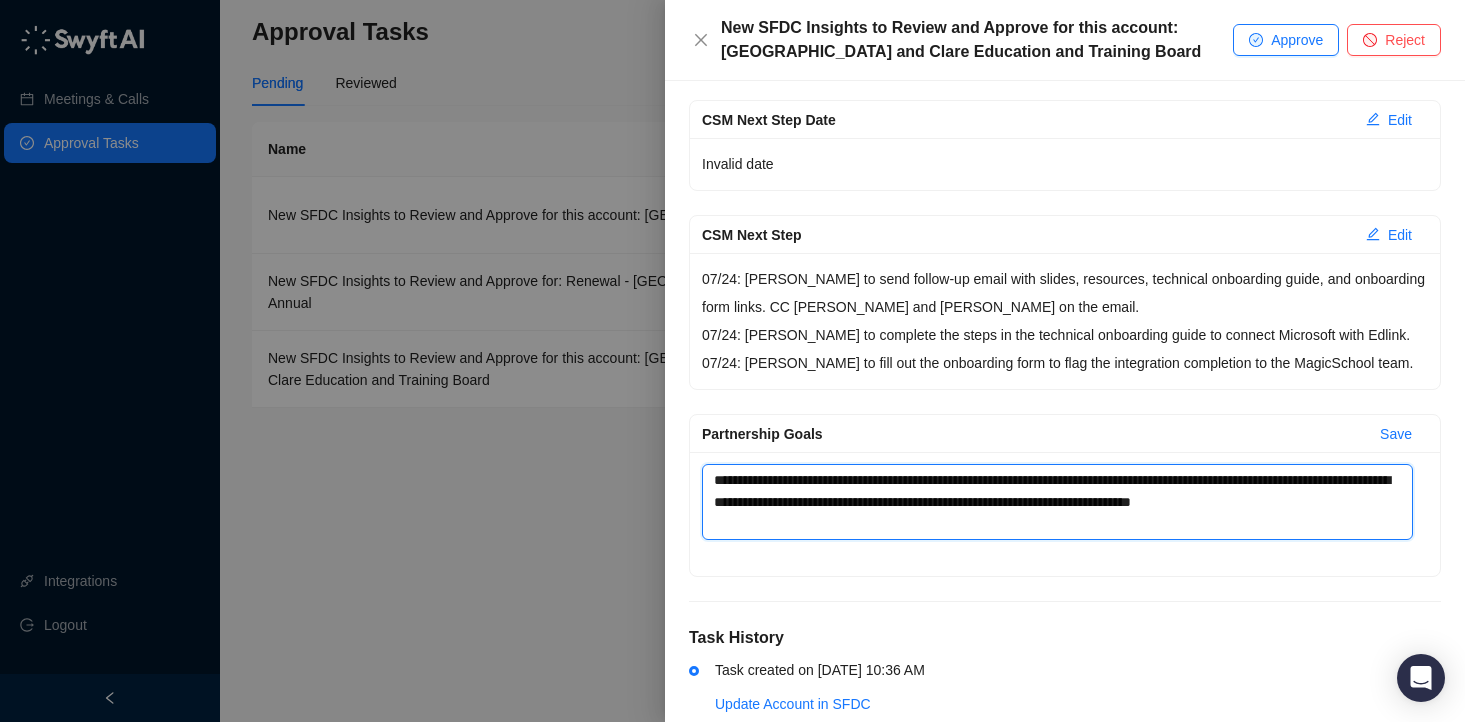 click on "**********" at bounding box center [1057, 502] 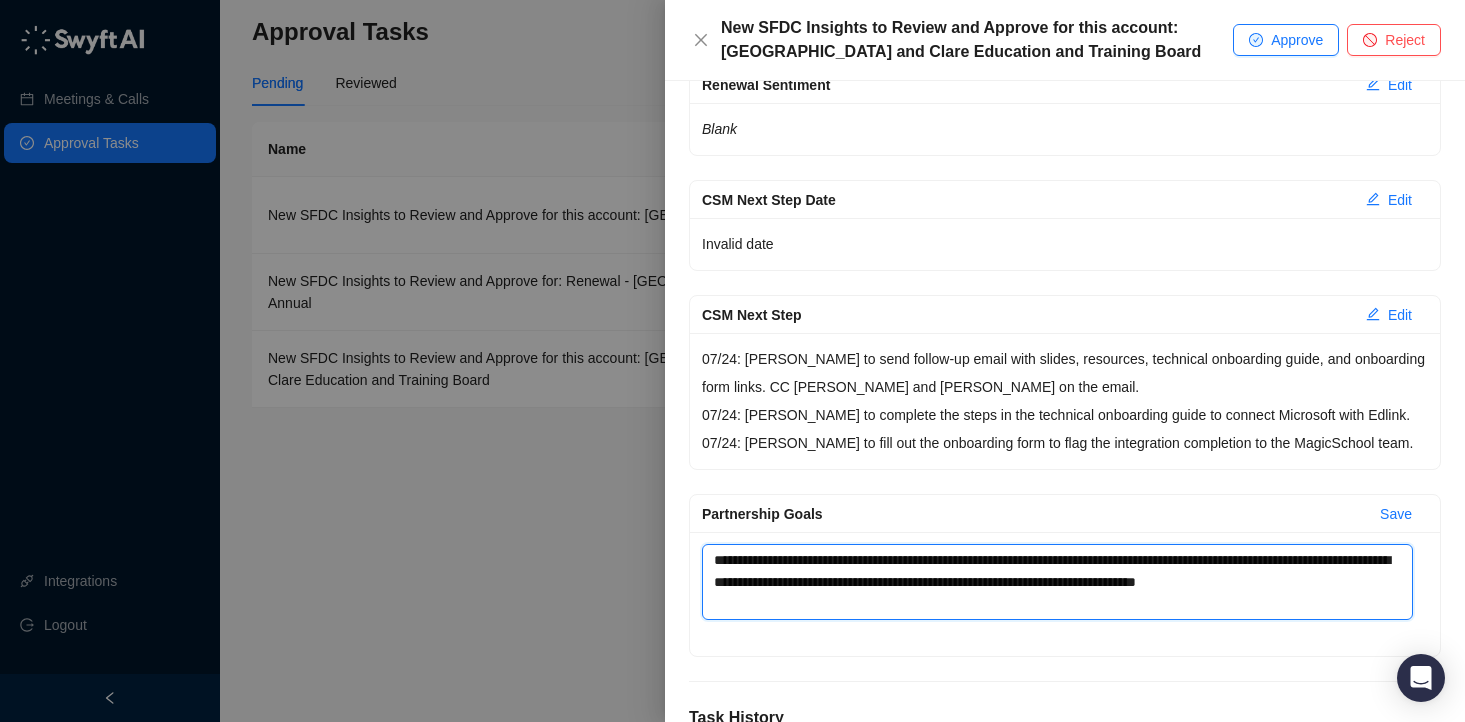 scroll, scrollTop: 398, scrollLeft: 0, axis: vertical 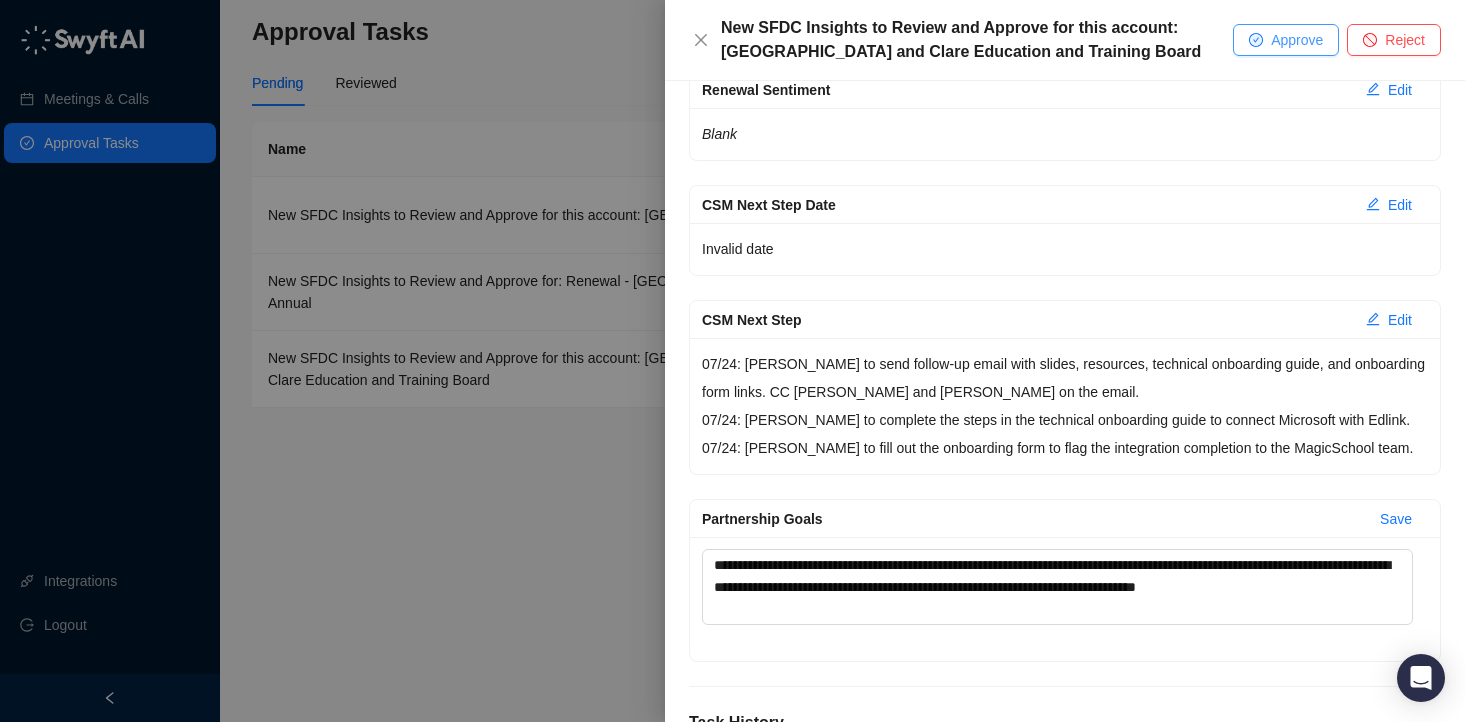click on "Approve" at bounding box center (1297, 40) 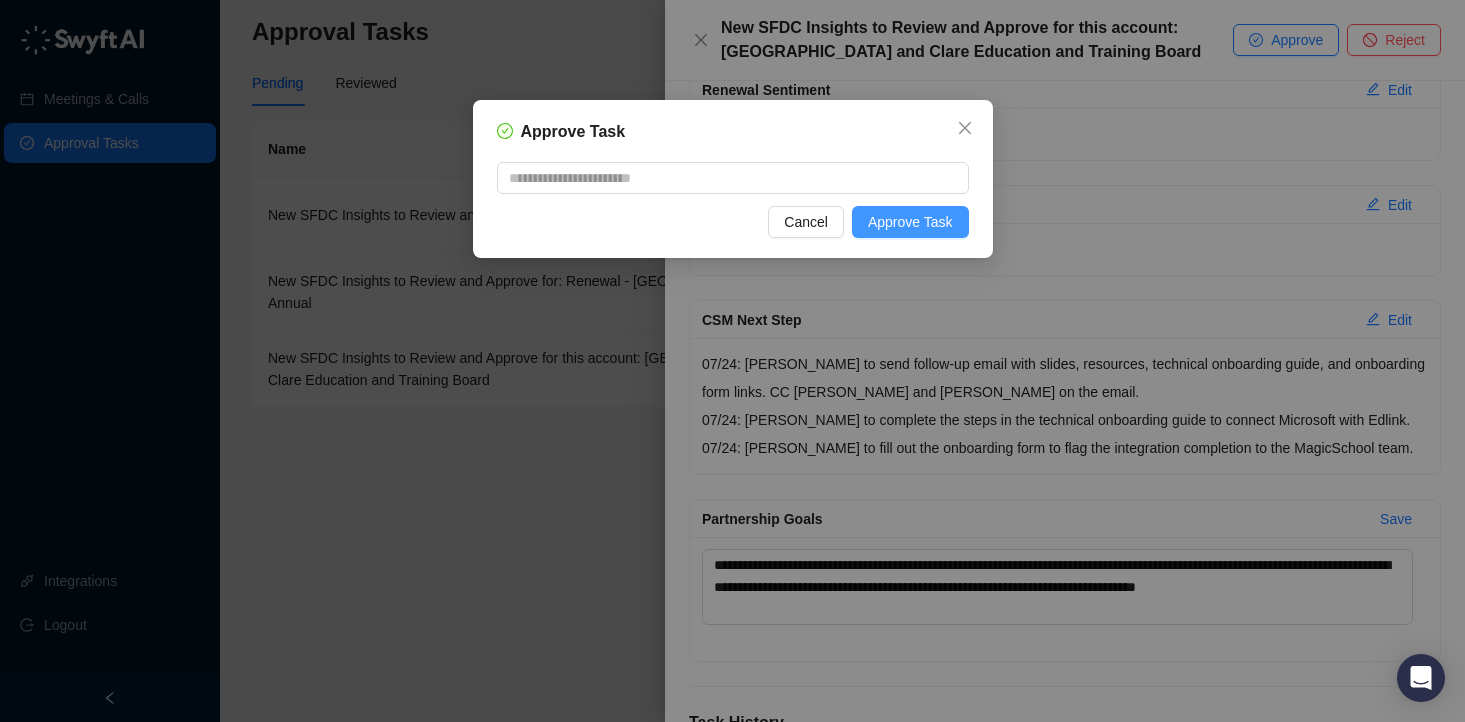 click on "Approve Task" at bounding box center [910, 222] 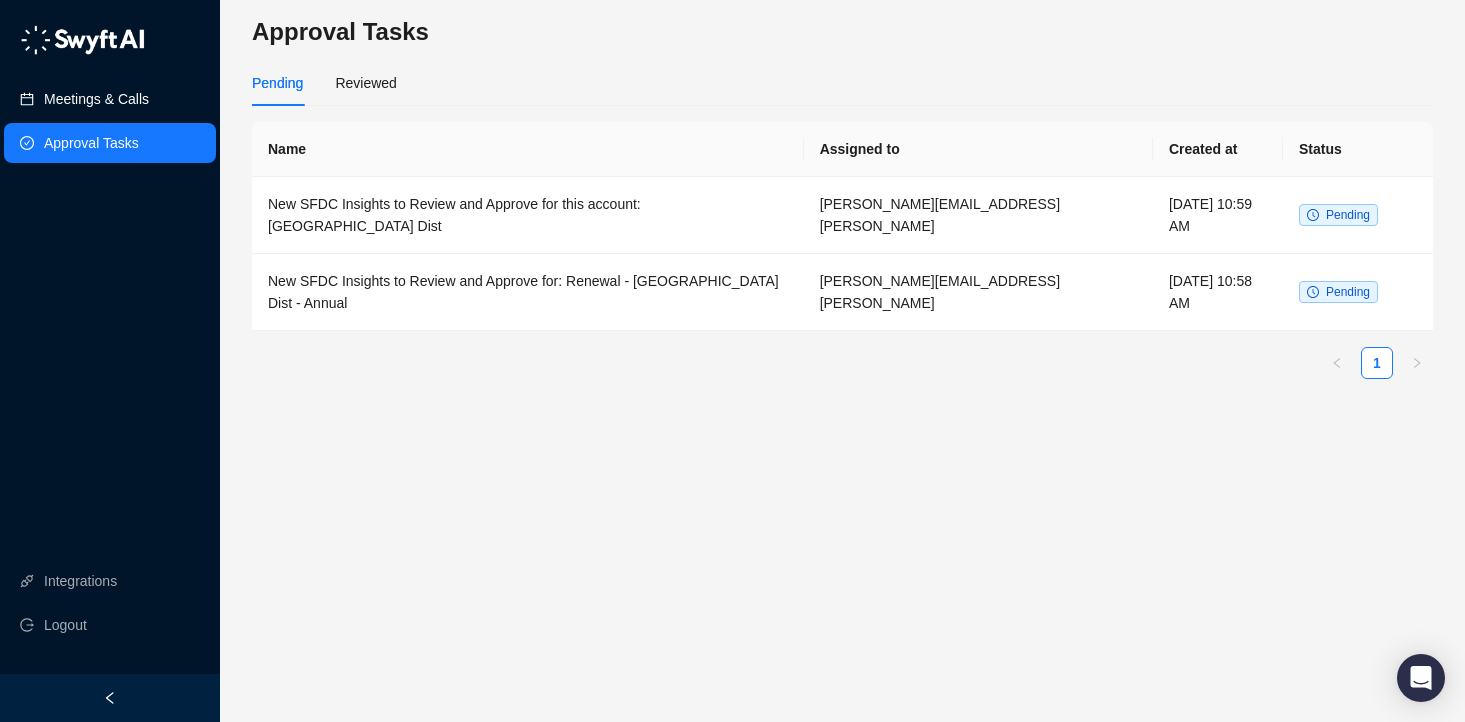 click on "Meetings & Calls" at bounding box center [96, 99] 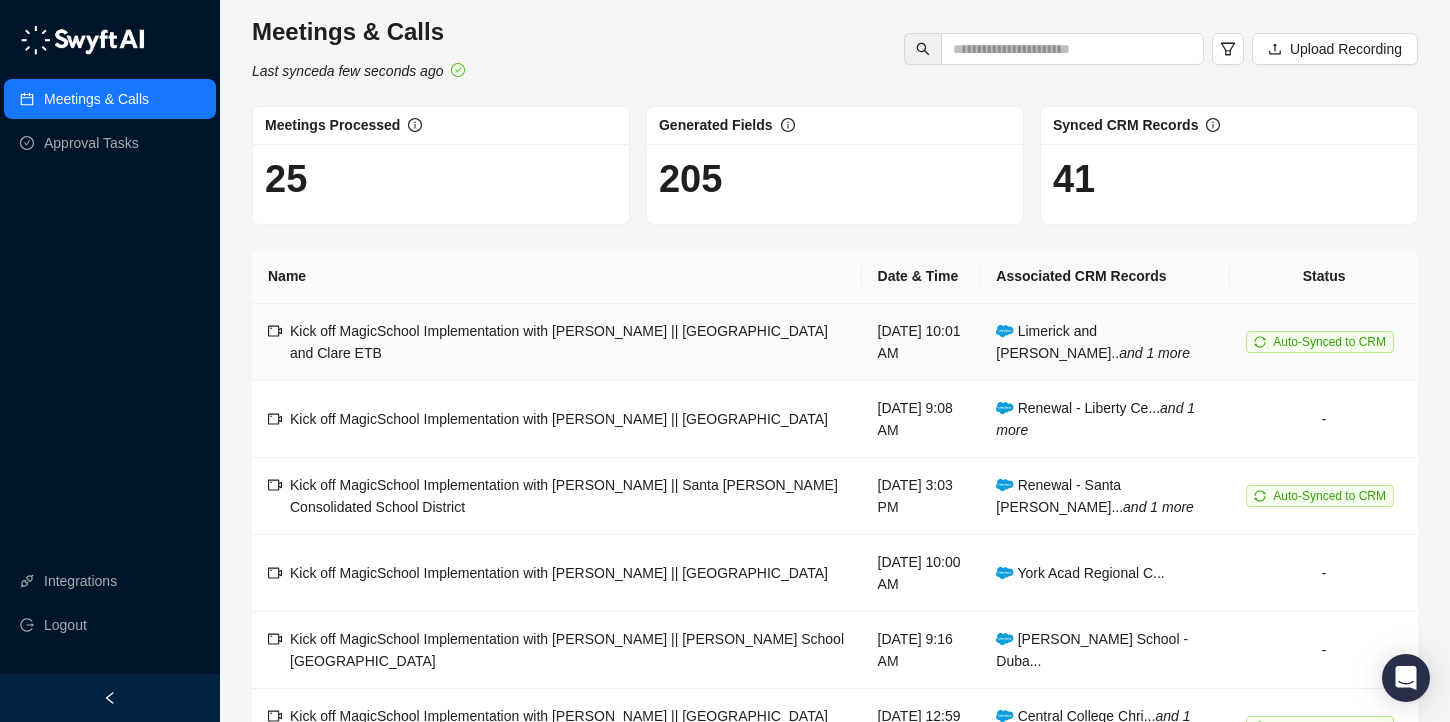 click on "[DATE] 10:01 AM" at bounding box center (921, 342) 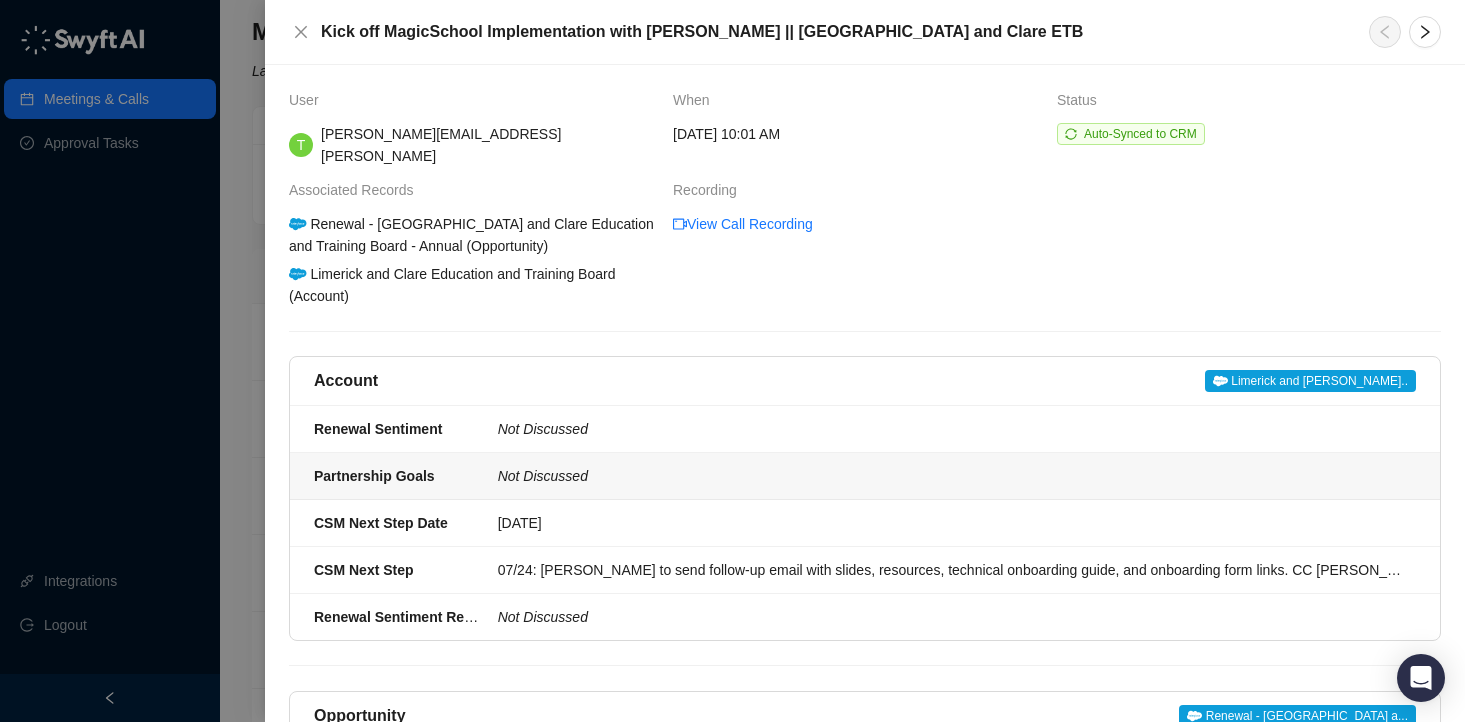 click on "Not Discussed" at bounding box center (951, 476) 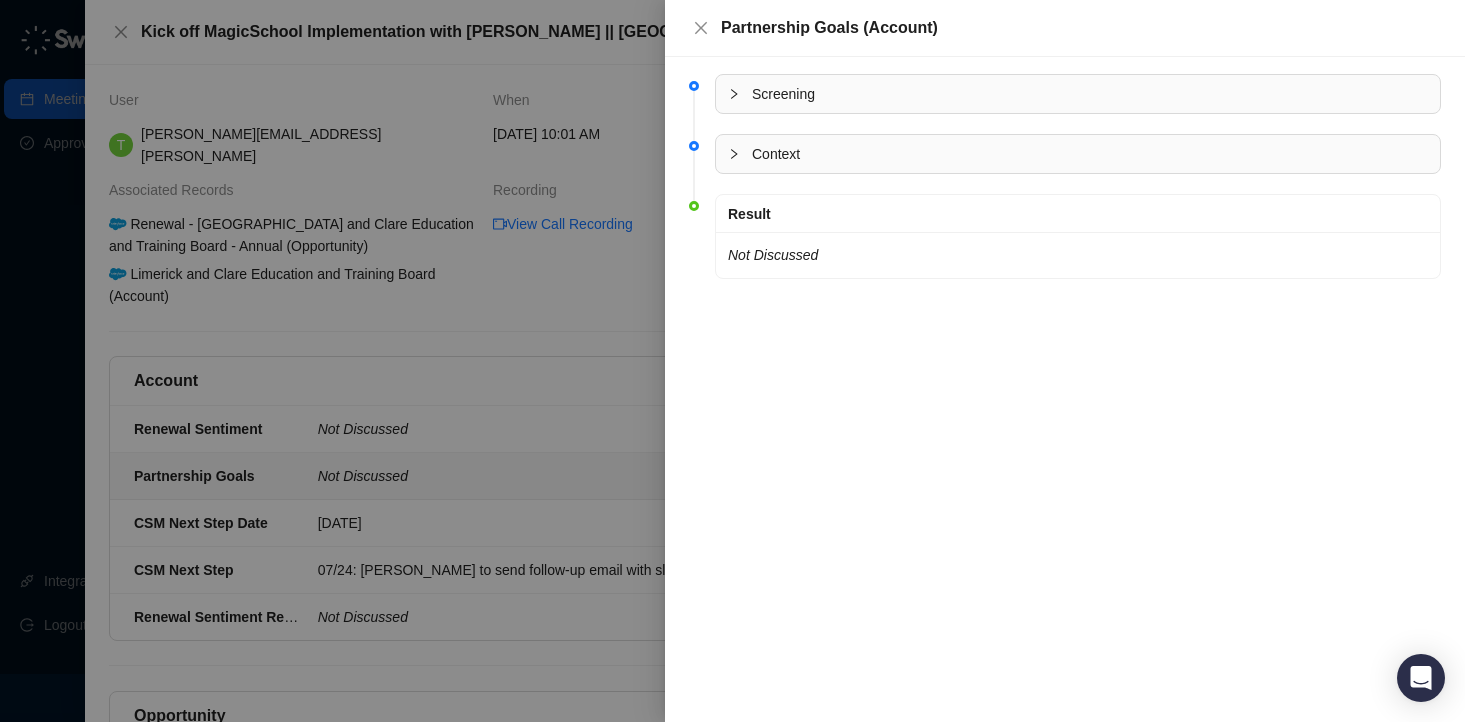 click on "Partnership Goals (Account)" at bounding box center (1065, 28) 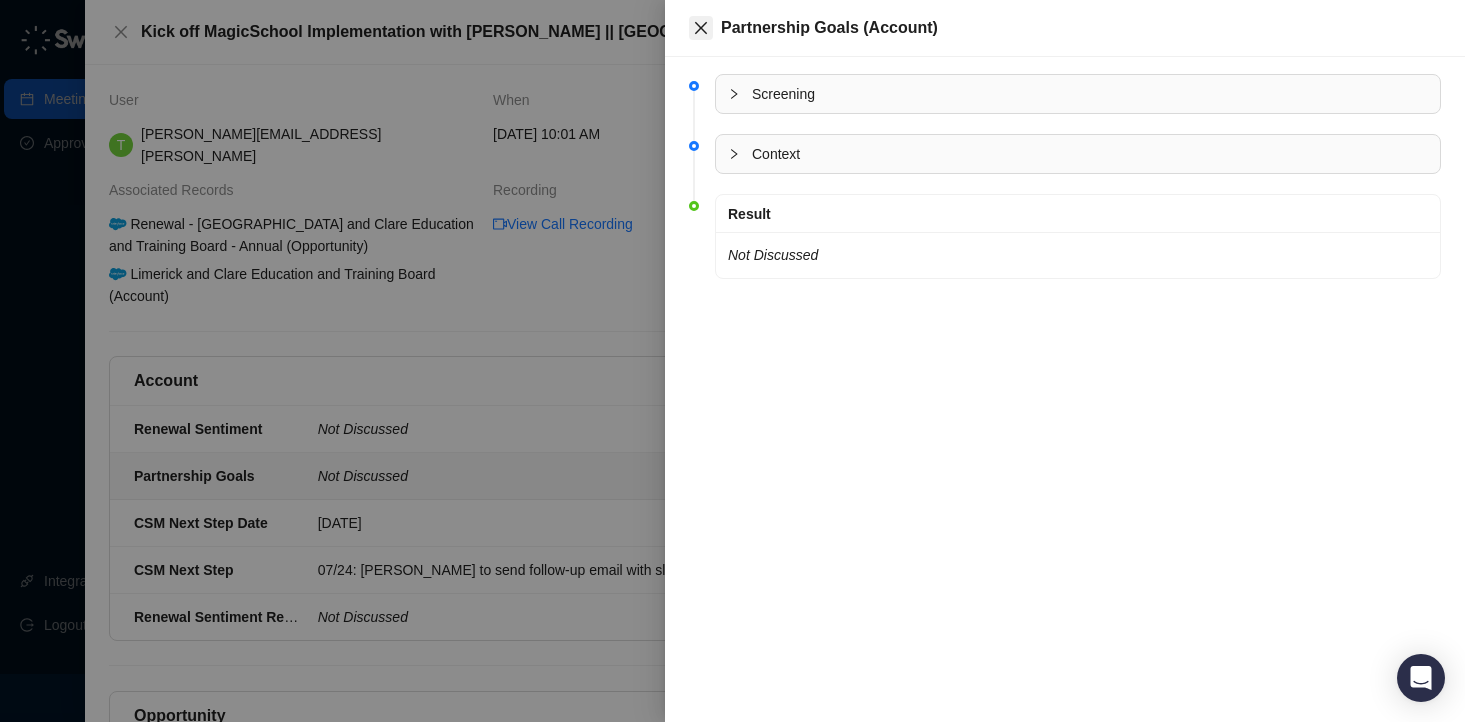 click 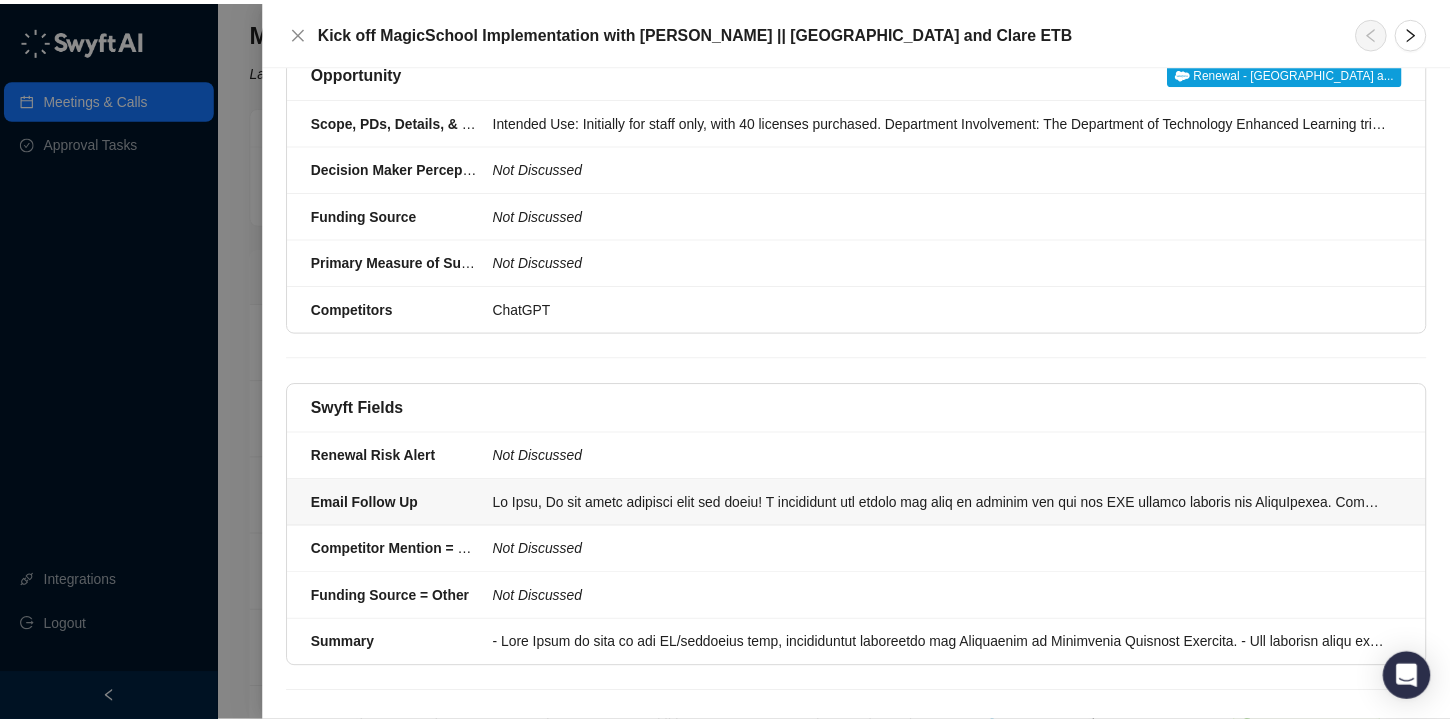 scroll, scrollTop: 0, scrollLeft: 0, axis: both 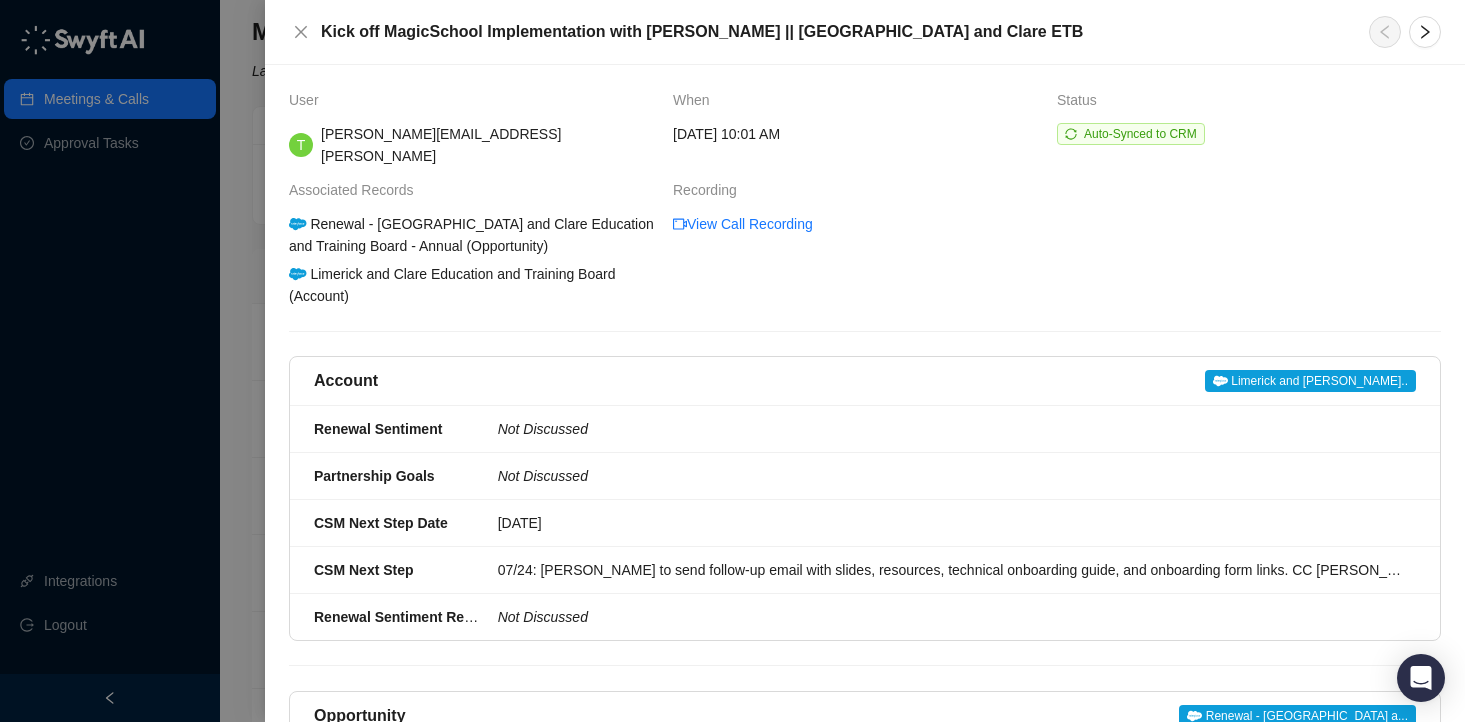 click on "Kick off MagicSchool Implementation with  [PERSON_NAME] || [GEOGRAPHIC_DATA] and Clare ETB" at bounding box center (865, 32) 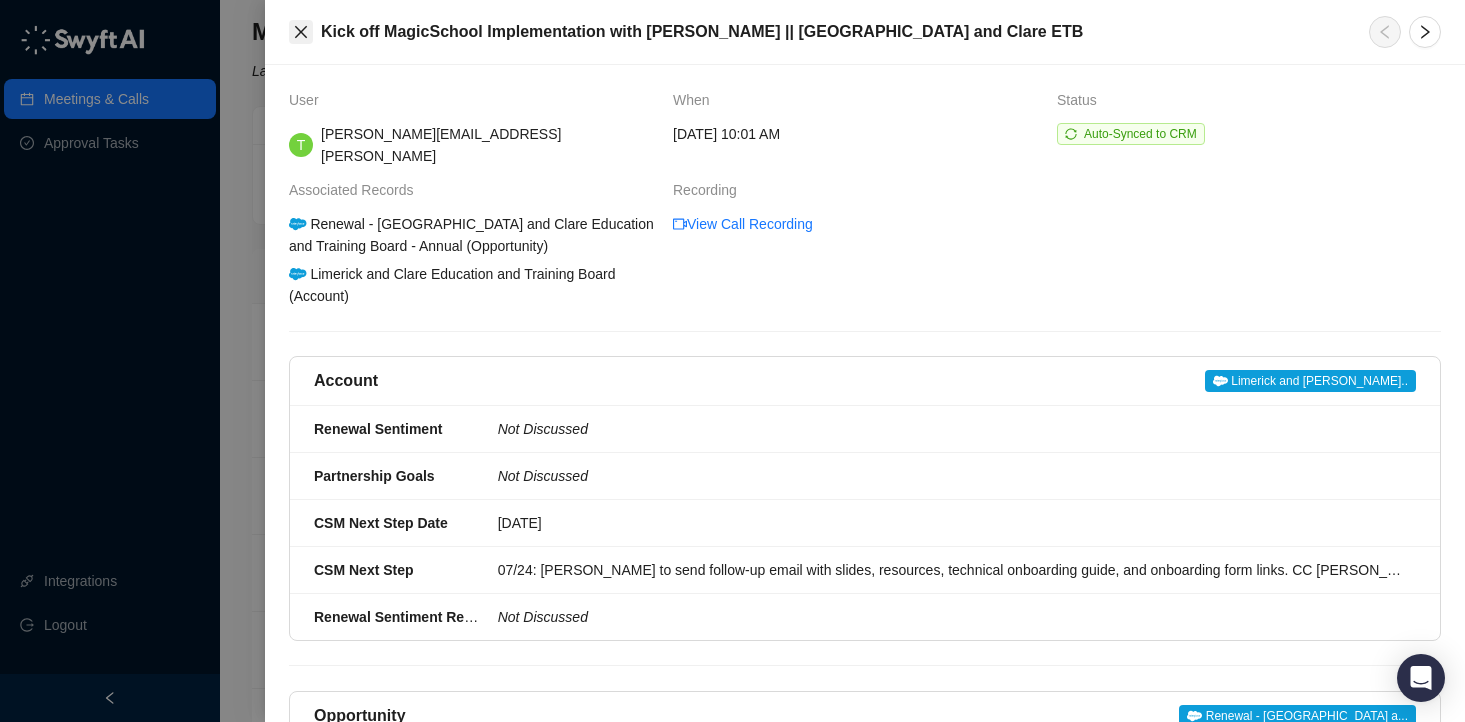 click at bounding box center [301, 32] 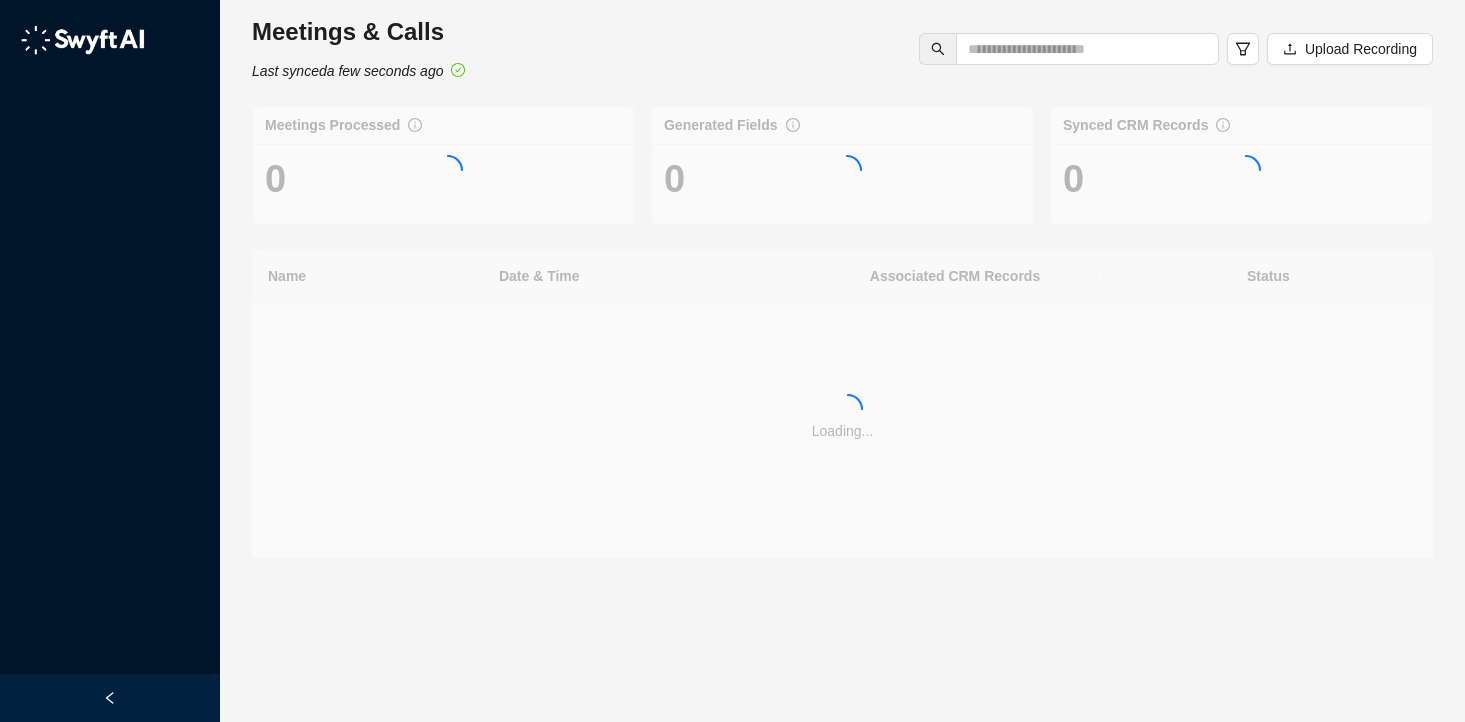 scroll, scrollTop: 0, scrollLeft: 0, axis: both 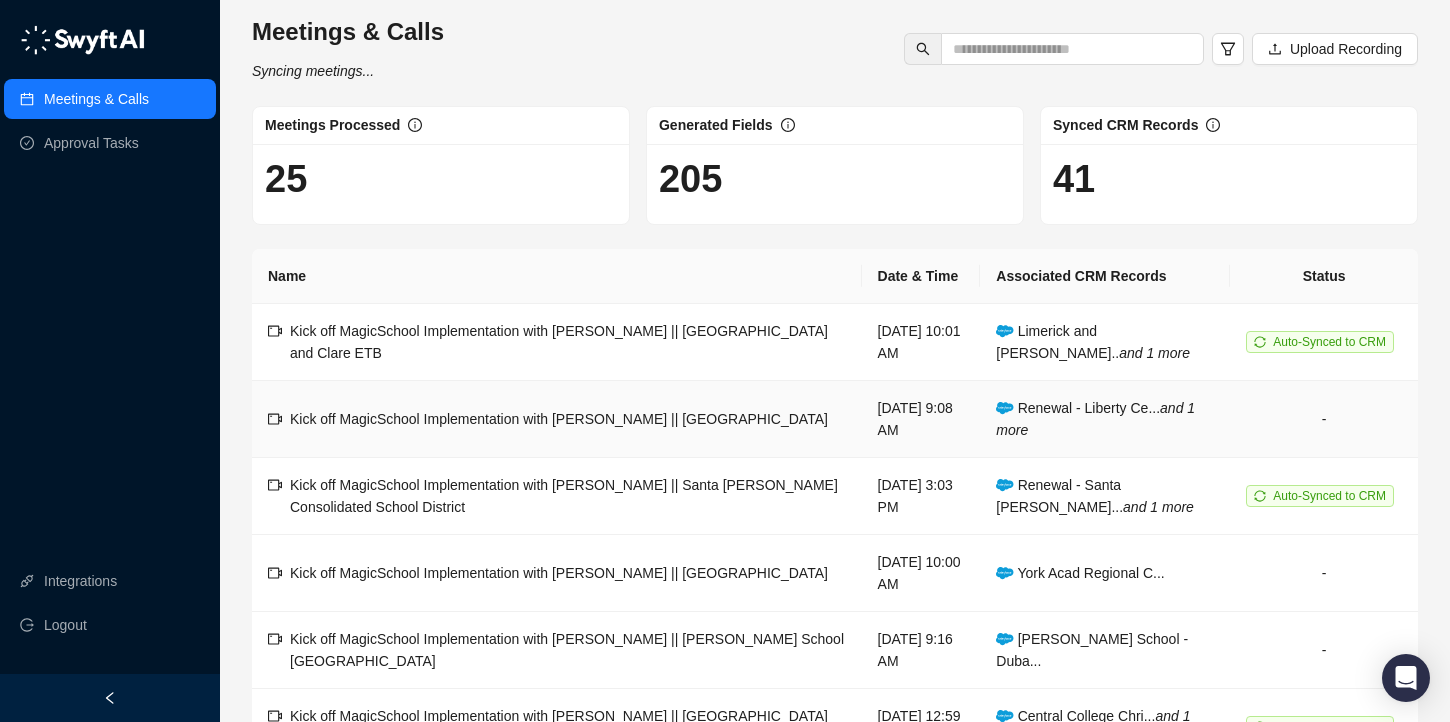 click on "Kick off MagicSchool Implementation with  [PERSON_NAME] || [GEOGRAPHIC_DATA]" at bounding box center [559, 419] 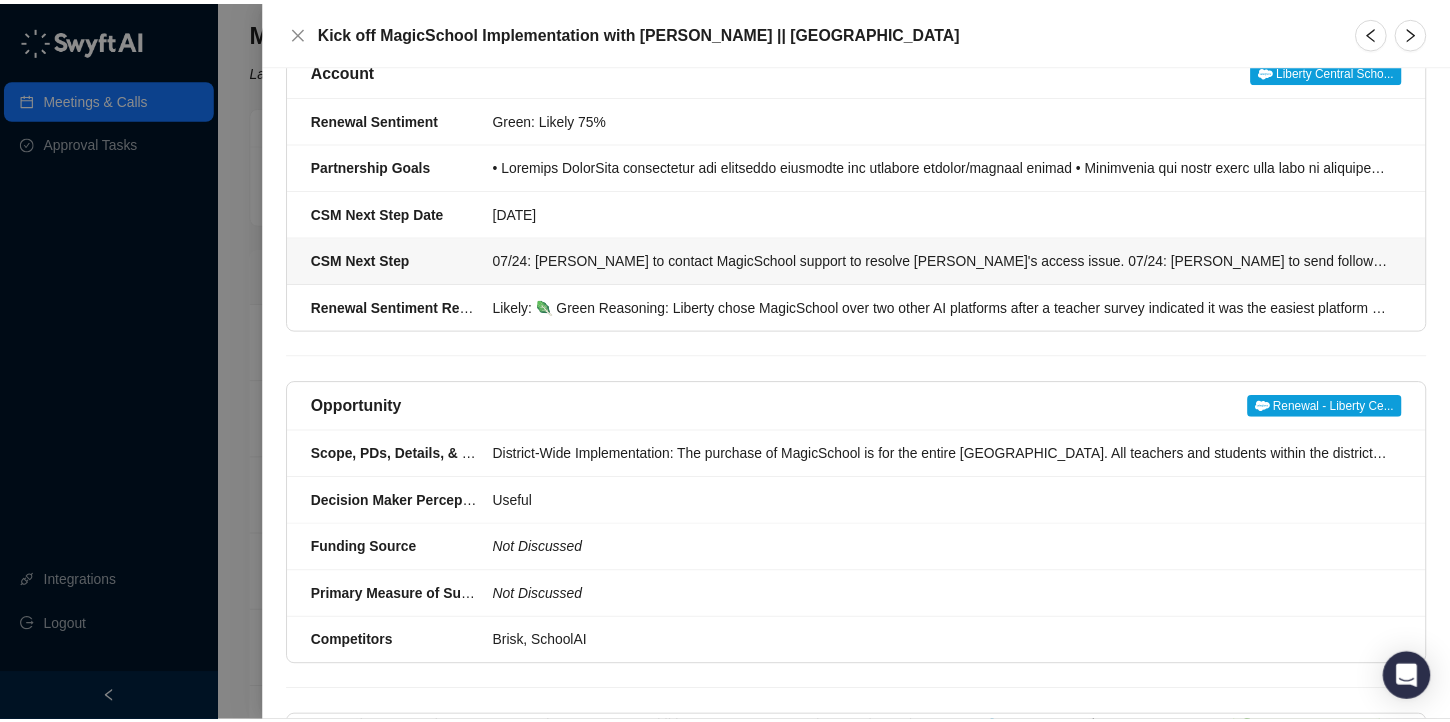scroll, scrollTop: 173, scrollLeft: 0, axis: vertical 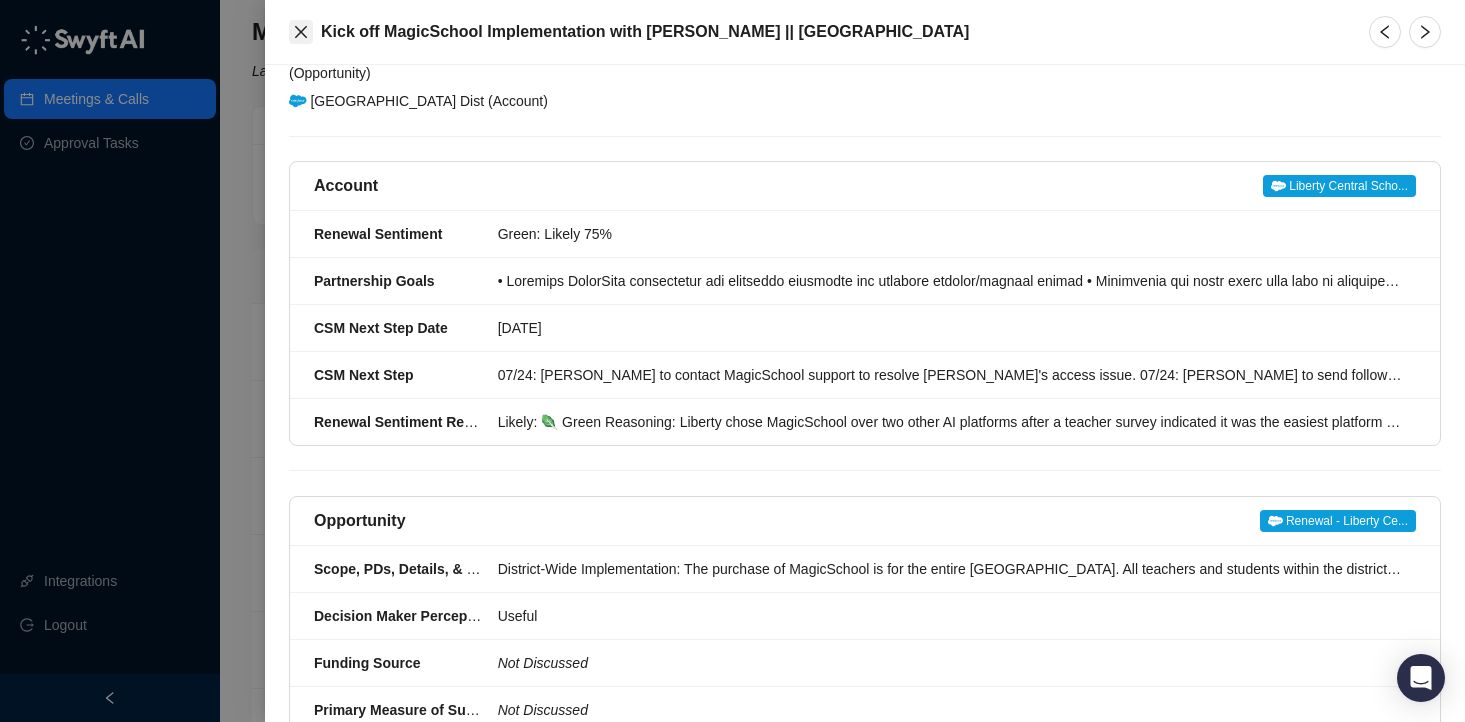 click 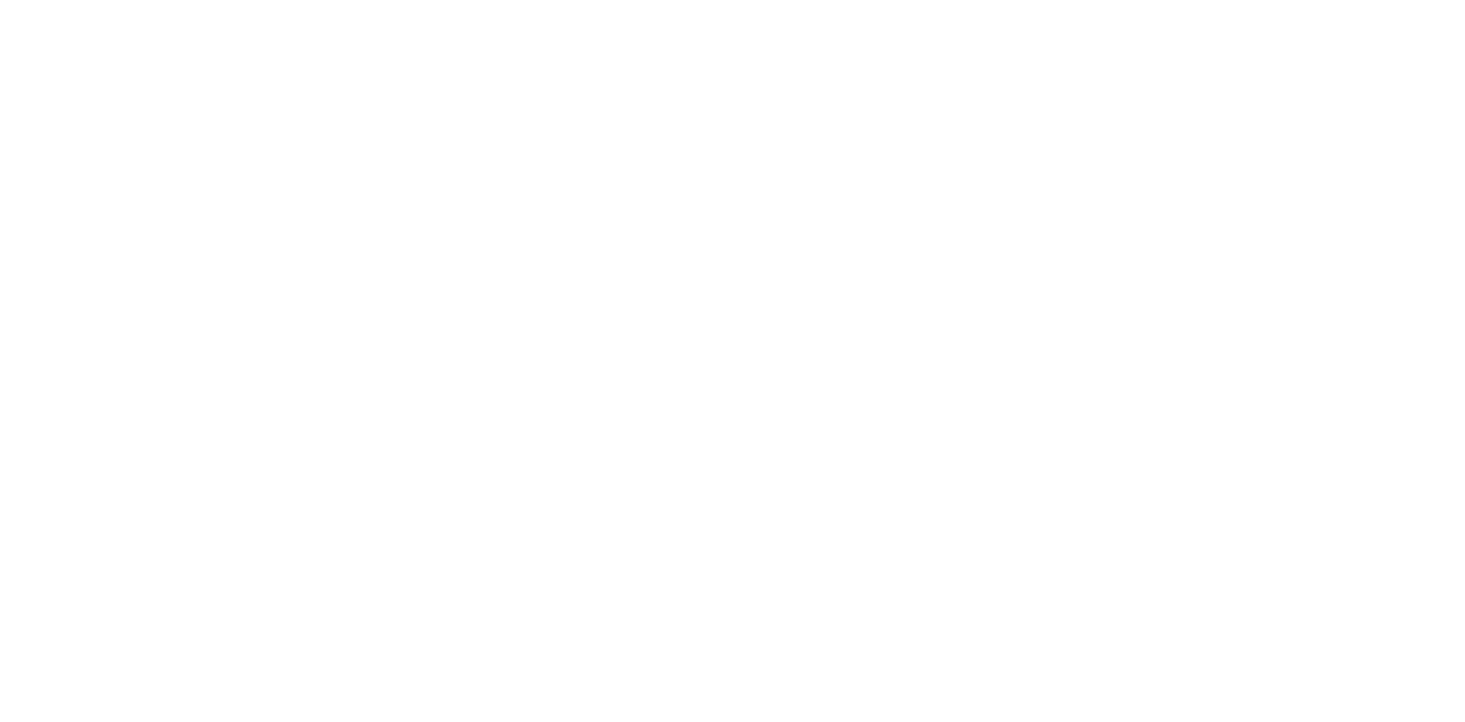 scroll, scrollTop: 0, scrollLeft: 0, axis: both 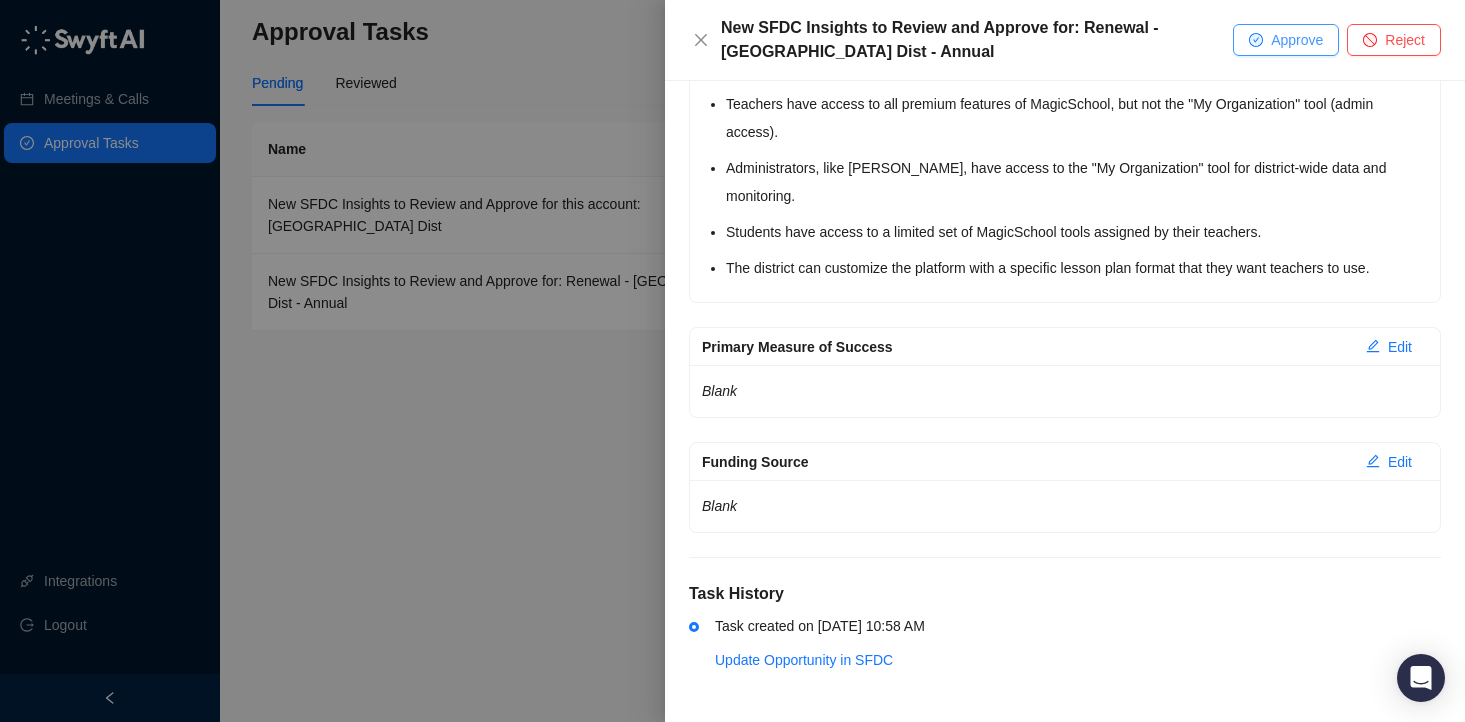 click on "Approve" at bounding box center [1286, 40] 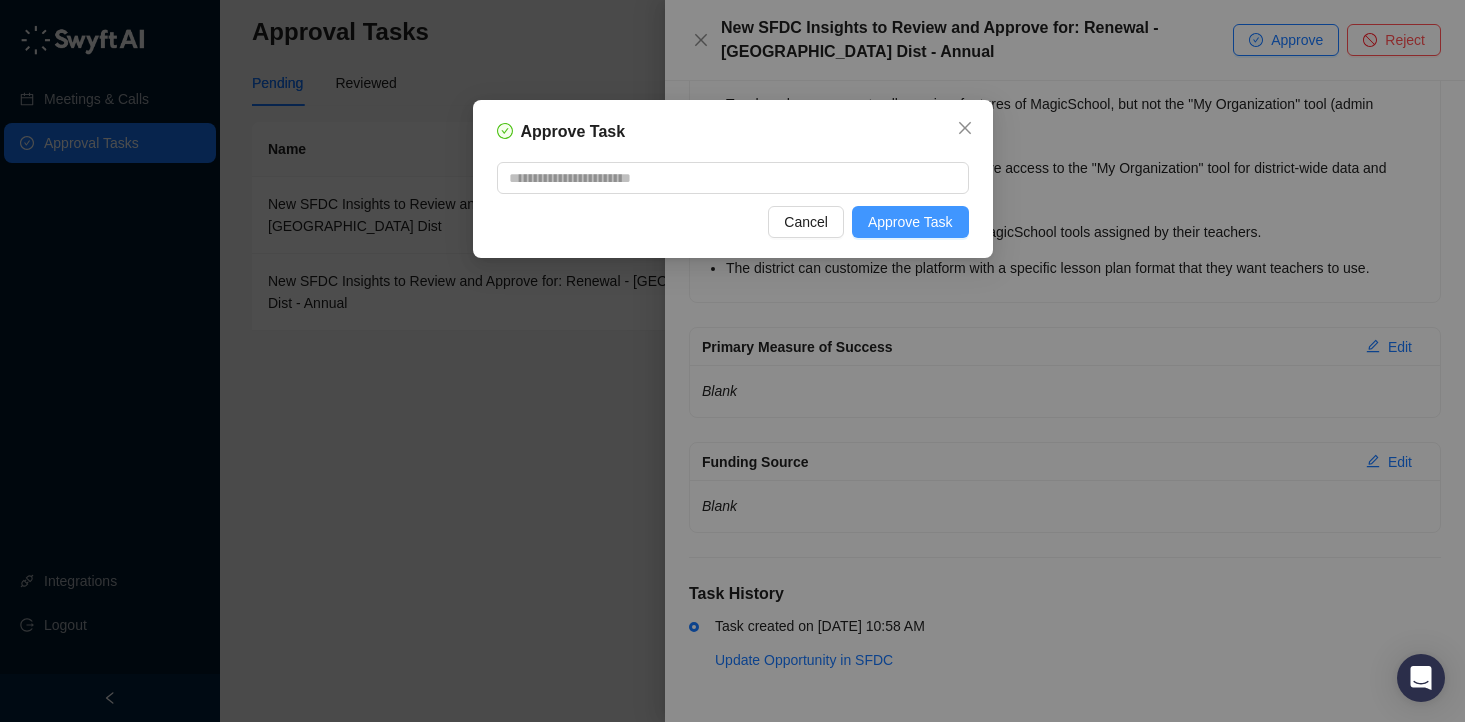 click on "Approve Task" at bounding box center (910, 222) 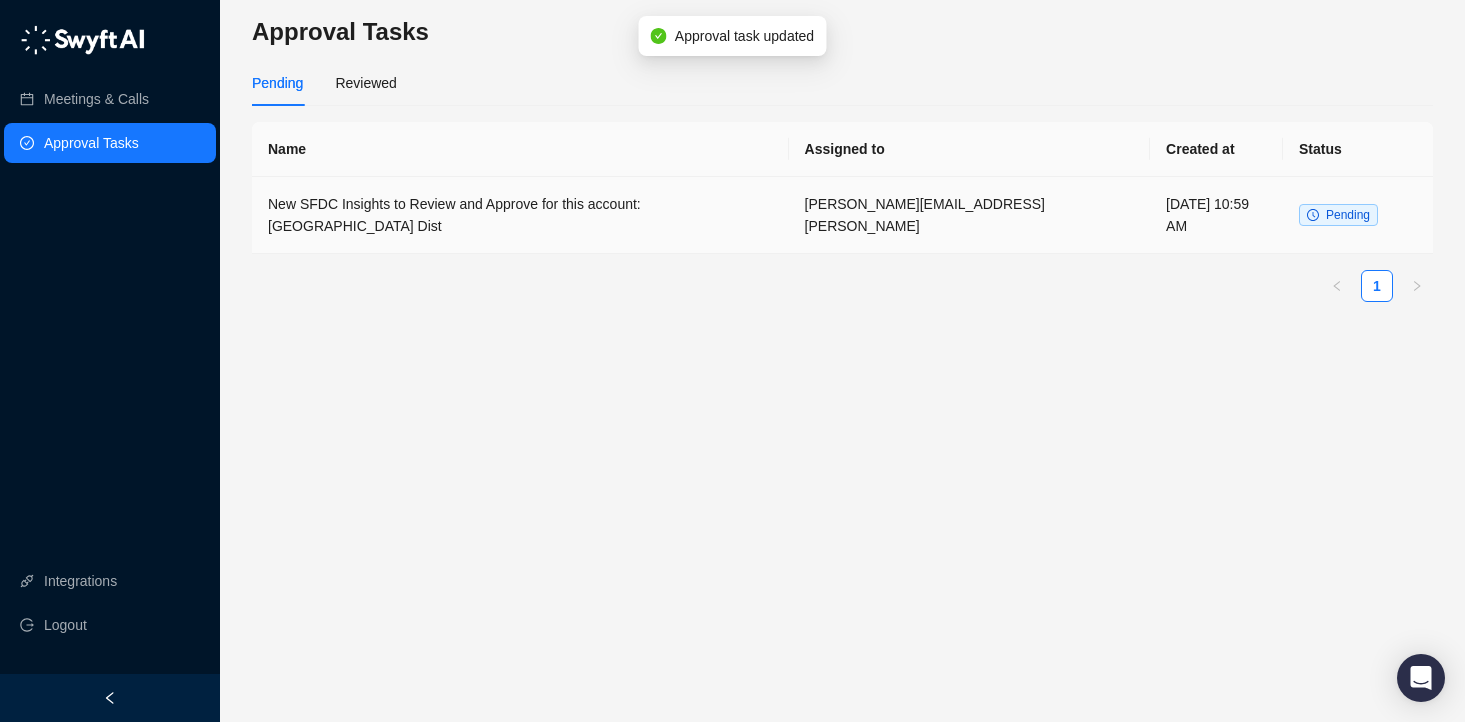 click on "New SFDC Insights to Review and Approve for this account: [GEOGRAPHIC_DATA] Dist" at bounding box center [520, 215] 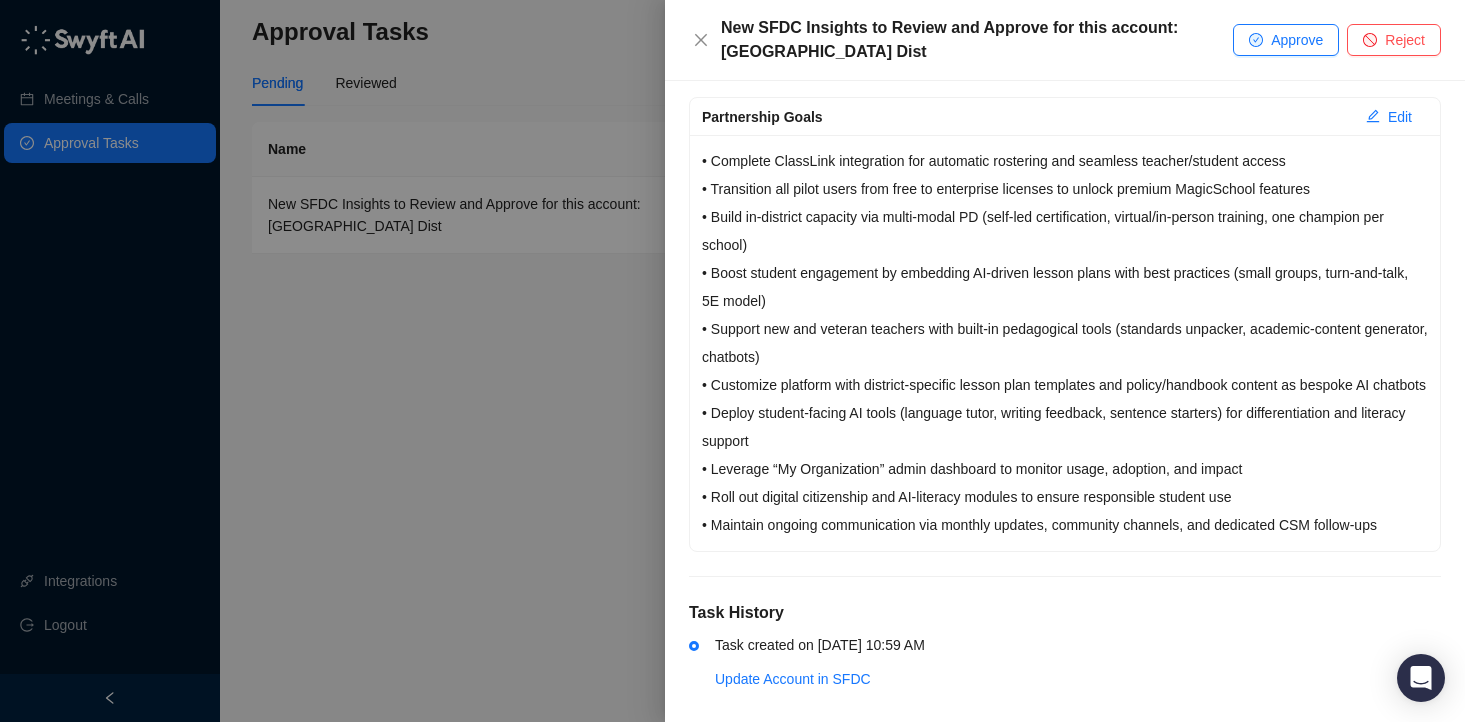 scroll, scrollTop: 987, scrollLeft: 0, axis: vertical 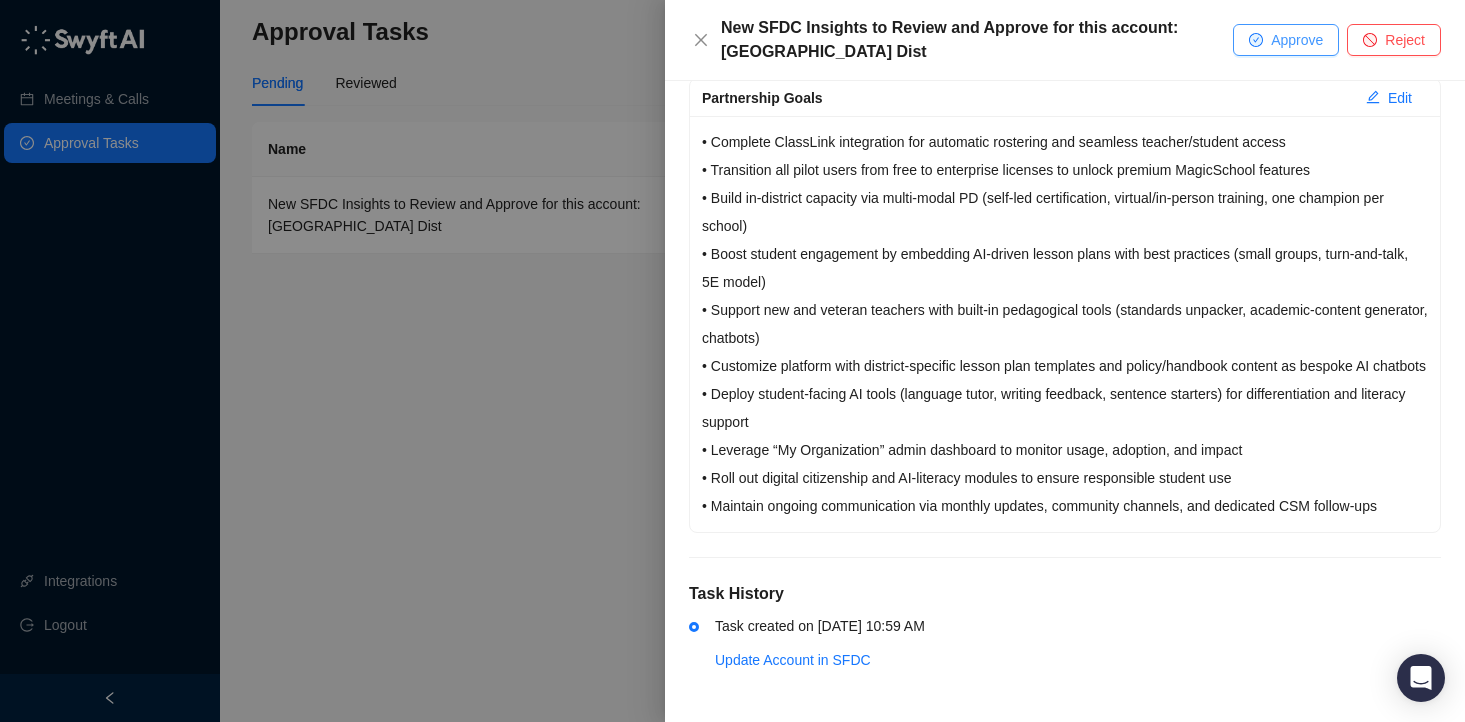 click on "Approve" at bounding box center [1286, 40] 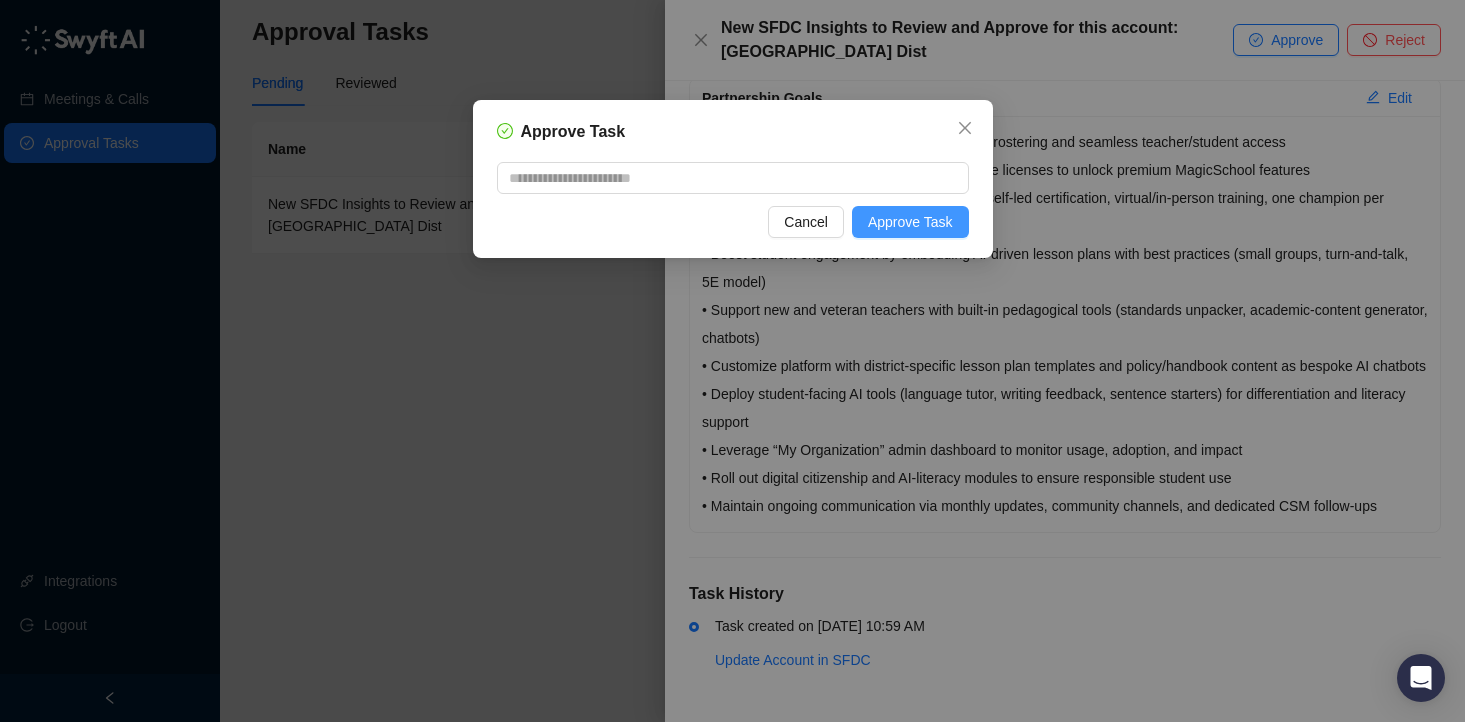 click on "Approve Task" at bounding box center [910, 222] 